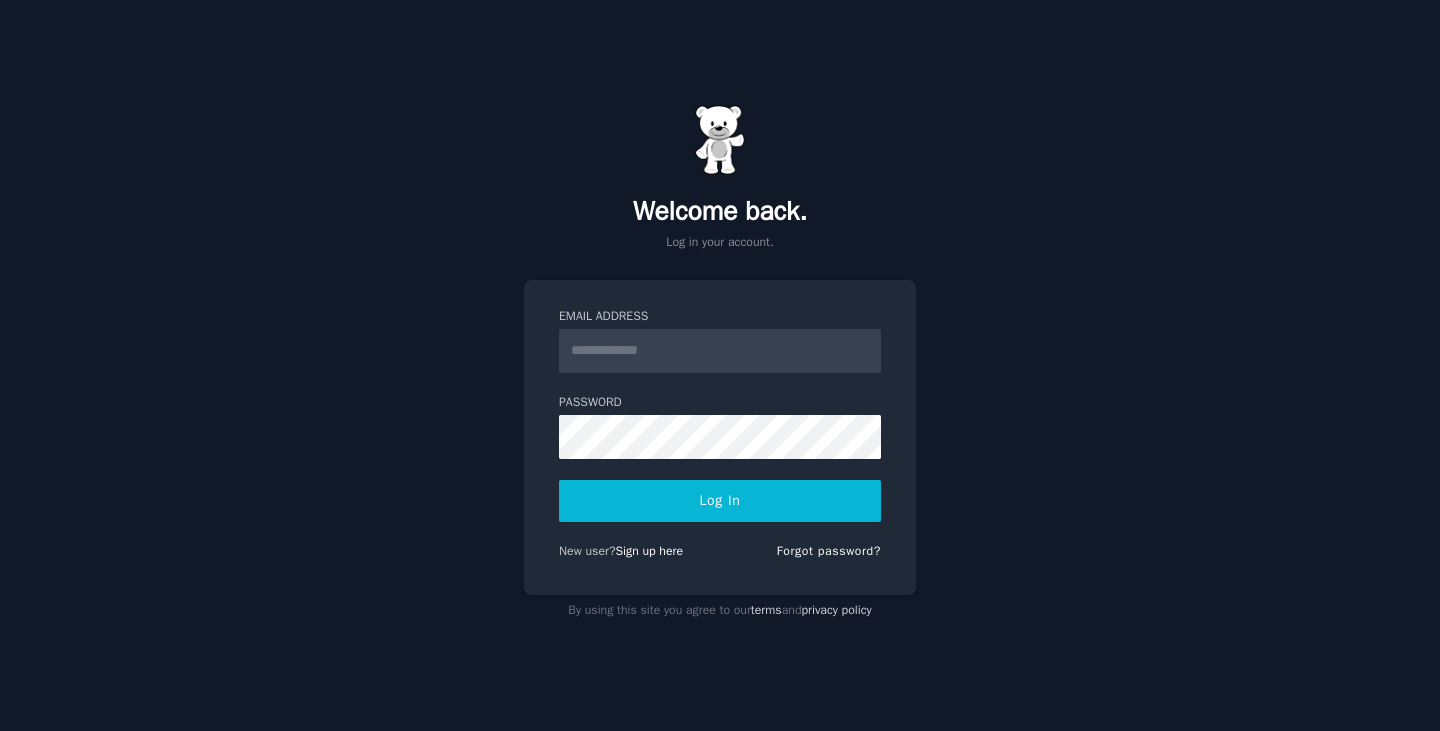 scroll, scrollTop: 0, scrollLeft: 0, axis: both 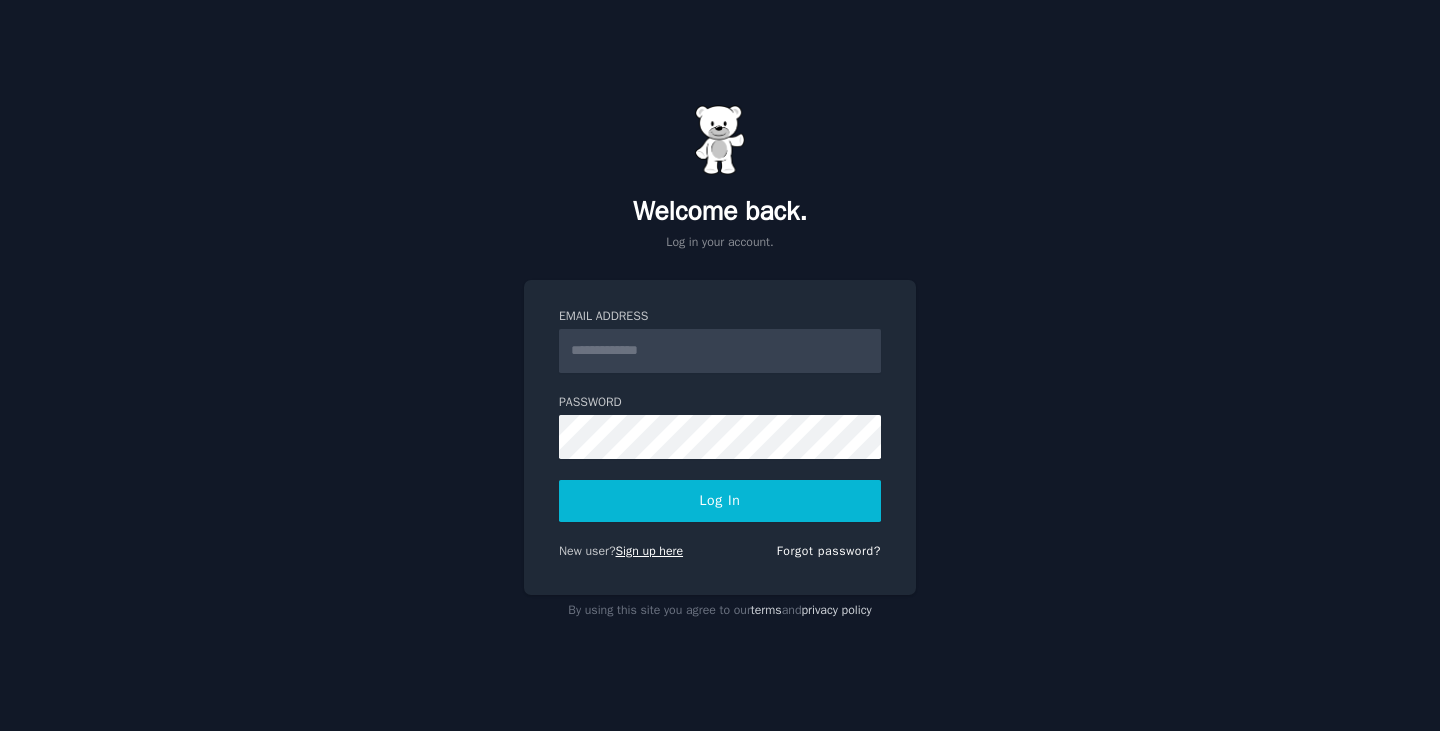 click on "Sign up here" at bounding box center (650, 551) 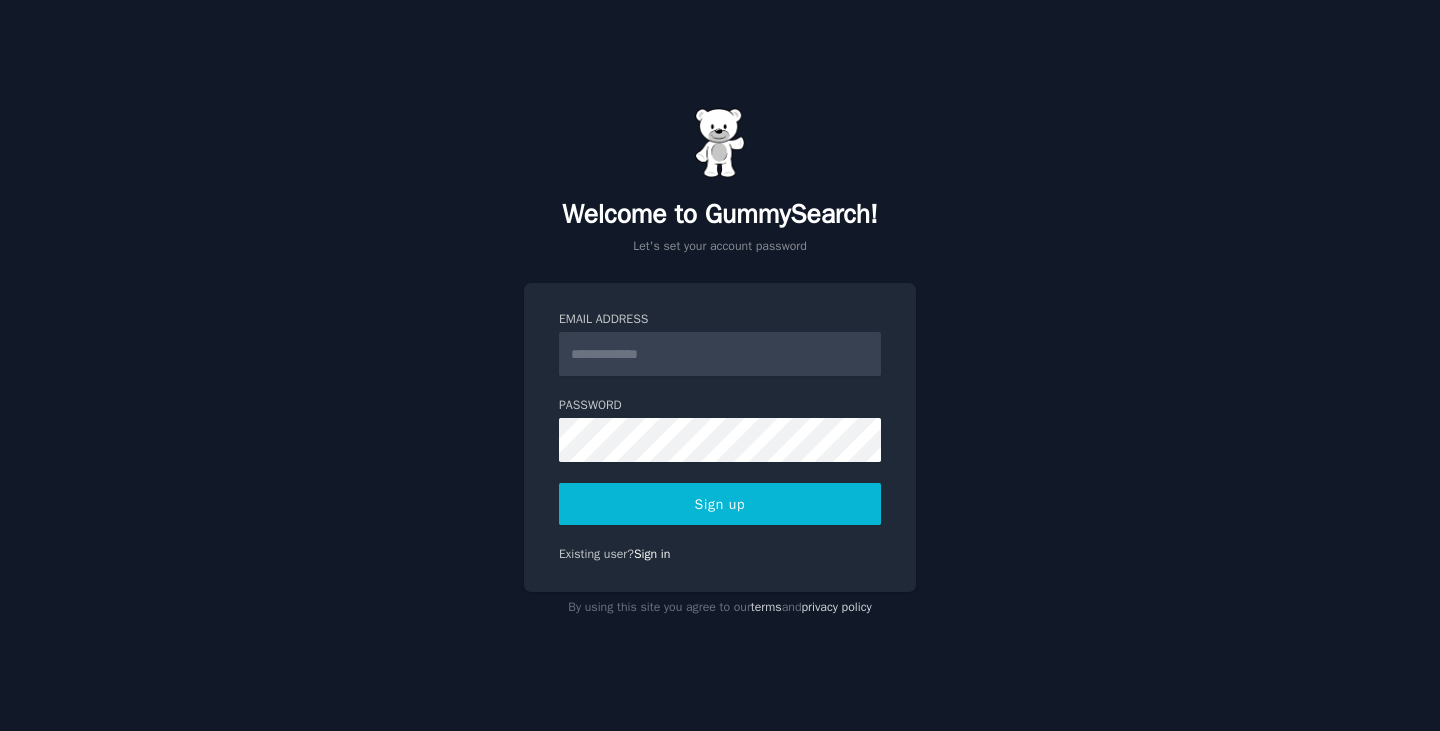 scroll, scrollTop: 0, scrollLeft: 0, axis: both 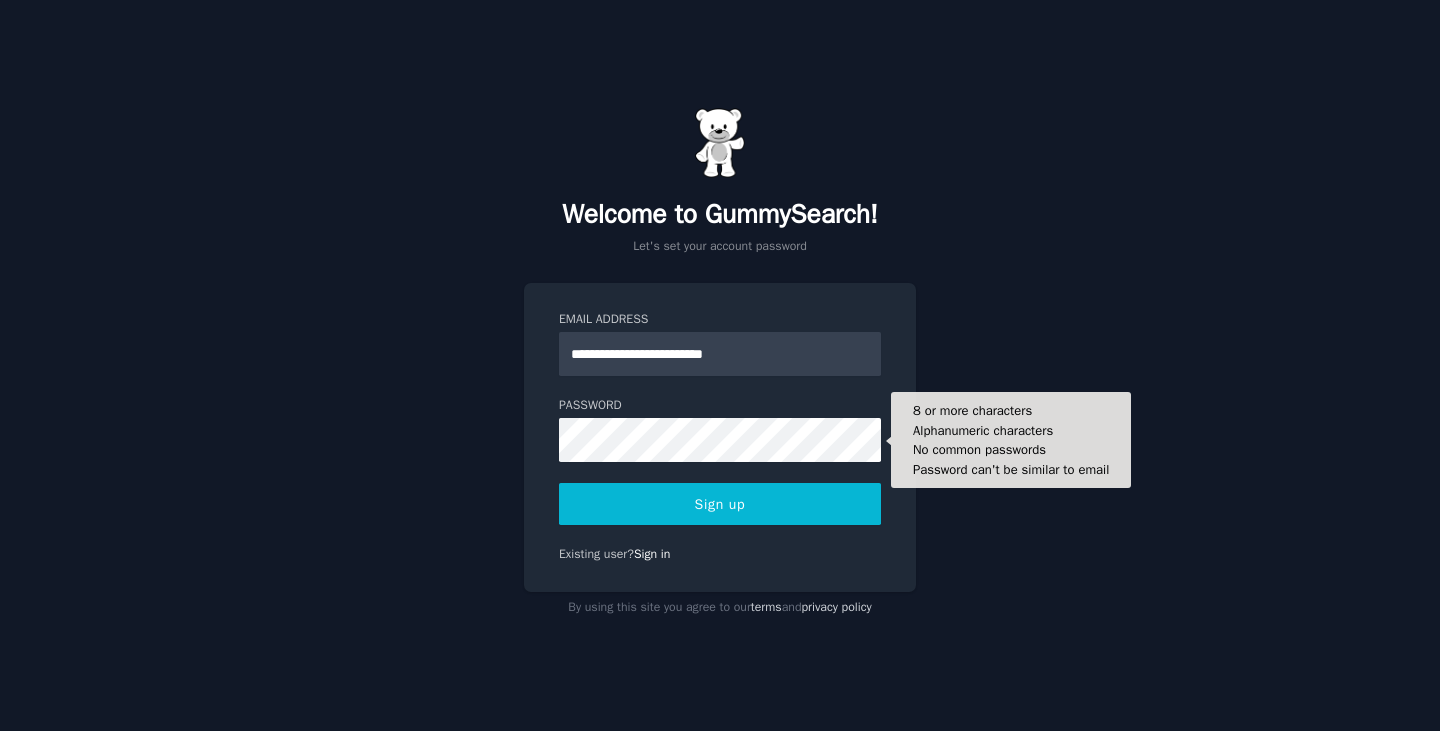 type on "**********" 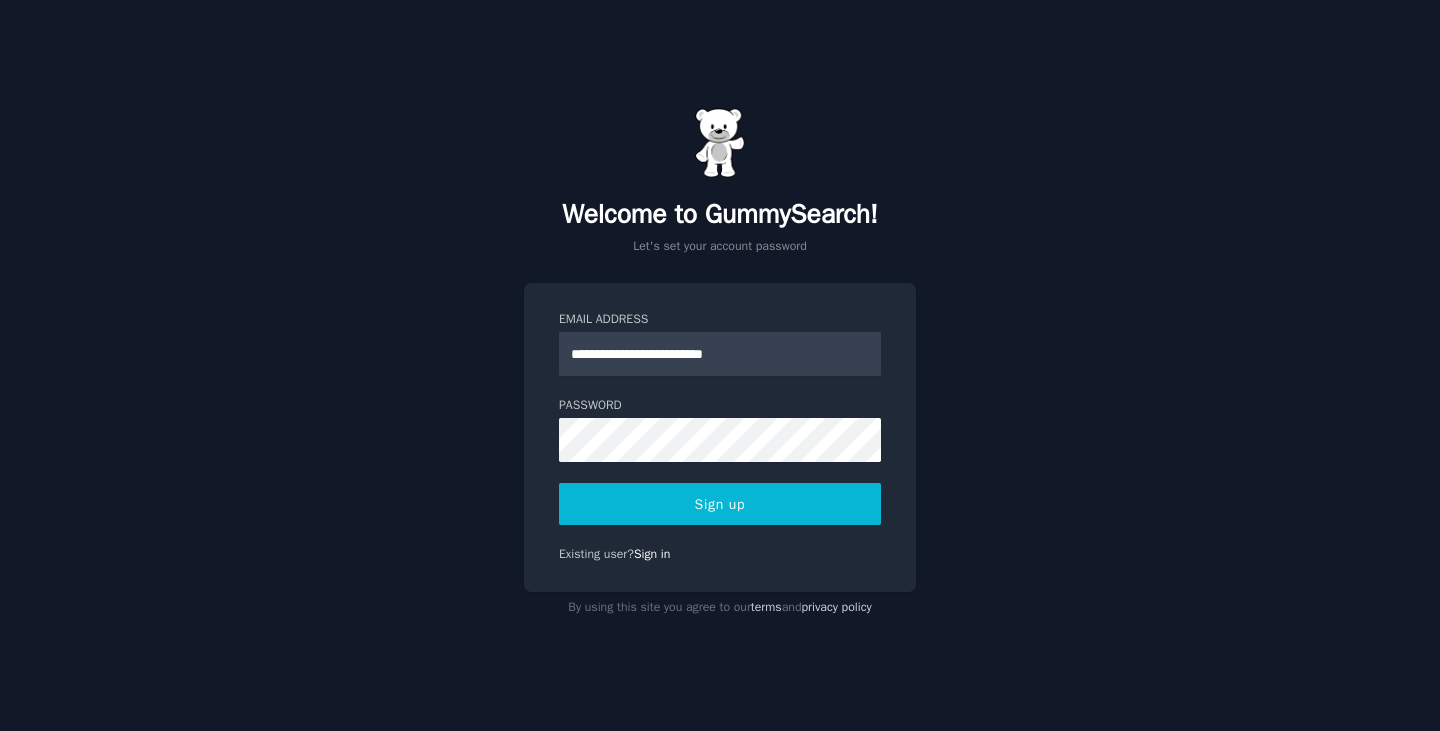 click on "Sign up" at bounding box center [720, 504] 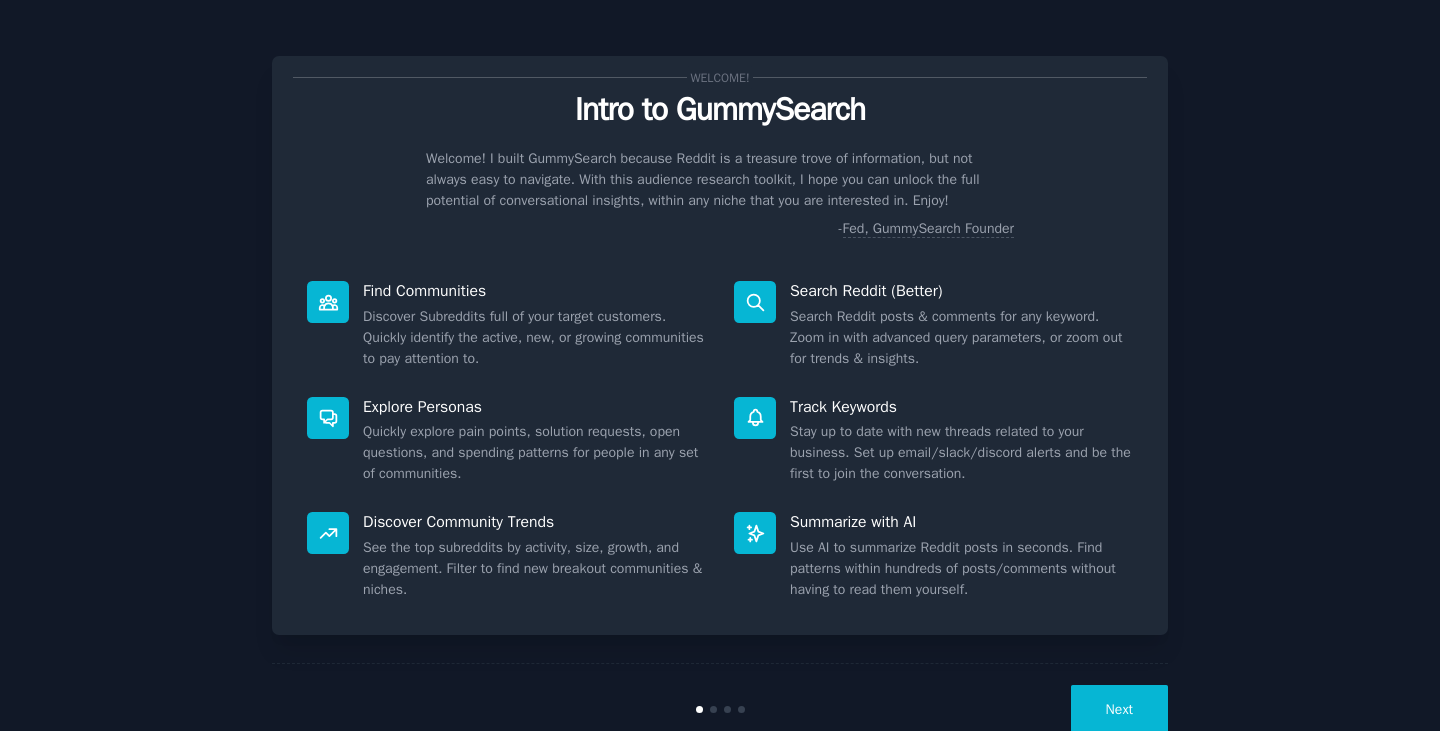 scroll, scrollTop: 0, scrollLeft: 0, axis: both 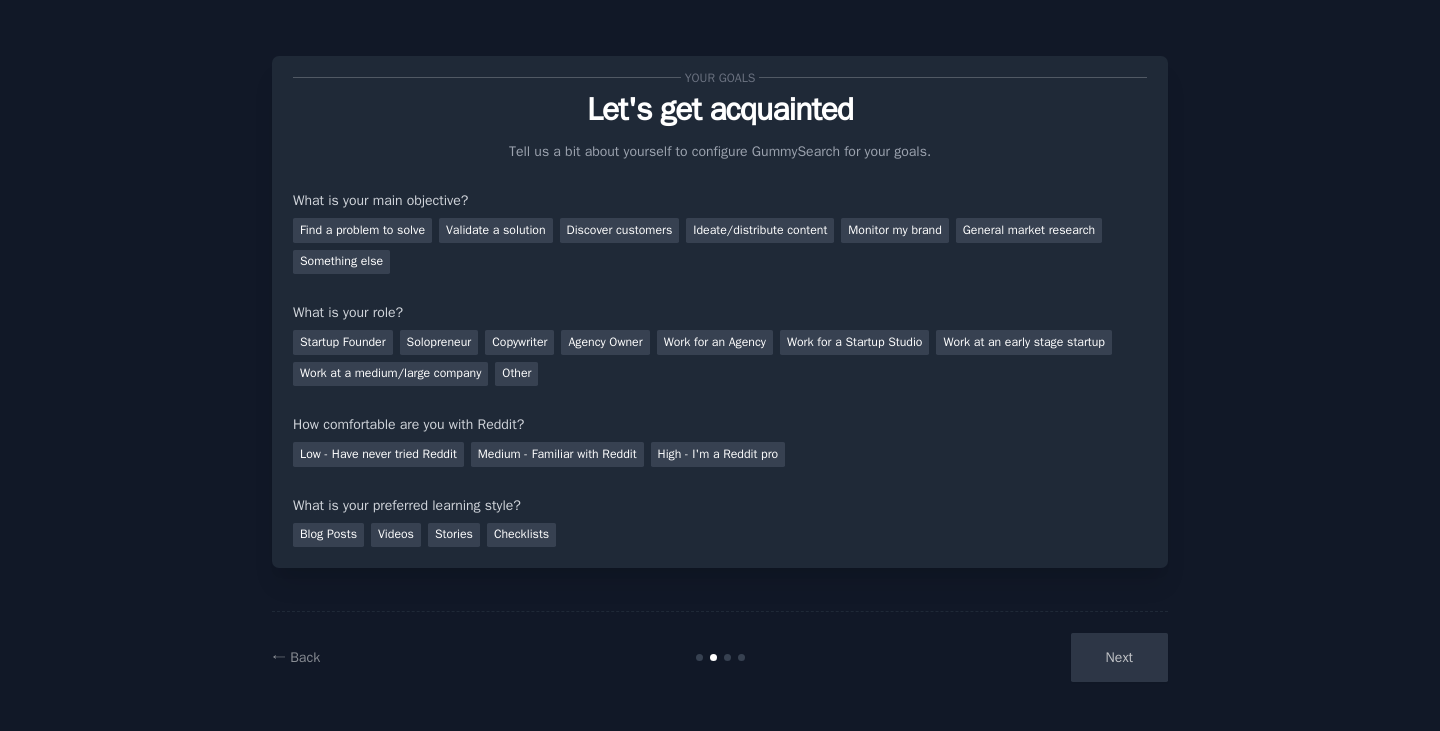 click on "Next" at bounding box center [1018, 657] 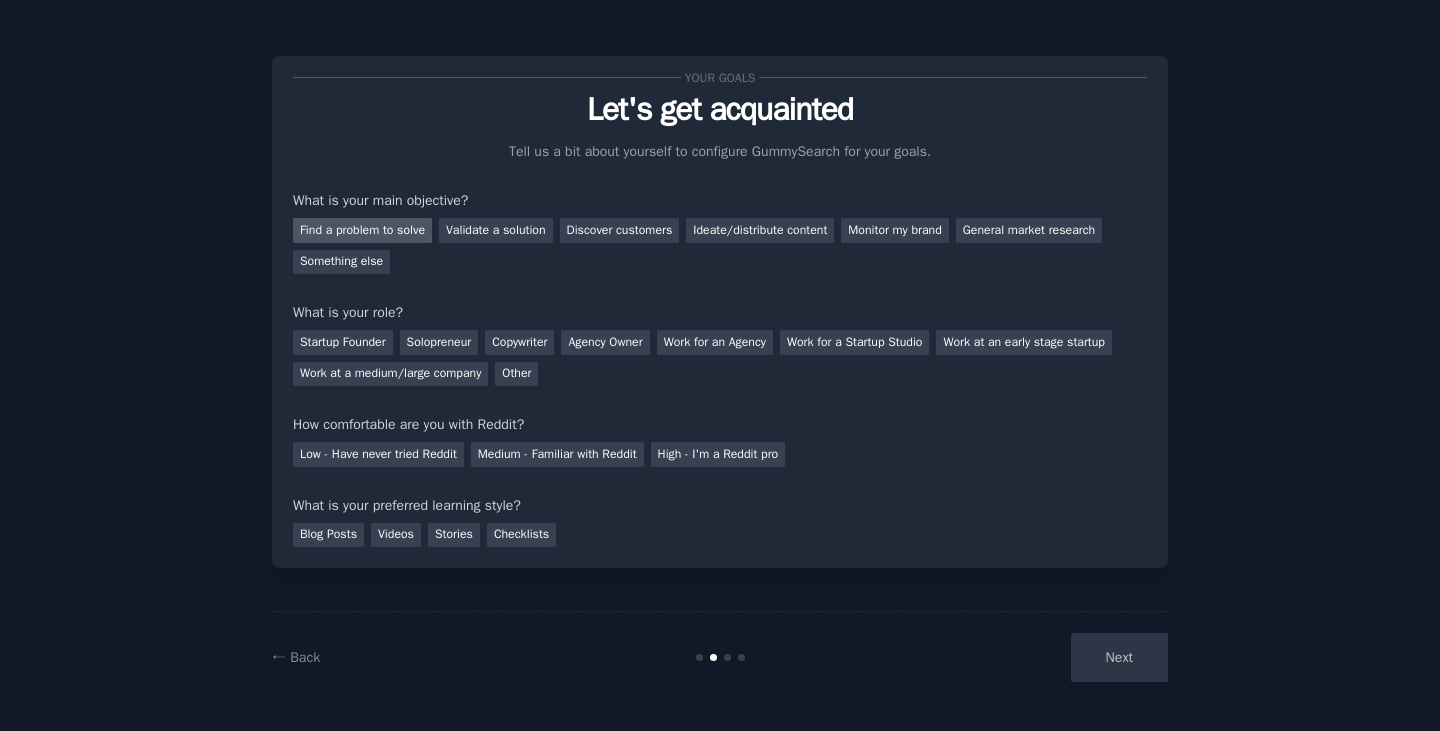 click on "Find a problem to solve" at bounding box center [362, 230] 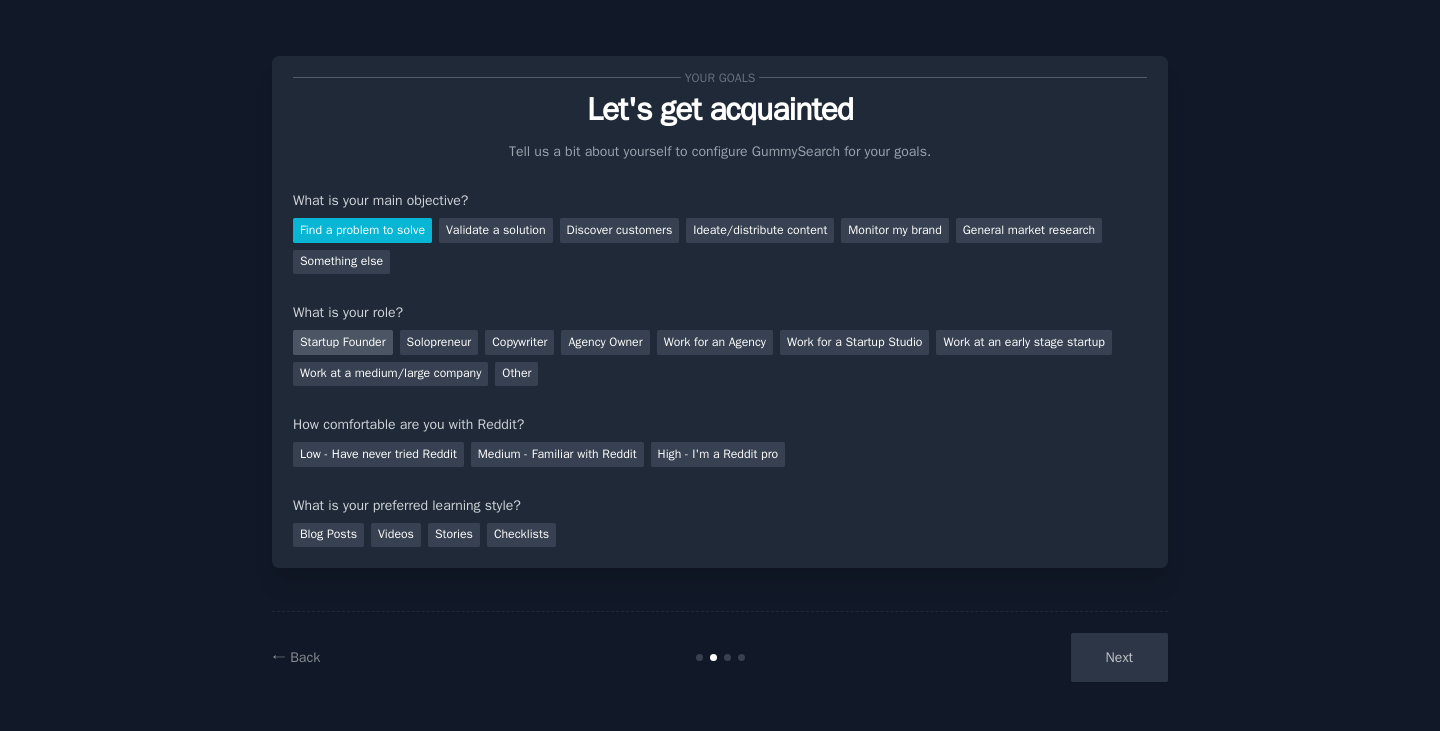 click on "Startup Founder" at bounding box center (343, 342) 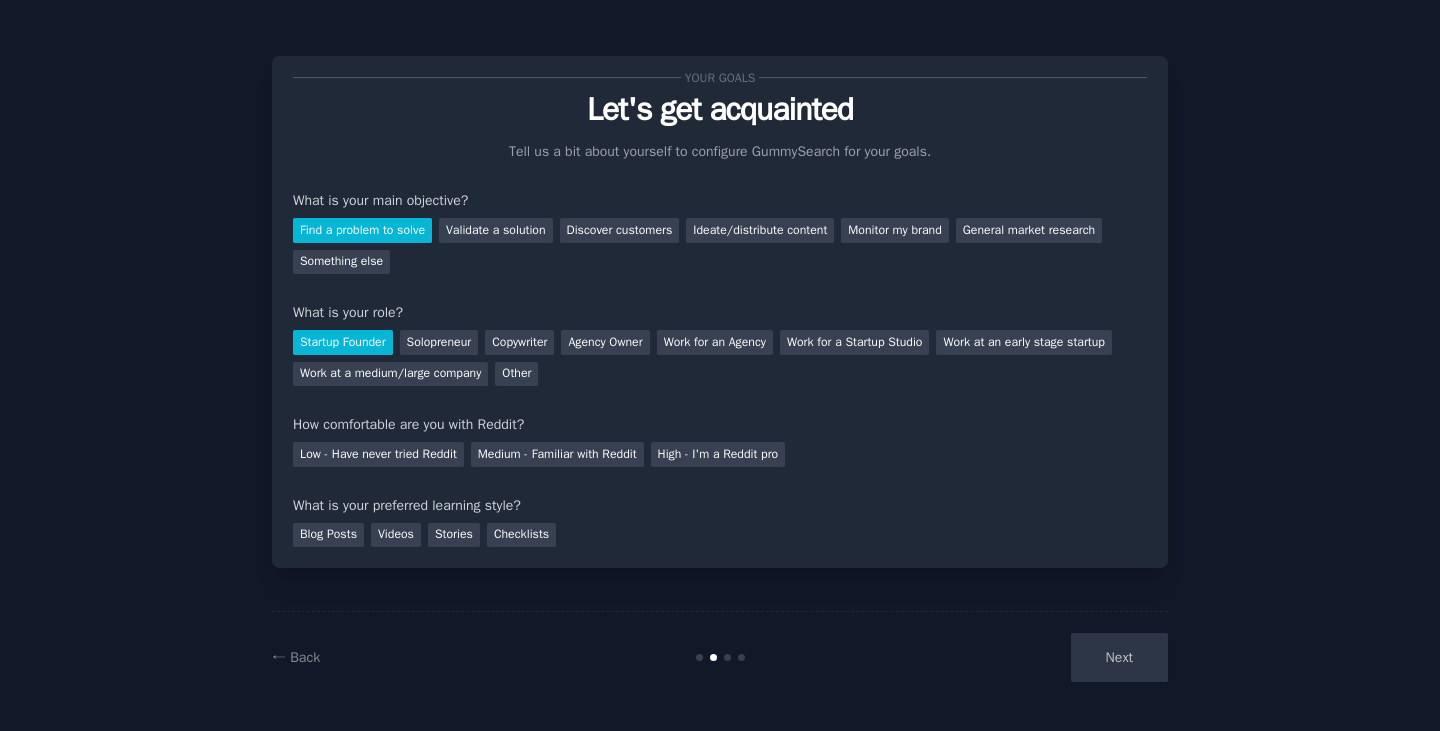 click on "Startup Founder" at bounding box center (343, 342) 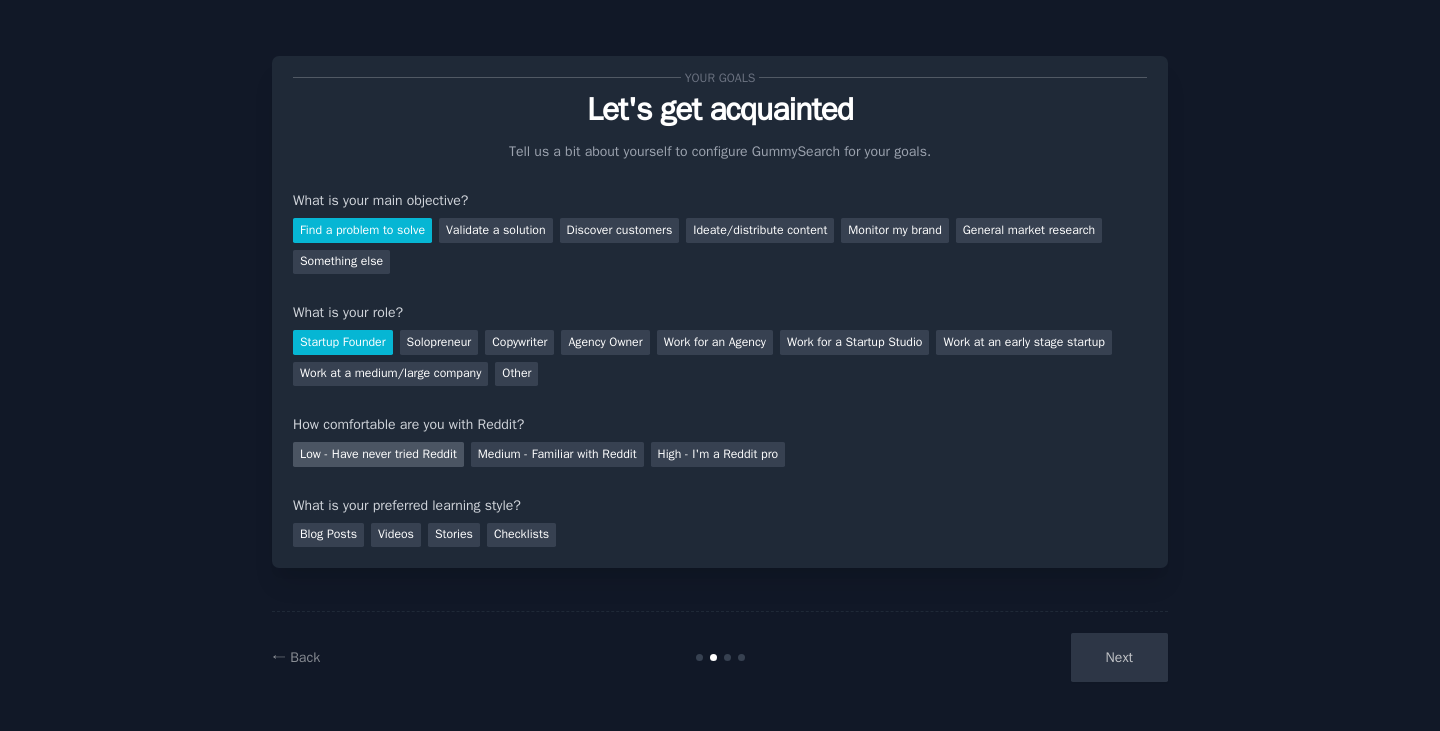 click on "Low - Have never tried Reddit" at bounding box center [378, 454] 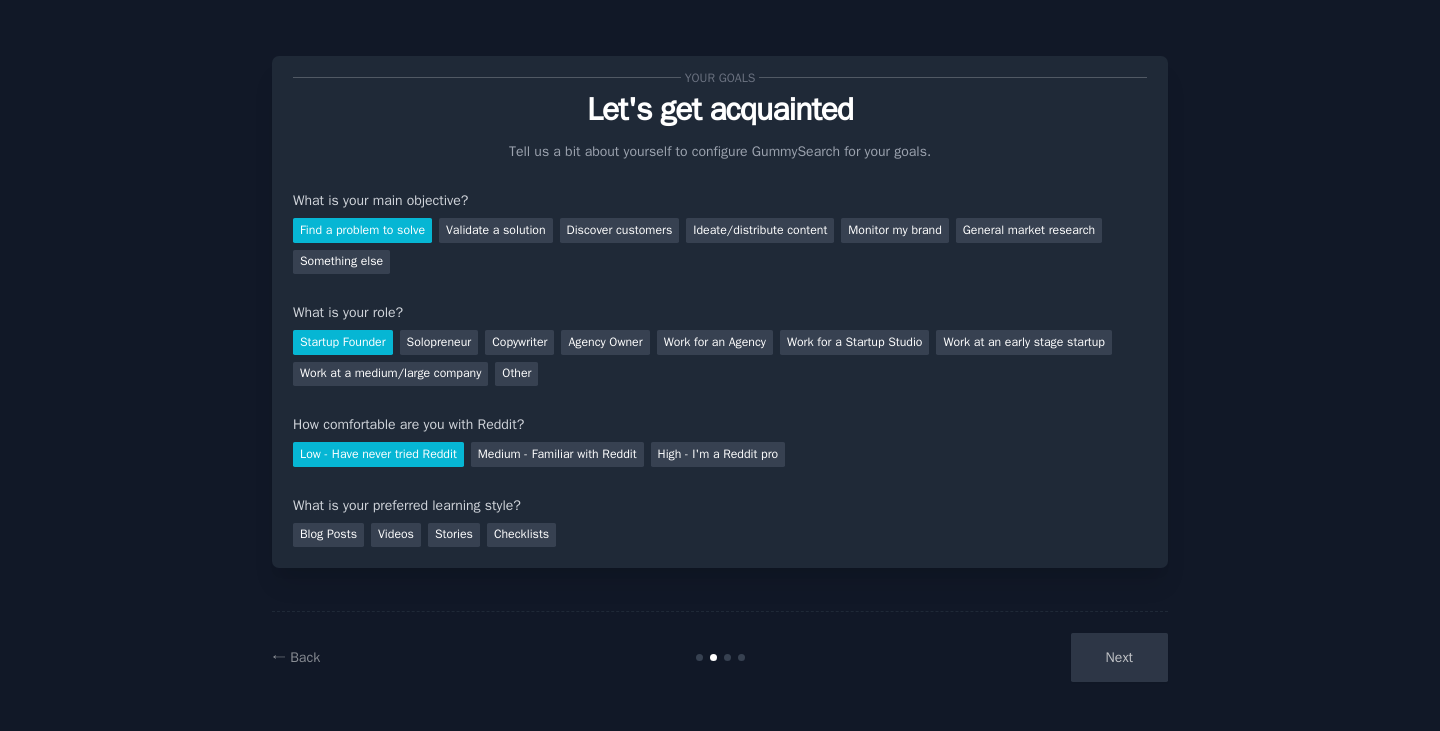 click on "Next" at bounding box center (1018, 657) 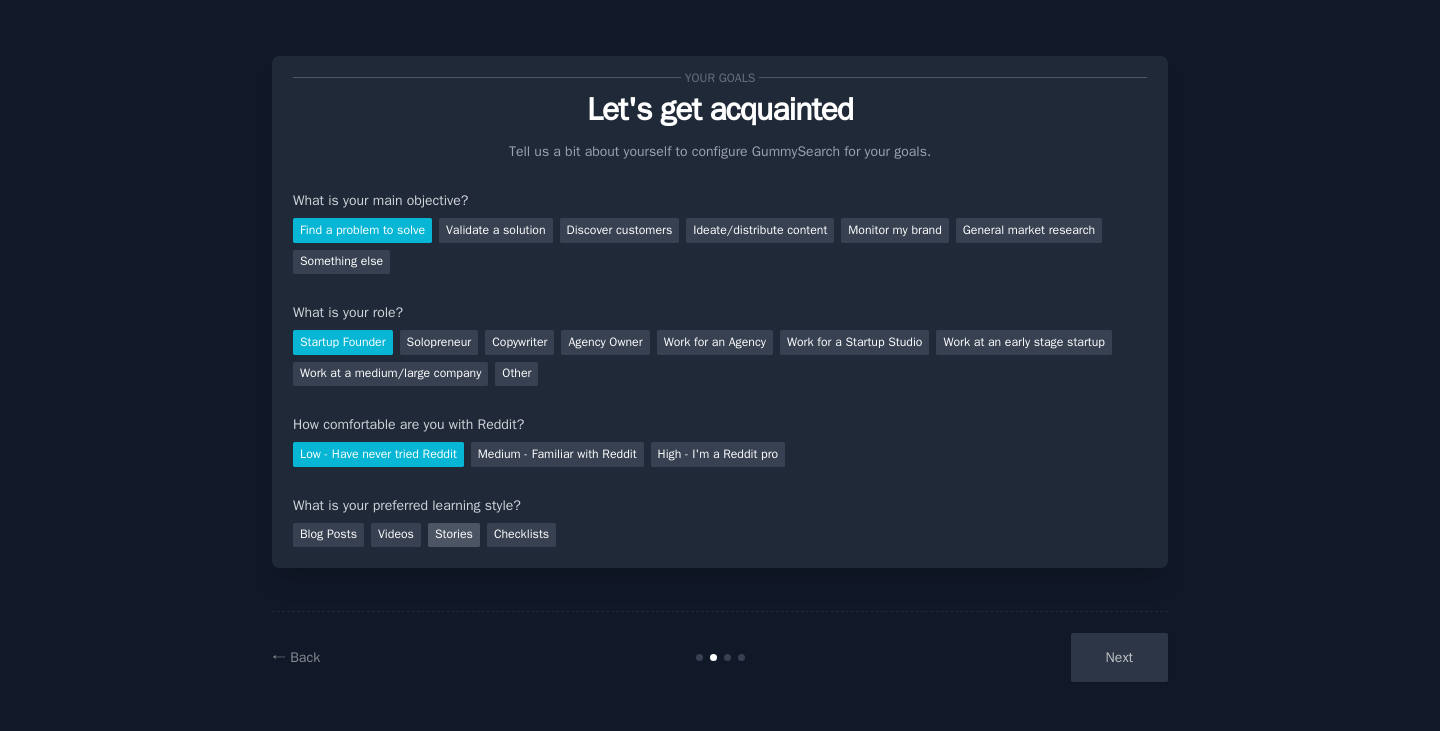 click on "Stories" at bounding box center [454, 535] 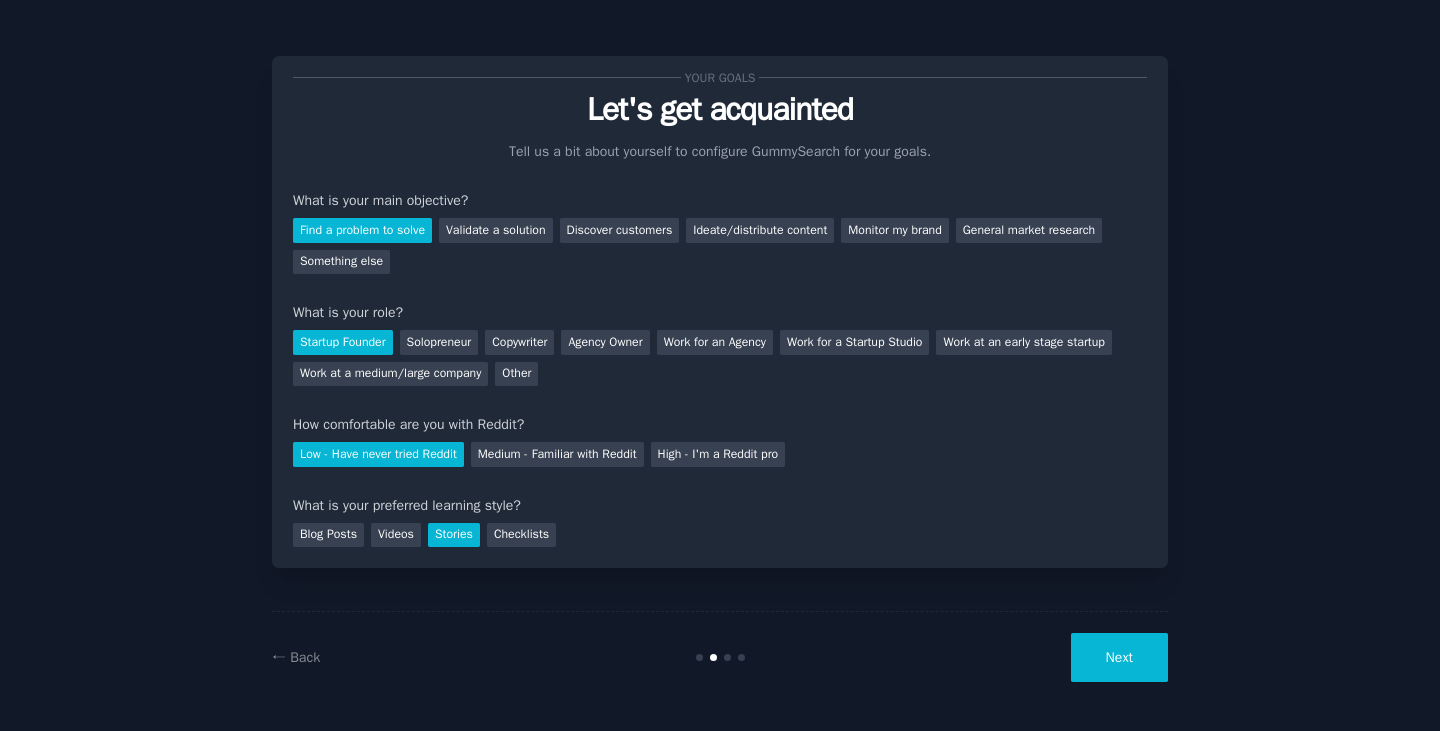 click on "Next" at bounding box center (1119, 657) 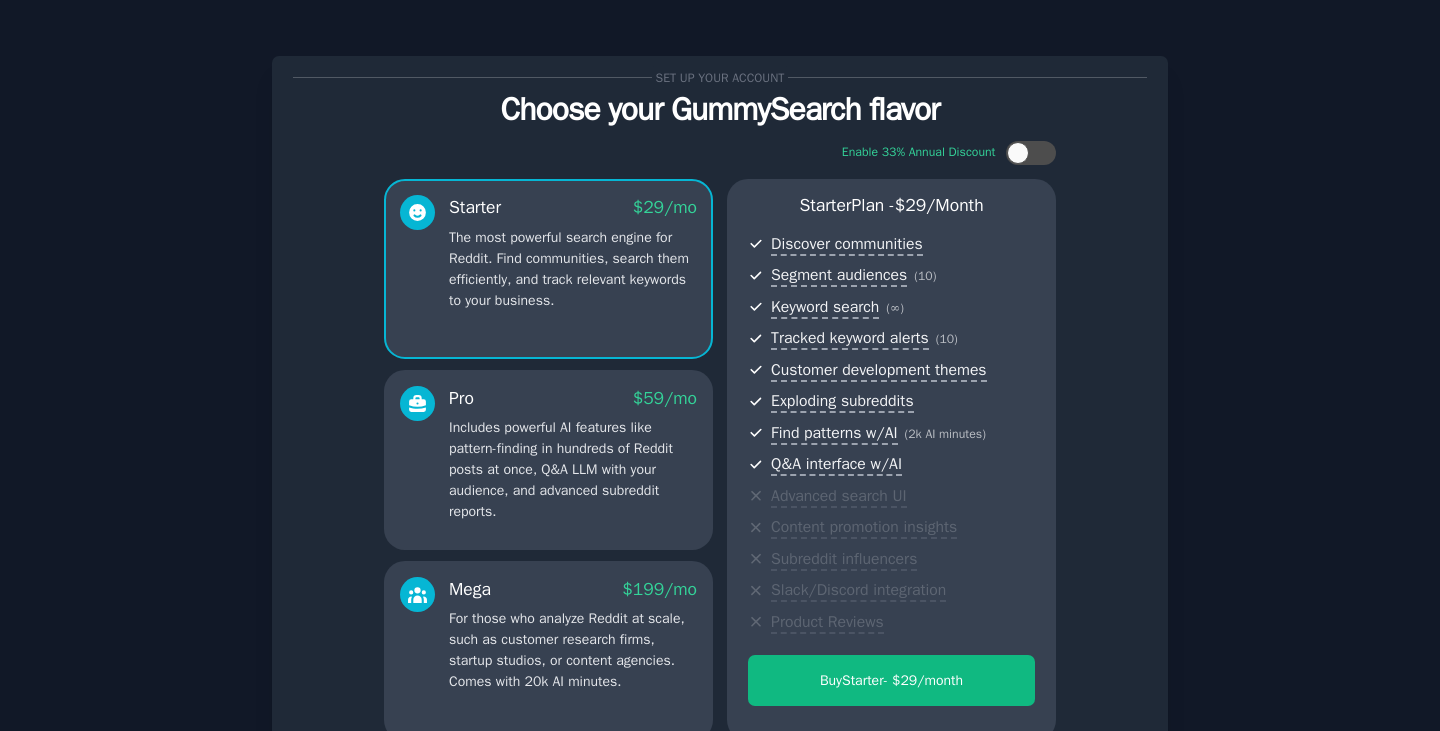 click on "Enable 33% Annual Discount Starter $ 29 /mo The most powerful search engine for Reddit. Find communities, search them efficiently, and track relevant keywords to your business. Pro $ 59 /mo Includes powerful AI features like pattern-finding in hundreds of Reddit posts at once, Q&A LLM with your audience, and advanced subreddit reports. Mega $ 199 /mo For those who analyze Reddit at scale, such as customer research firms, startup studios, or content agencies. Comes with 20k AI minutes. Starter  Plan -  $ 29 /month Discover communities Segment audiences ( 10 ) Keyword search ( ∞ ) Tracked keyword alerts ( 10 ) Customer development themes Exploding subreddits Find patterns w/AI ( 2k AI minutes ) Q&A interface w/AI Advanced search UI Content promotion insights Subreddit influencers Slack/Discord integration Product Reviews Buy  Starter  - $ 29 /month" at bounding box center (720, 441) 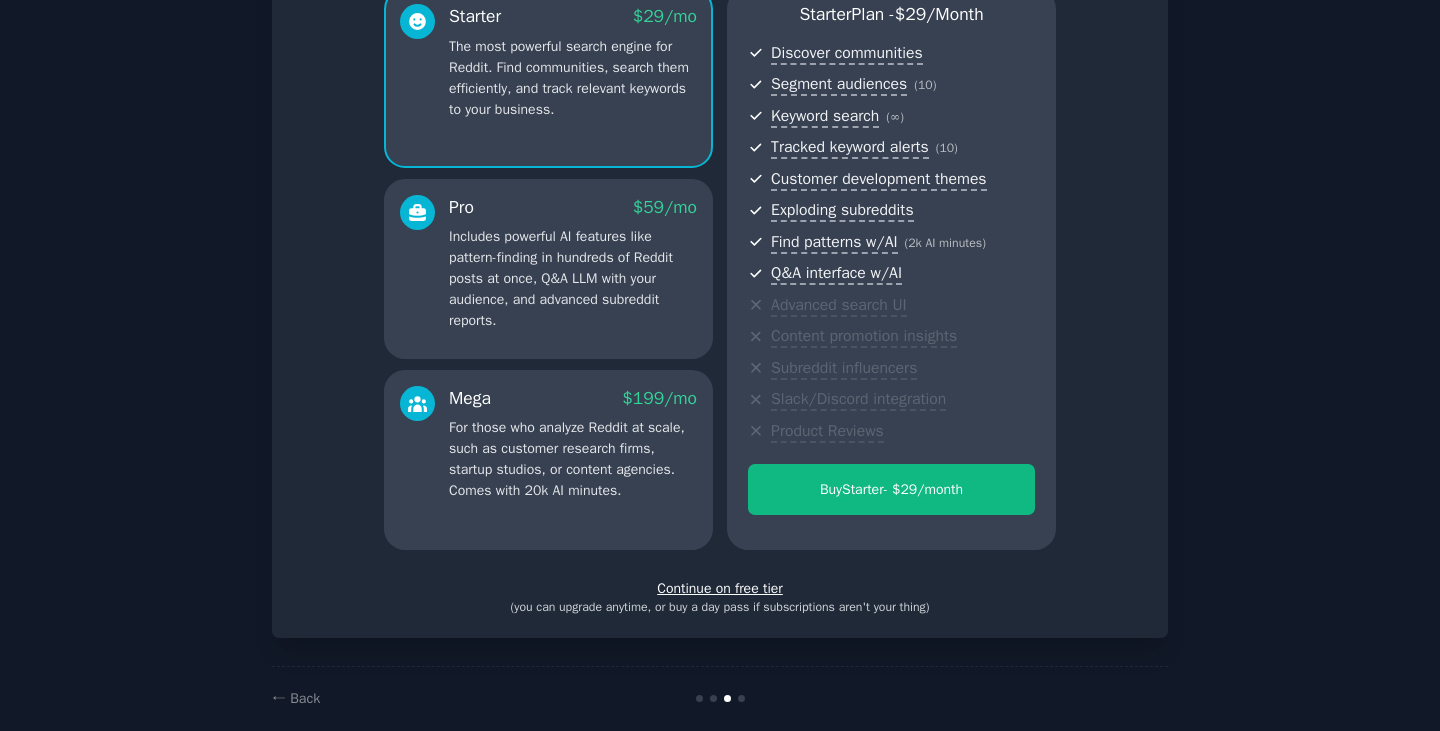 scroll, scrollTop: 177, scrollLeft: 0, axis: vertical 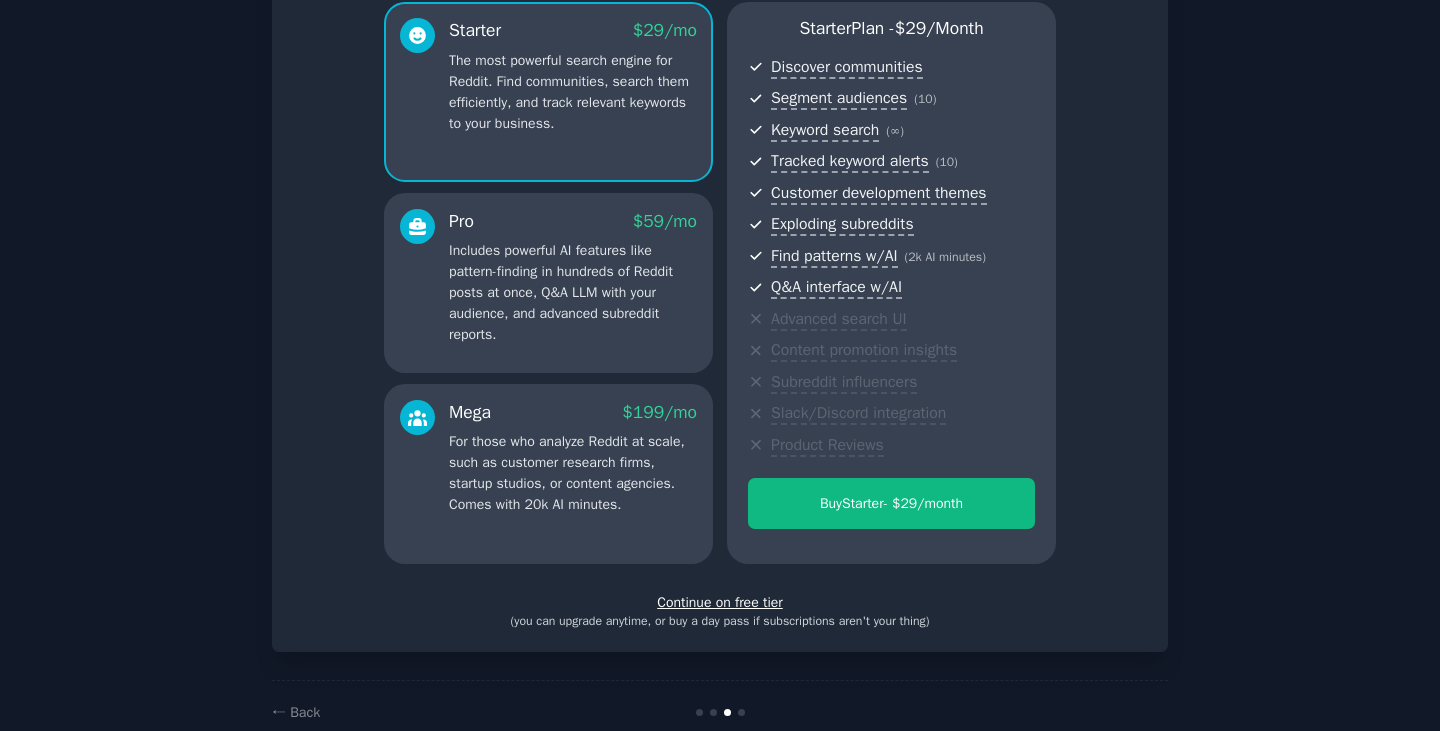 click on "Continue on free tier" at bounding box center [720, 602] 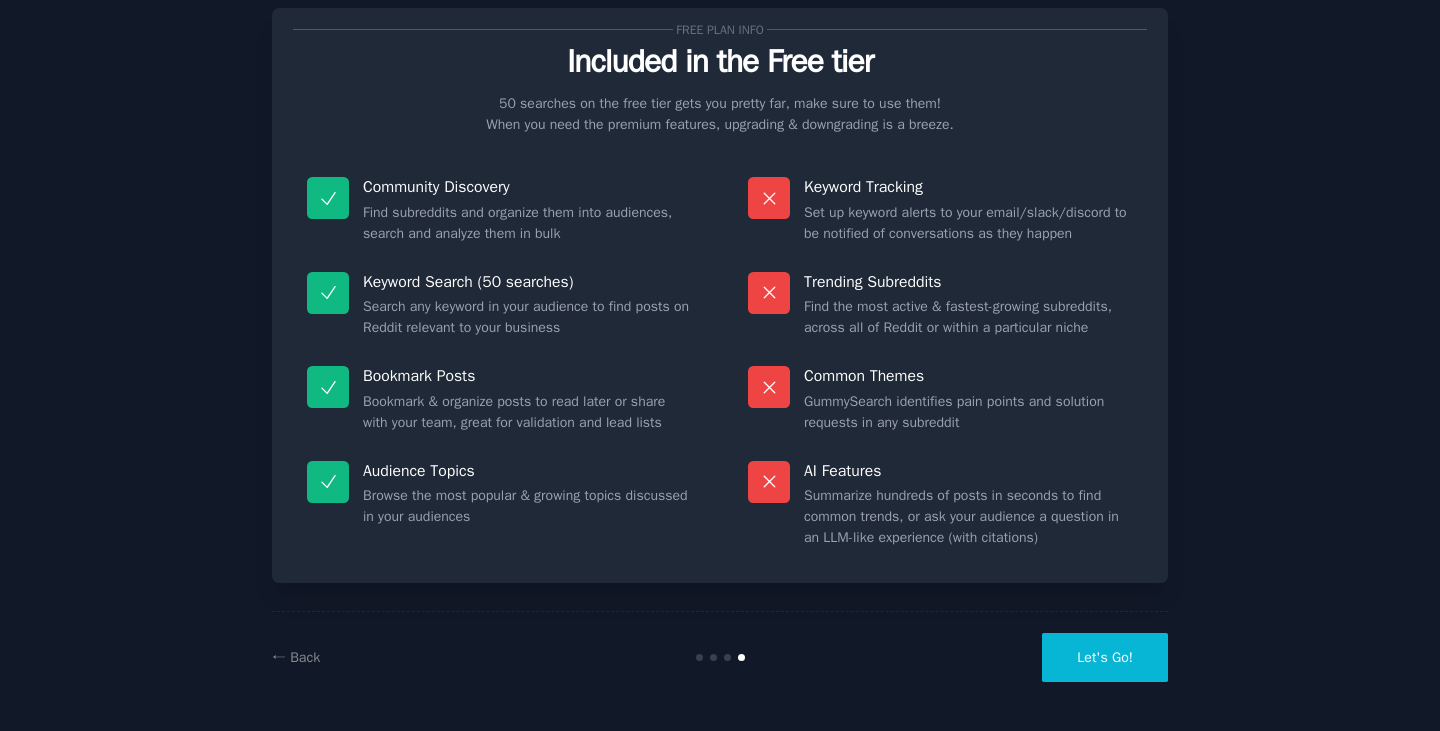 scroll, scrollTop: 48, scrollLeft: 0, axis: vertical 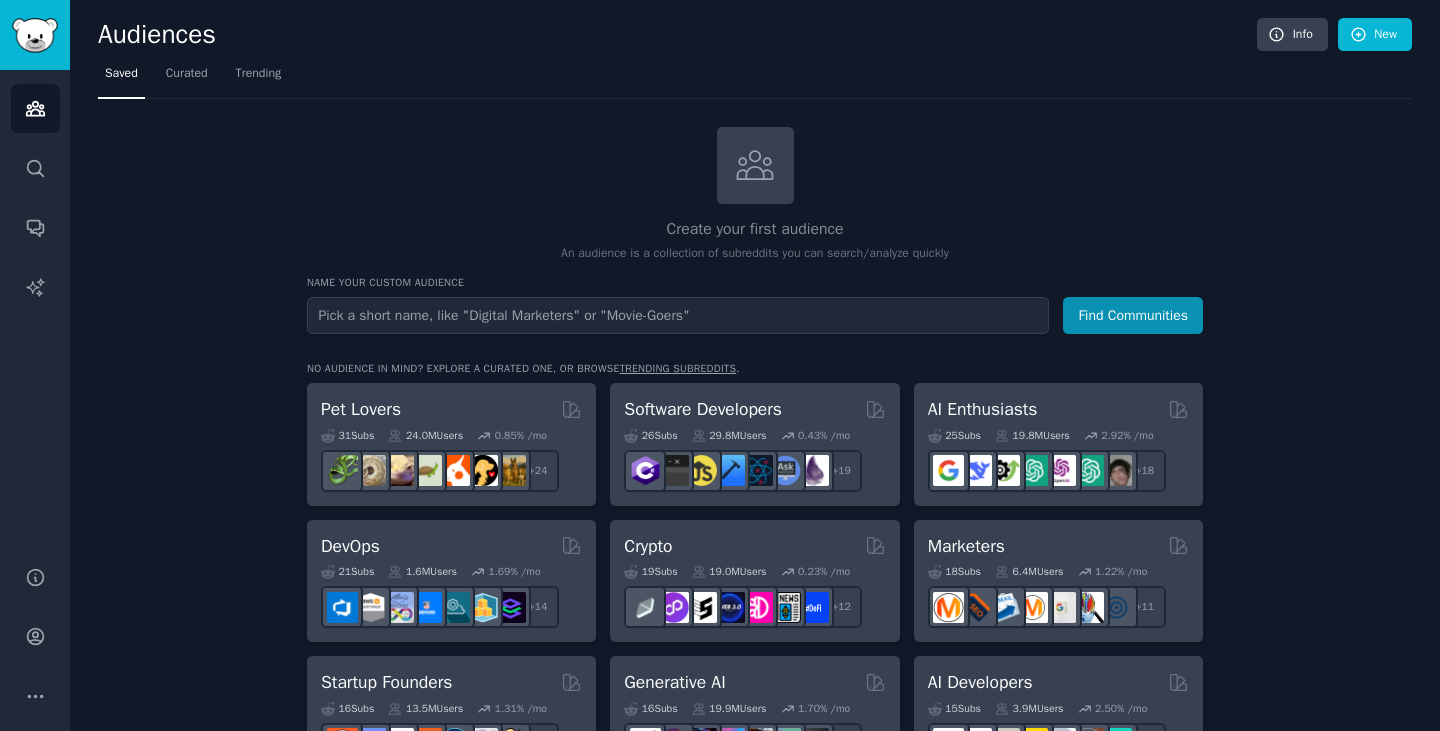 click on "Create your first audience An audience is a collection of subreddits you can search/analyze quickly Name your custom audience Audience Name Find Communities No audience in mind? Explore a curated one, or browse  trending subreddits . Pet Lovers 31  Sub s 24.0M  Users 0.85 % /mo + 24 Software Developers 26  Sub s 29.8M  Users 0.43 % /mo + 19 AI Enthusiasts 25  Sub s 19.8M  Users 2.92 % /mo + 18 DevOps 21  Sub s 1.6M  Users 1.69 % /mo r/azuredevops + 14 Crypto 19  Sub s 19.0M  Users 0.23 % /mo + 12 Marketers 18  Sub s 6.4M  Users 1.22 % /mo r/bigseo + 11 Startup Founders 16  Sub s 13.5M  Users 1.31 % /mo + 9 Generative AI 16  Sub s 19.9M  Users 1.70 % /mo + 9 AI Developers 15  Sub s 3.9M  Users 2.50 % /mo + 8 Stock Investors 15  Sub s 28.3M  Users 0.52 % /mo + 8 Video Editors 15  Sub s 2.3M  Users 1.53 % /mo + 8 Designers 13  Sub s 9.7M  Users 0.28 % /mo + 6 Data Scientists 13  Sub s 7.6M  Users 0.61 % /mo + 6 Fitness Enthusiasts 12  Sub s 31.1M  Users 0.24 % /mo + 5 Gardeners 11  Sub s 13.5M  Users 2.03 % /mo" at bounding box center [755, 1204] 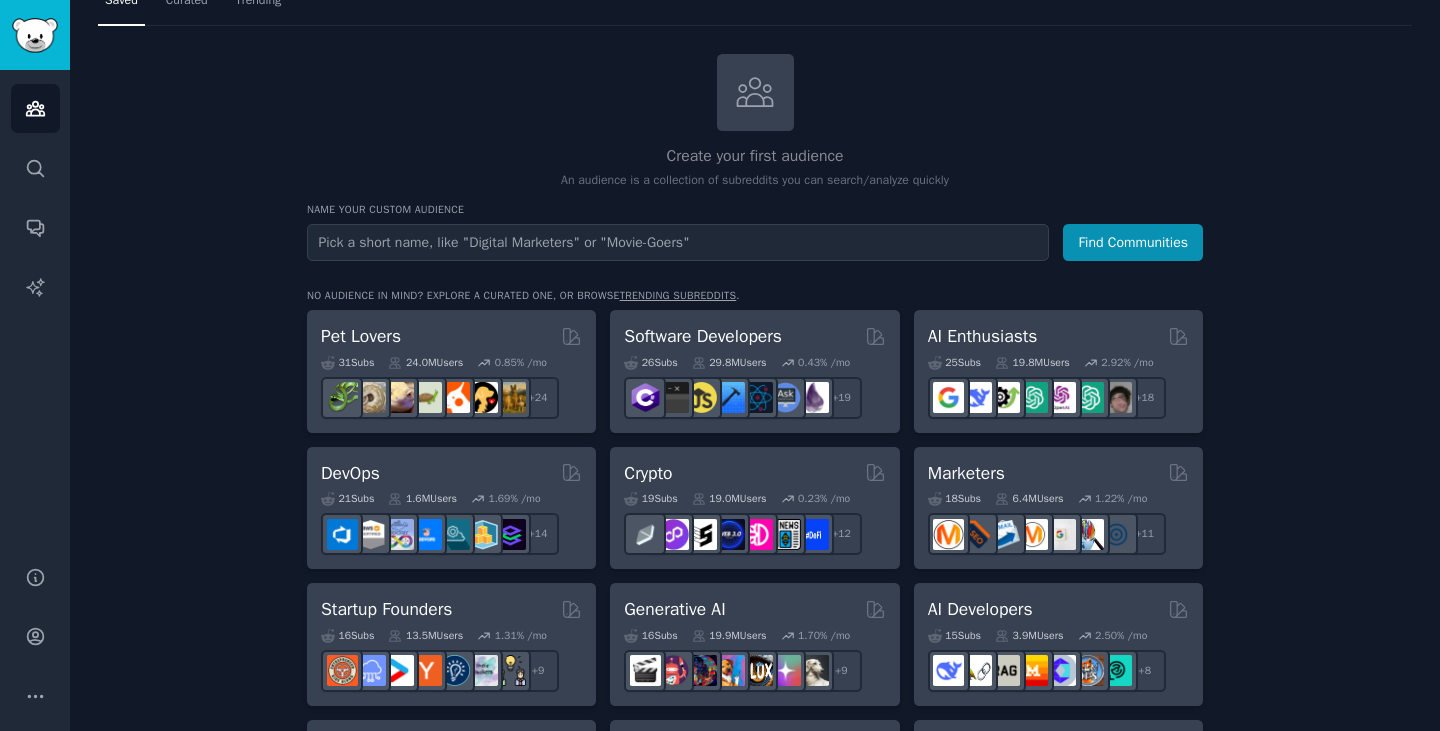 scroll, scrollTop: 80, scrollLeft: 0, axis: vertical 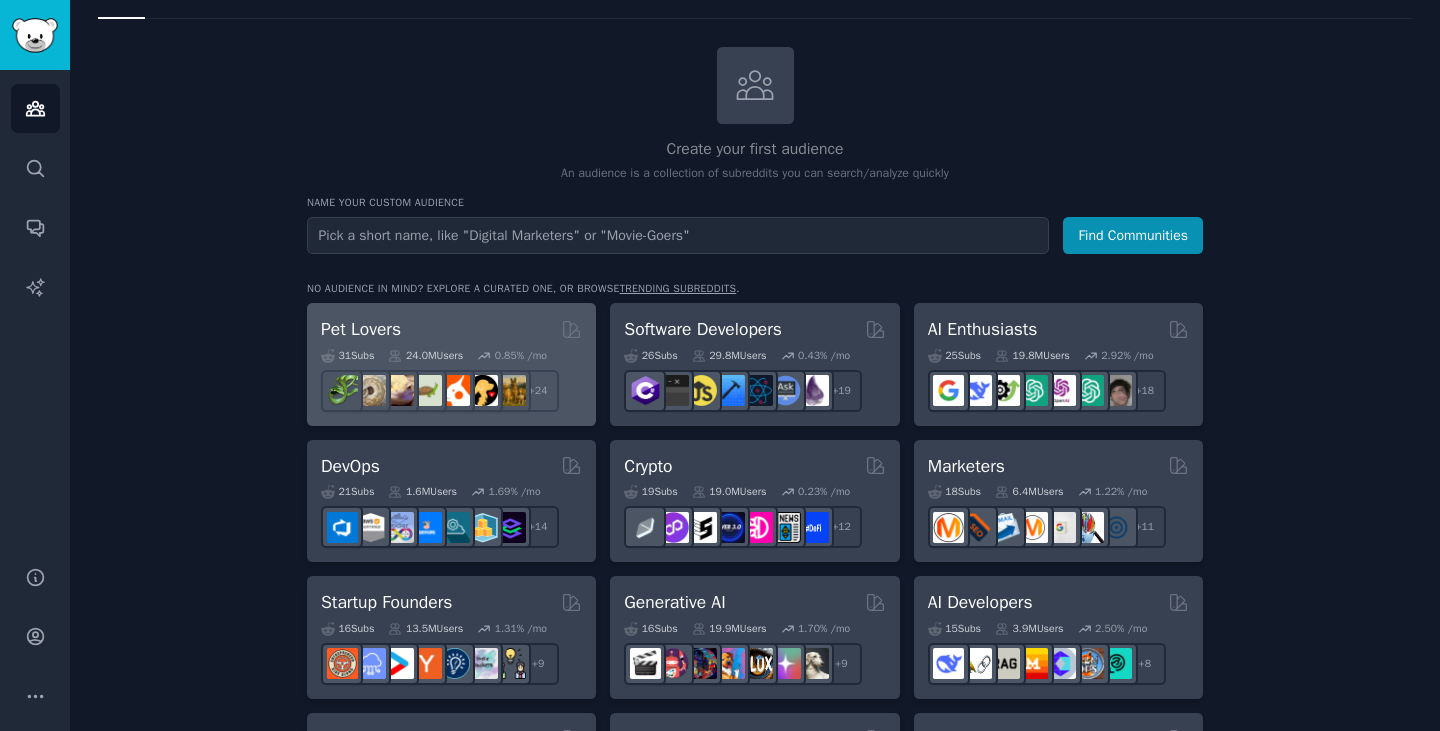click on "31  Sub s 24.0M  Users 0.85 % /mo r/leopardgeckos + 24" at bounding box center [451, 377] 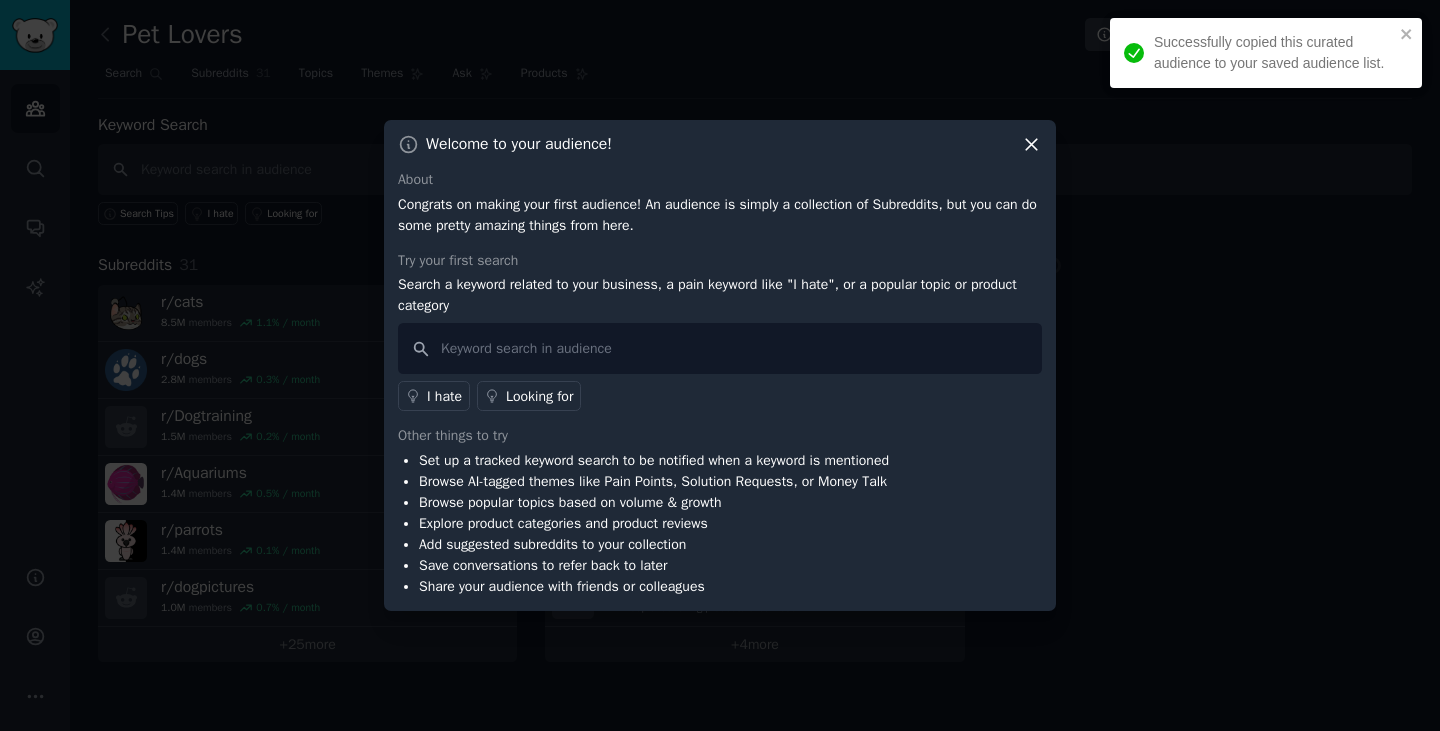 click on "Successfully copied this curated audience to your saved audience list." at bounding box center (1266, 53) 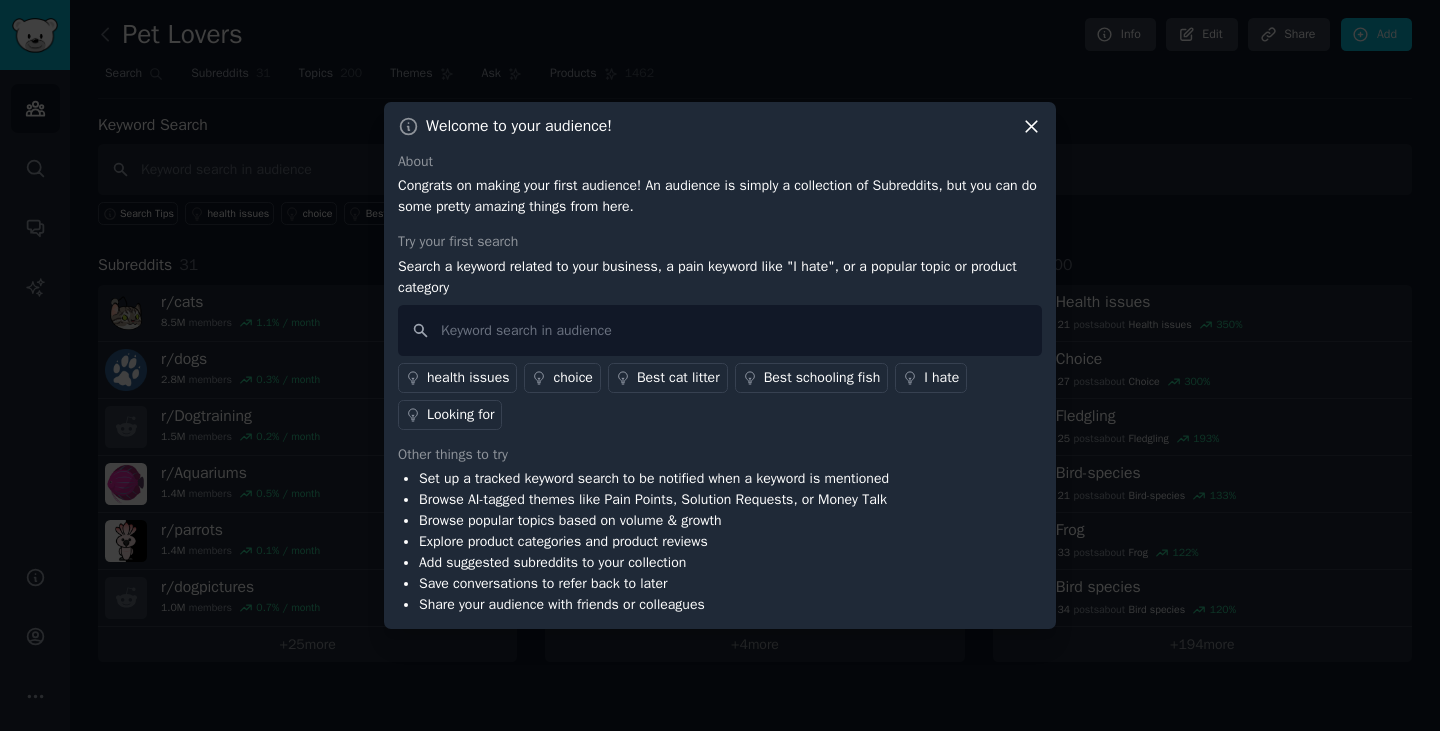 click 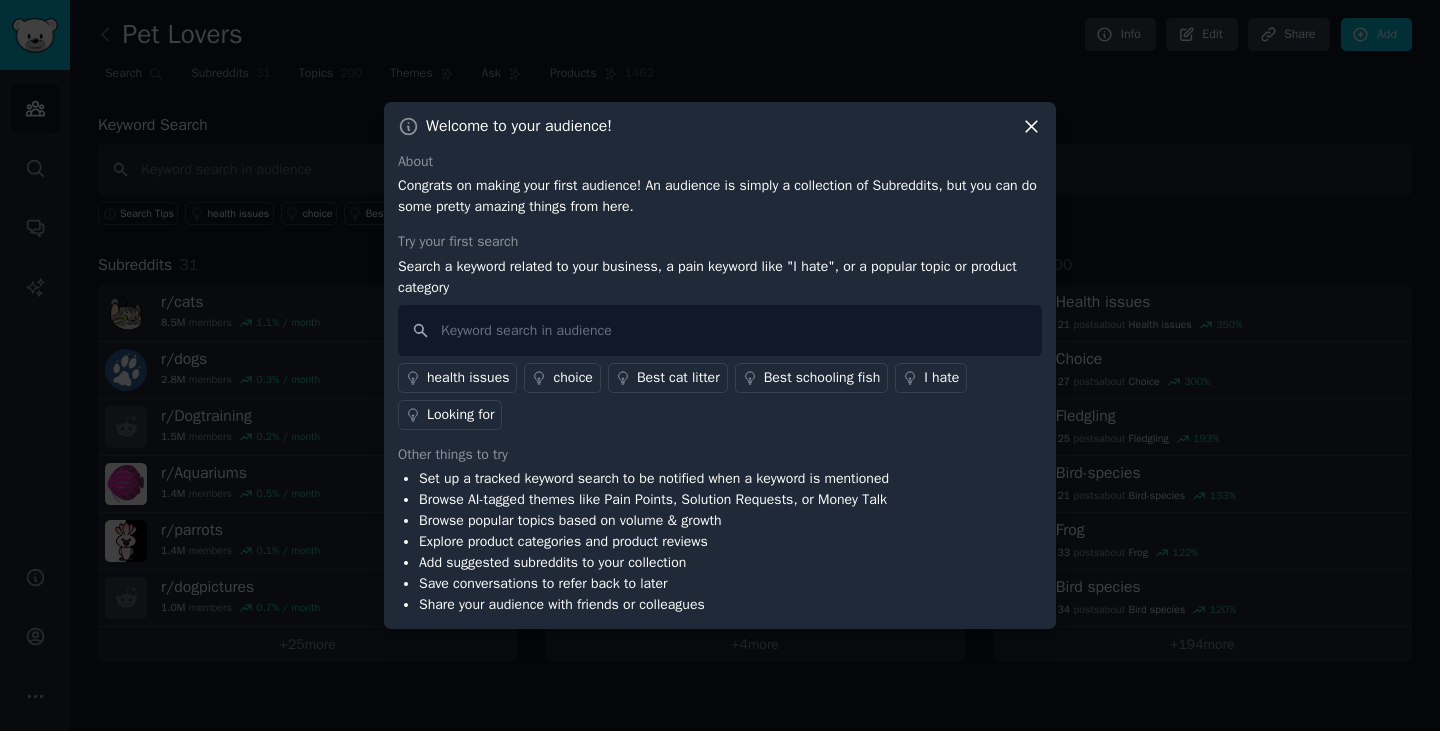 click 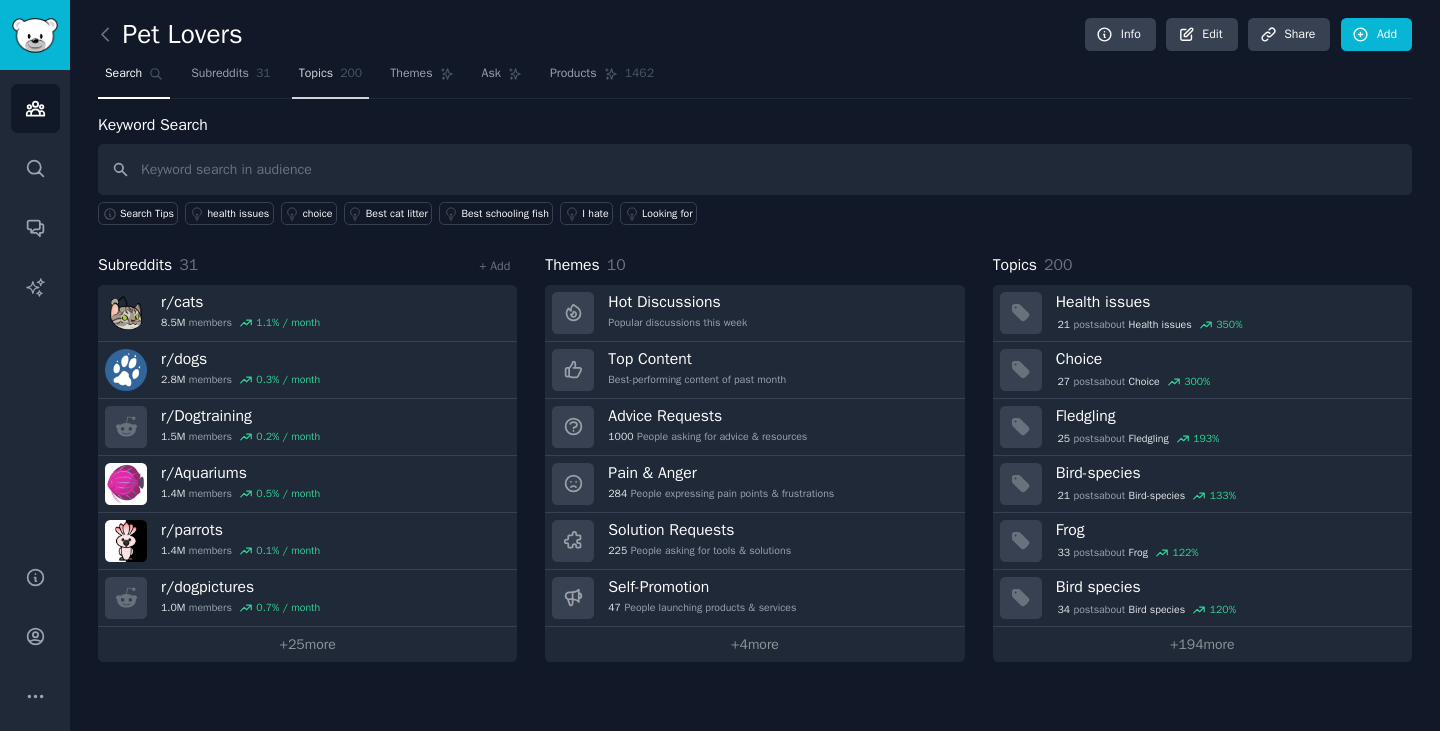 click on "Topics" at bounding box center (316, 74) 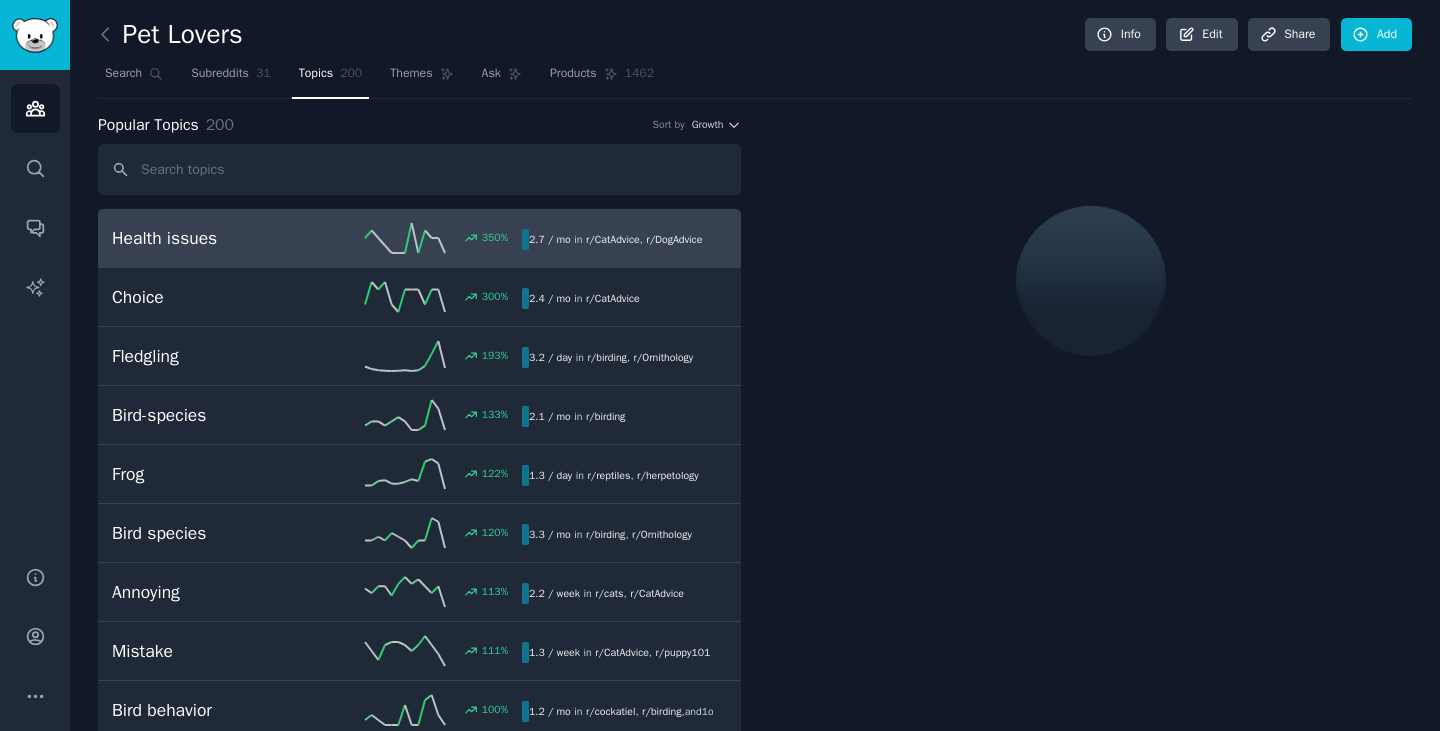 click at bounding box center (1090, 281) 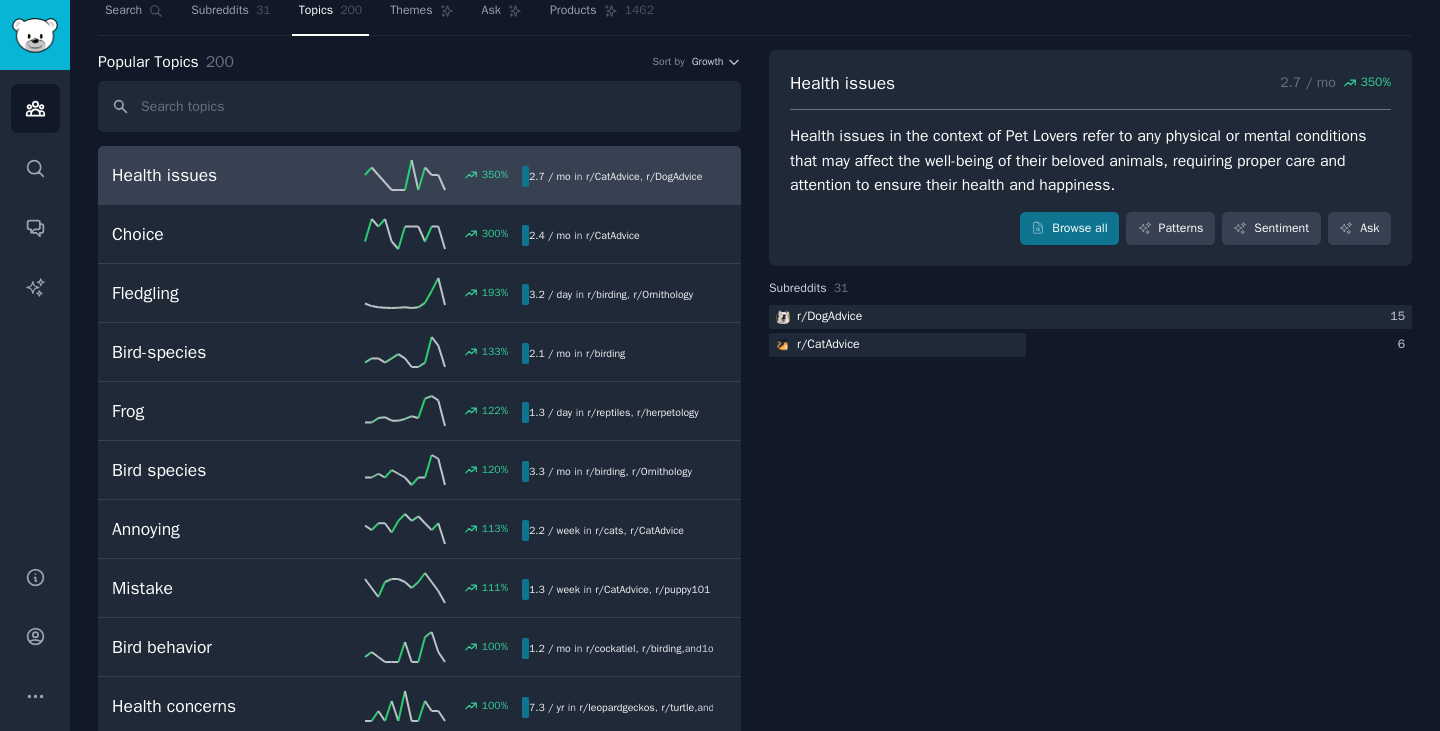 scroll, scrollTop: 0, scrollLeft: 0, axis: both 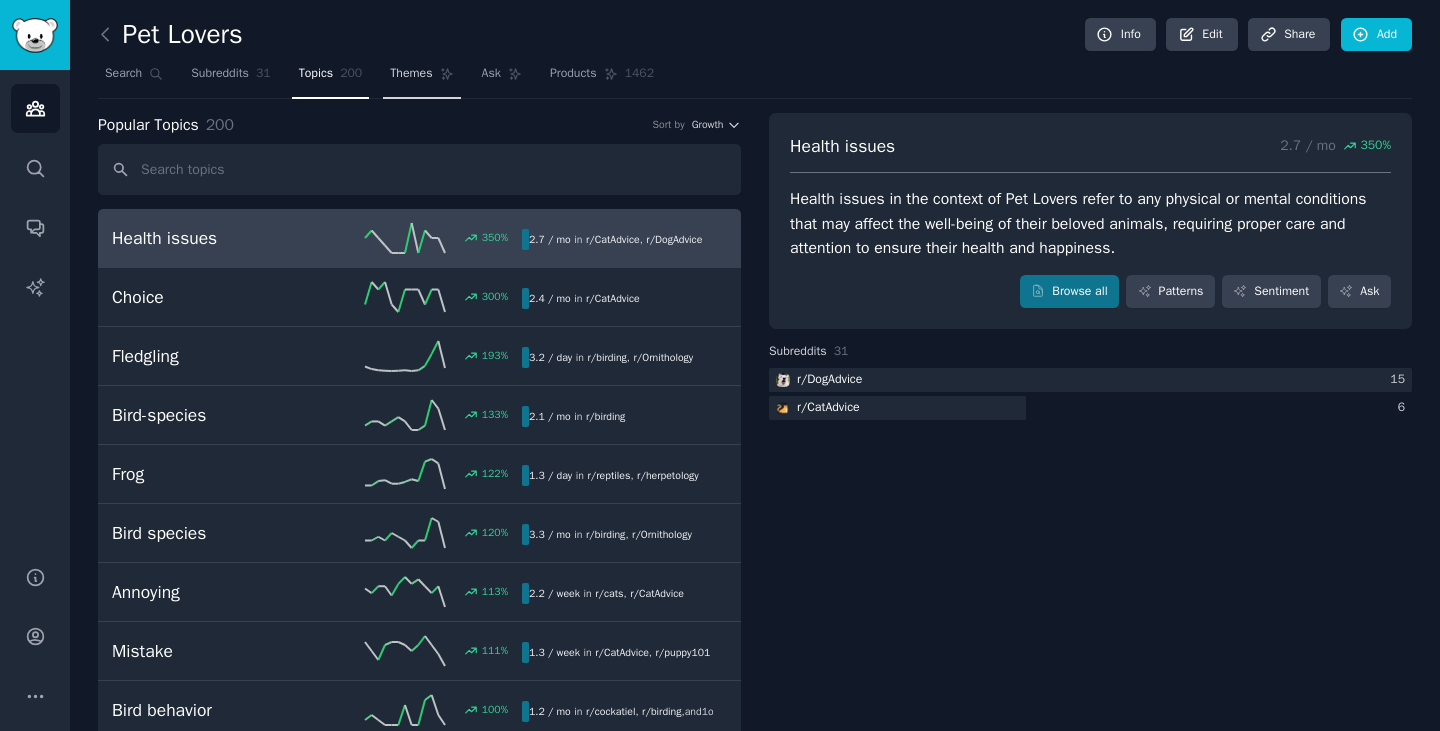 click on "Themes" at bounding box center [421, 78] 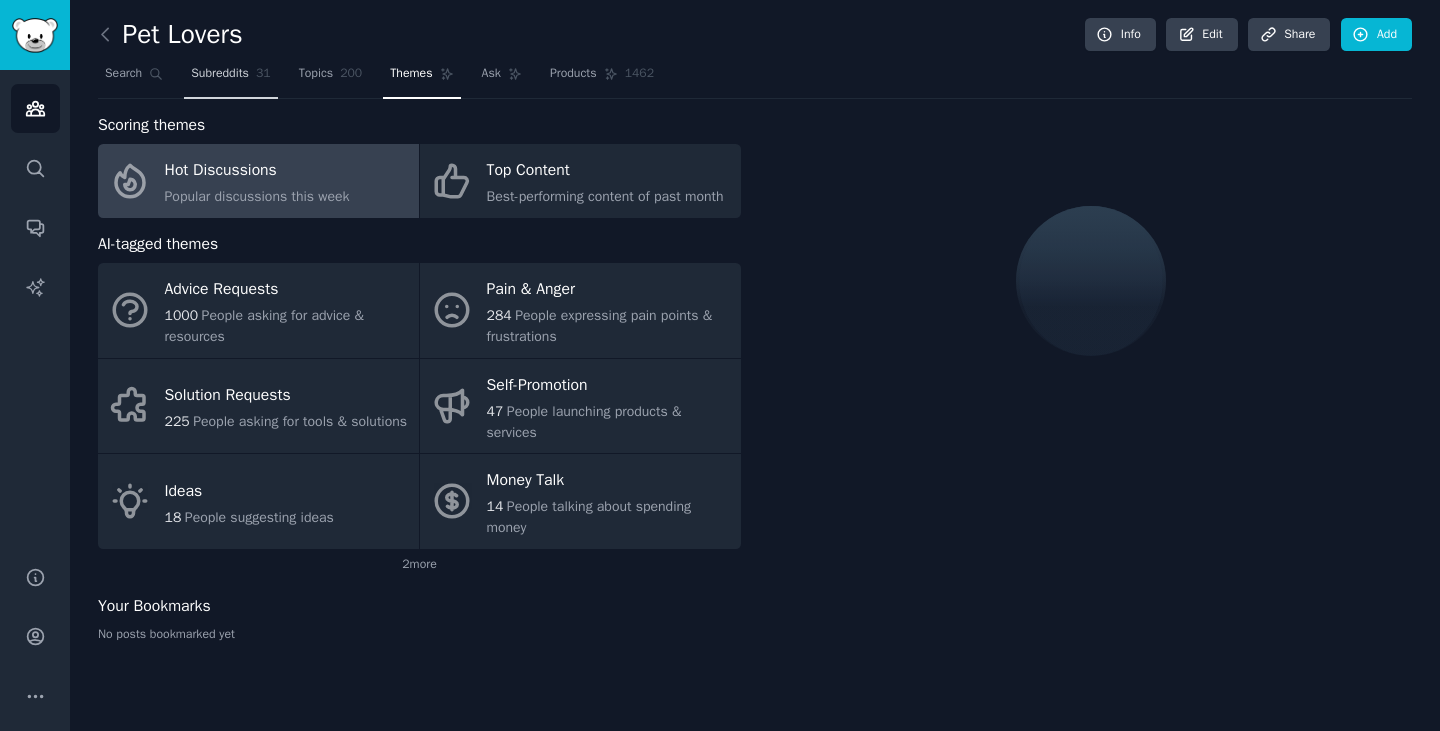 click on "Subreddits" at bounding box center (220, 74) 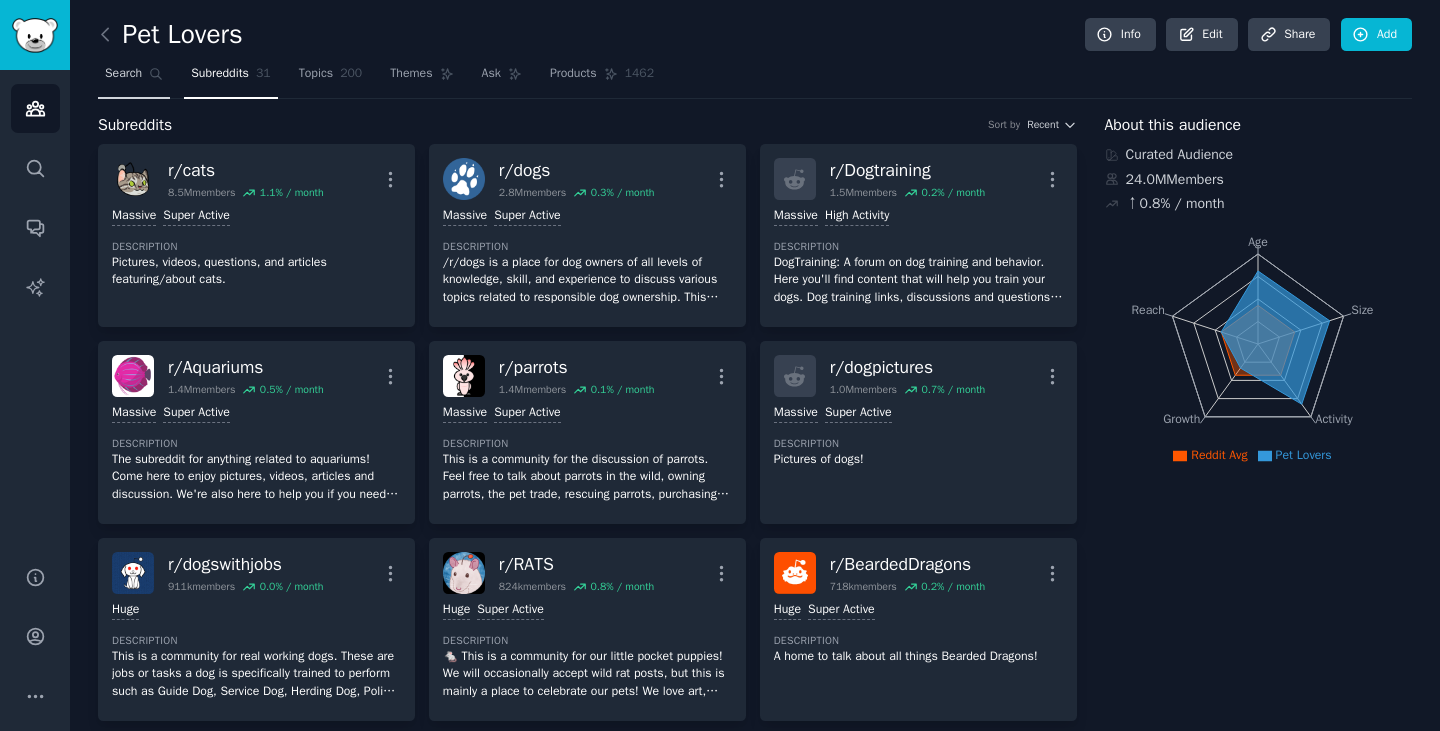 click on "Search" at bounding box center [123, 74] 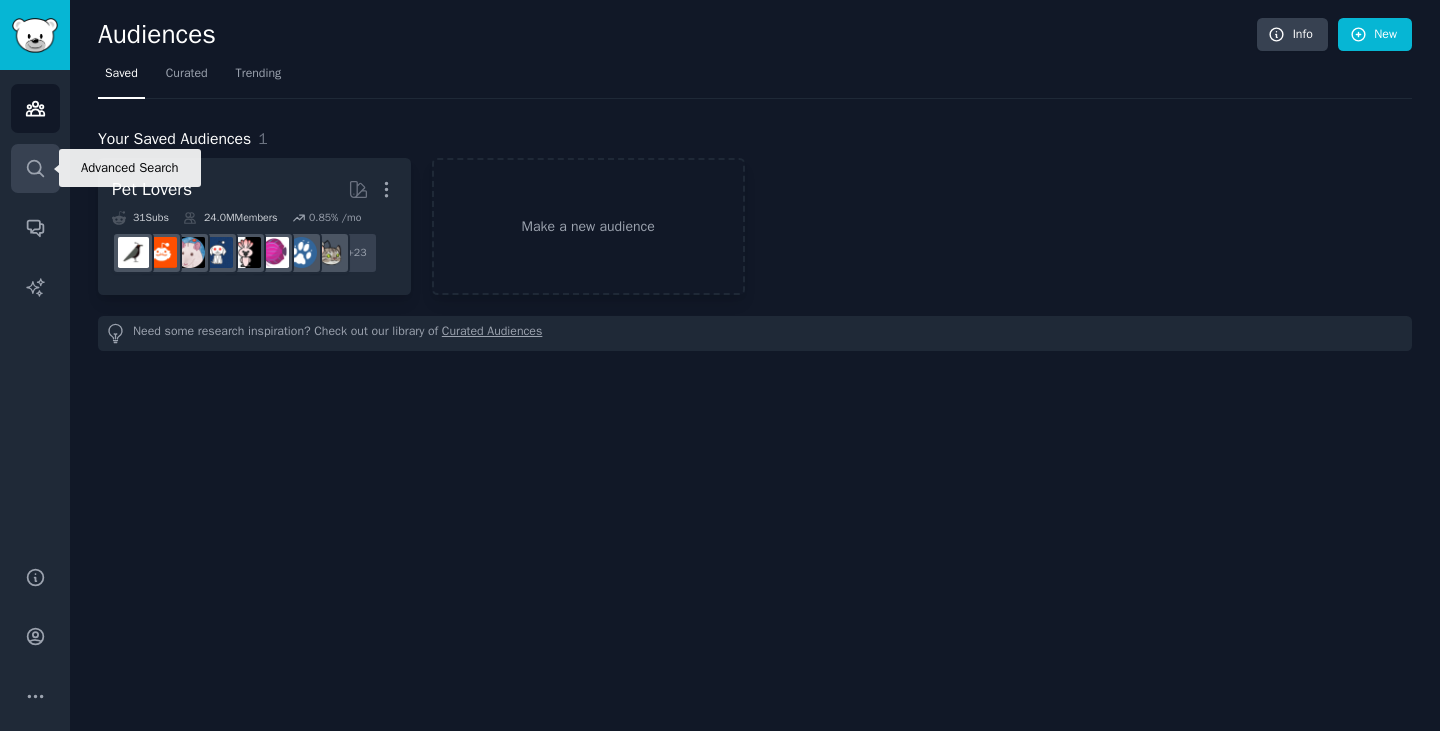 click 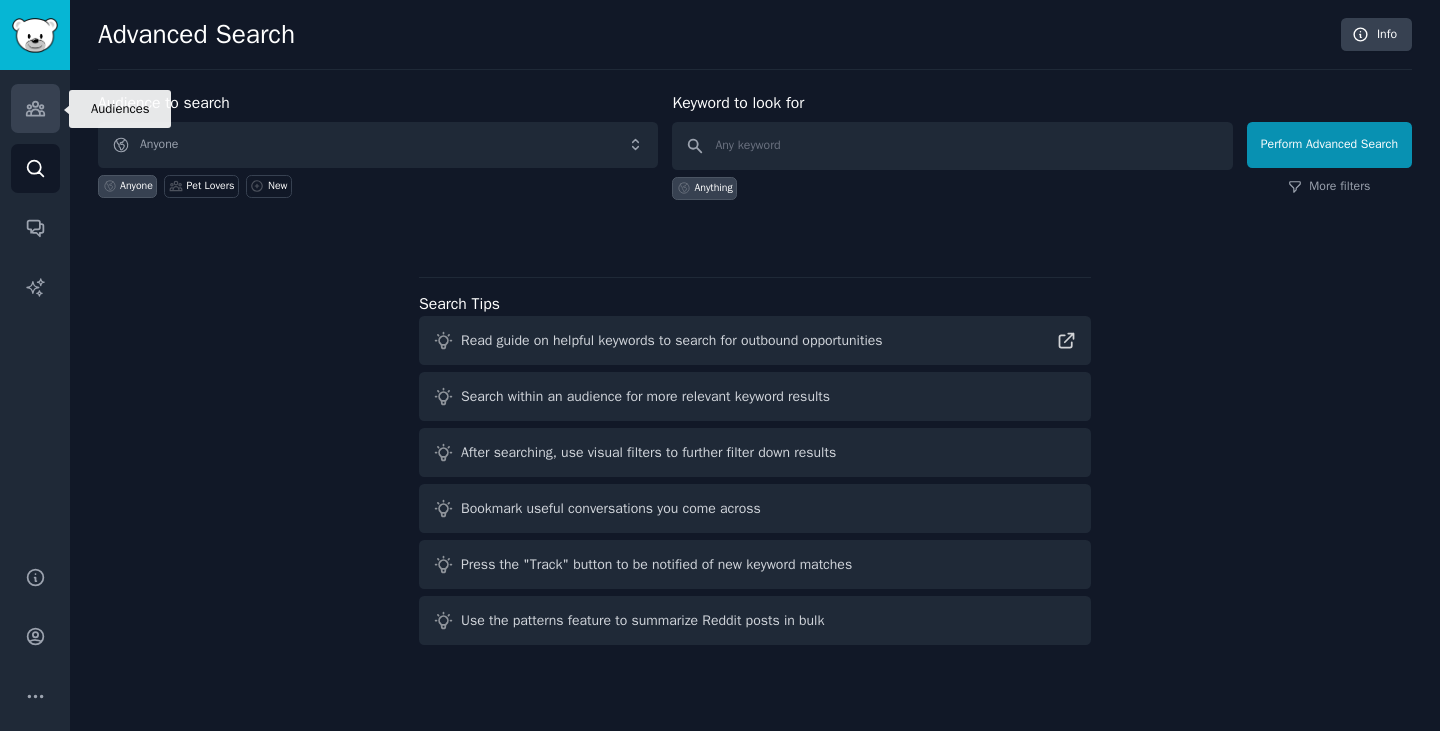 click on "Audiences" at bounding box center [35, 108] 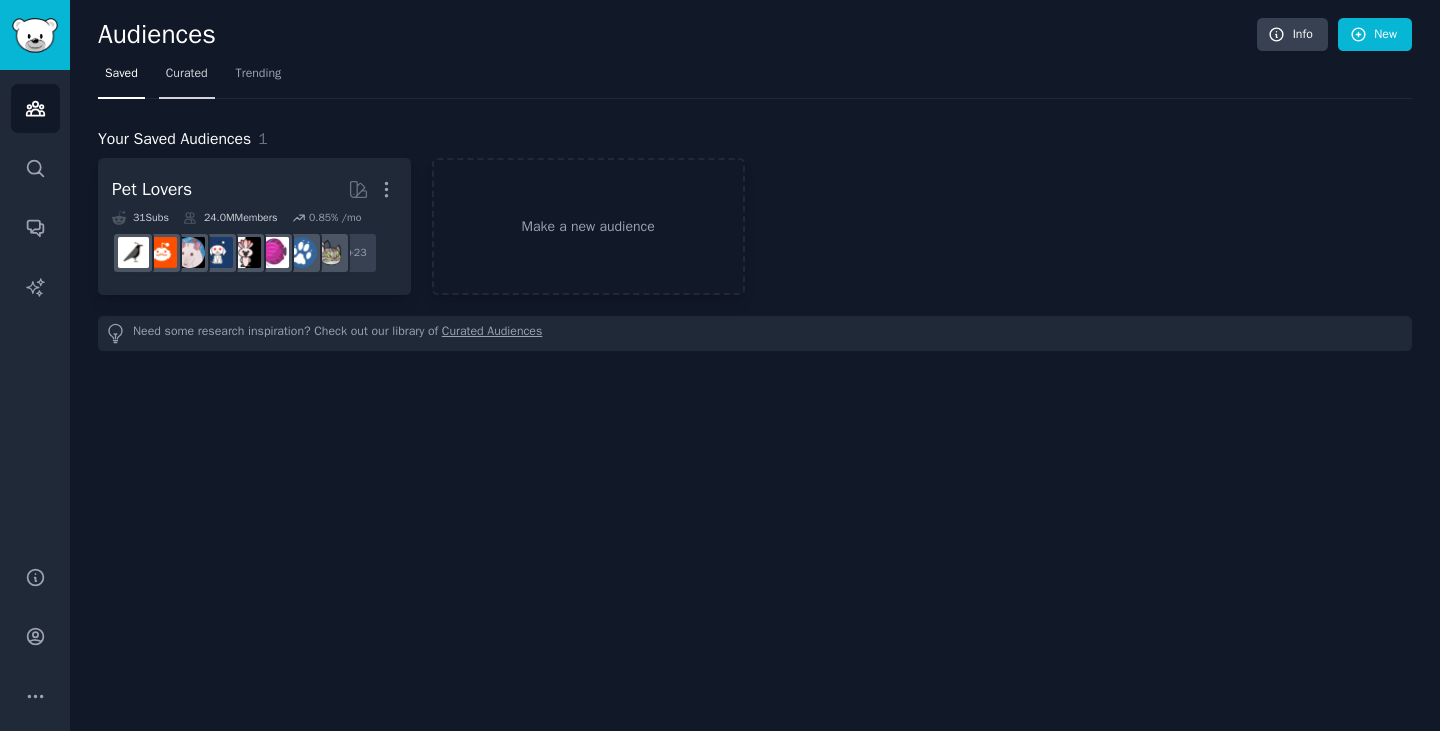 click on "Curated" at bounding box center (187, 74) 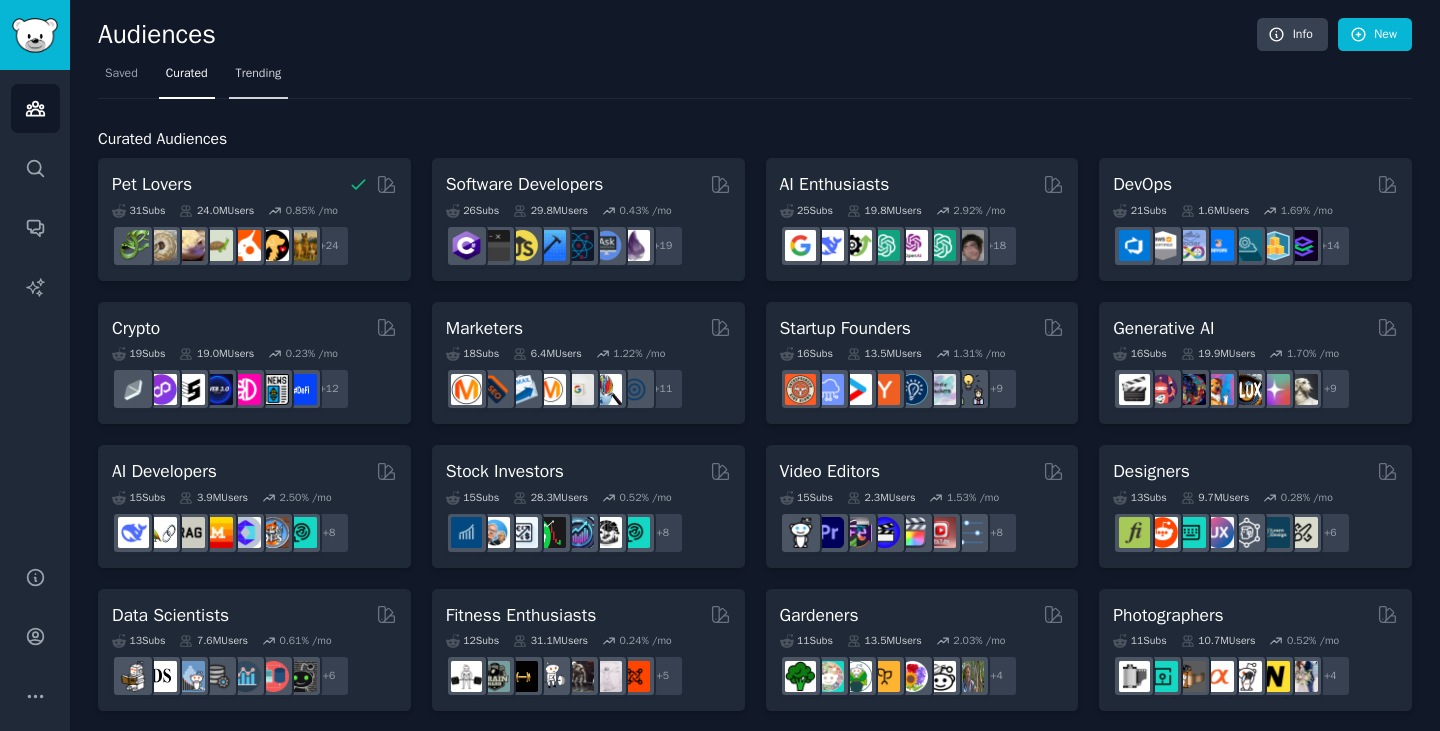 click on "Trending" at bounding box center [259, 78] 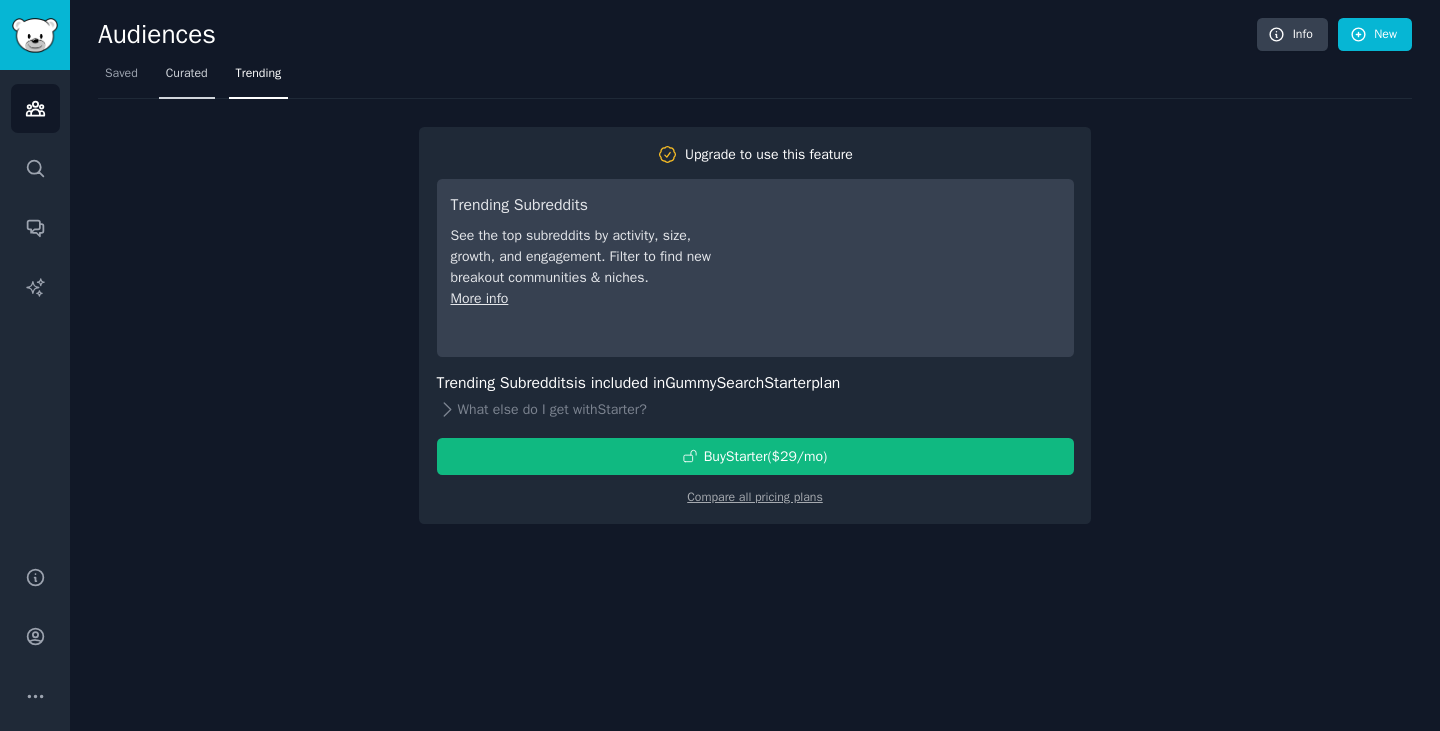 click on "Curated" at bounding box center (187, 78) 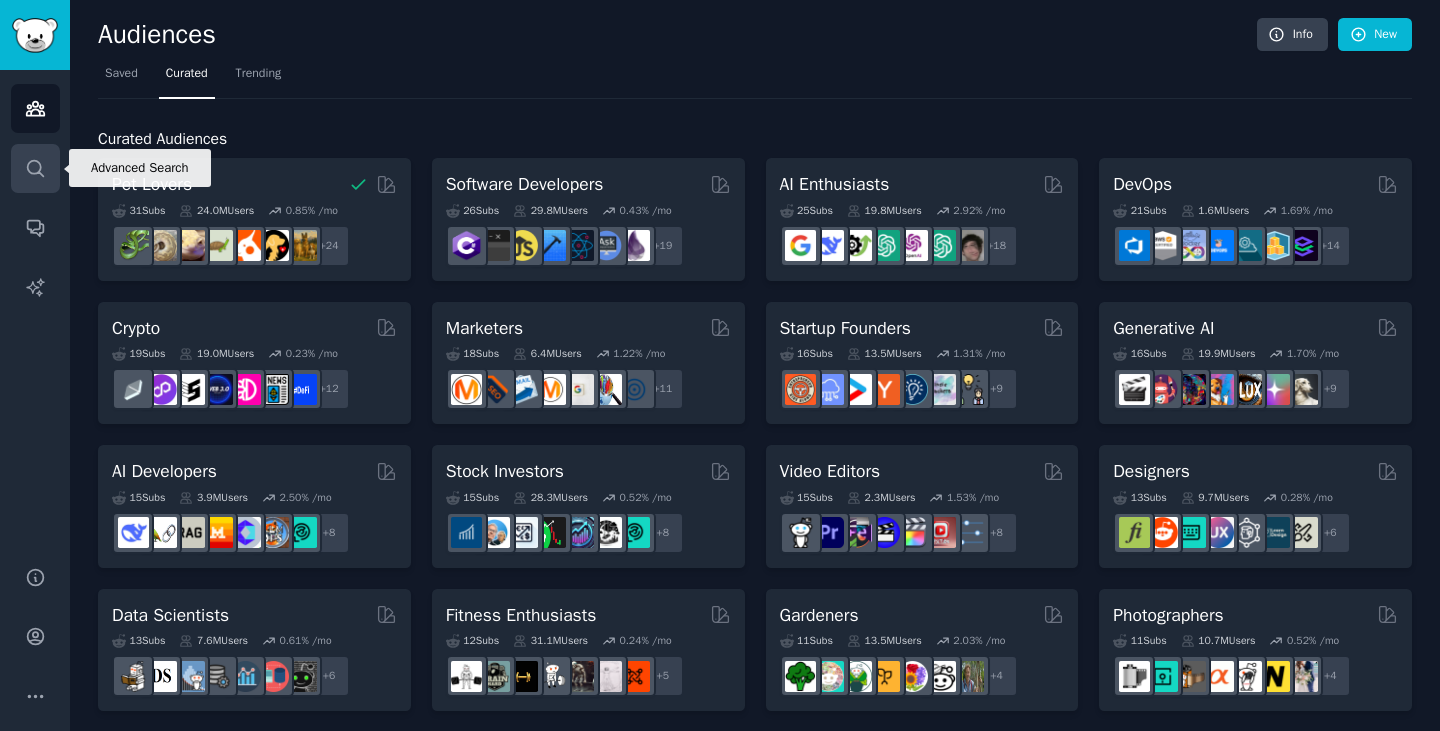 click 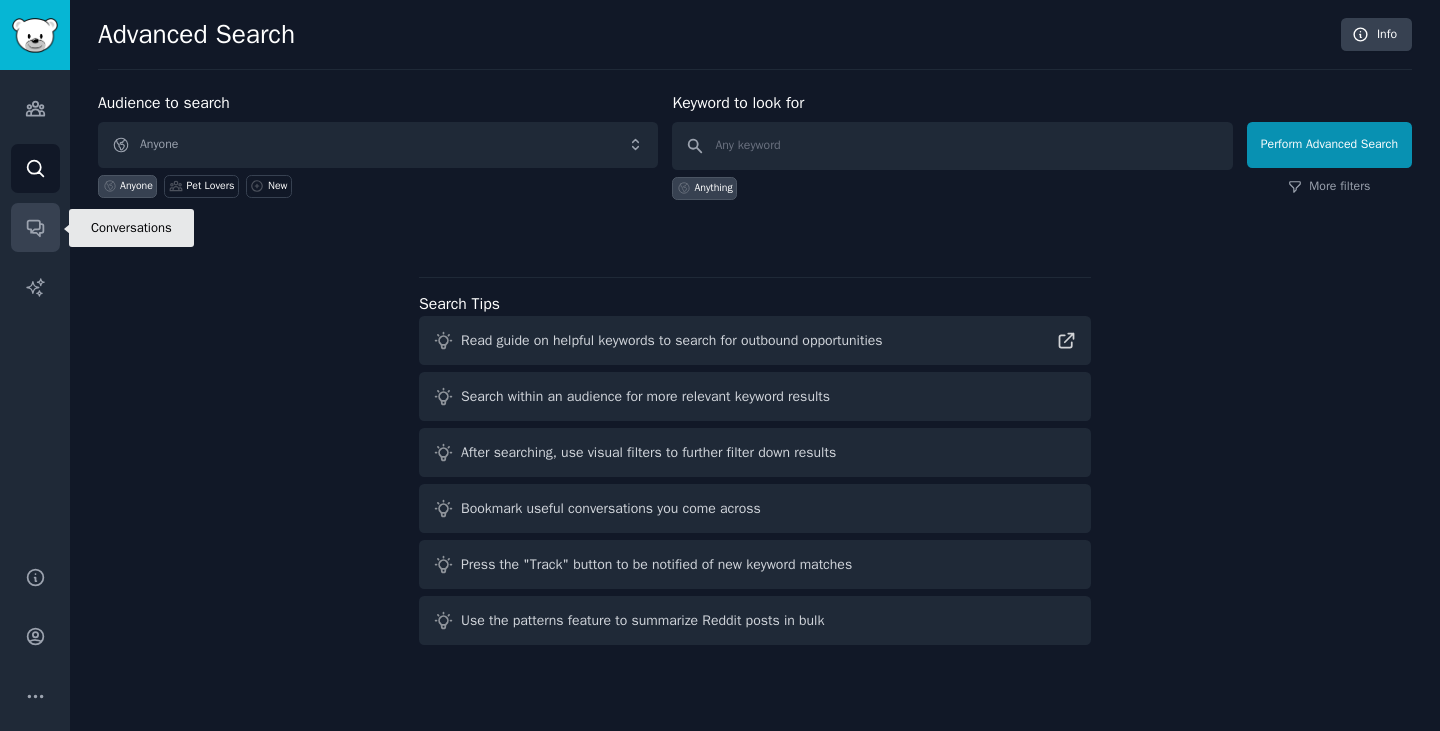 click on "Conversations" at bounding box center (35, 227) 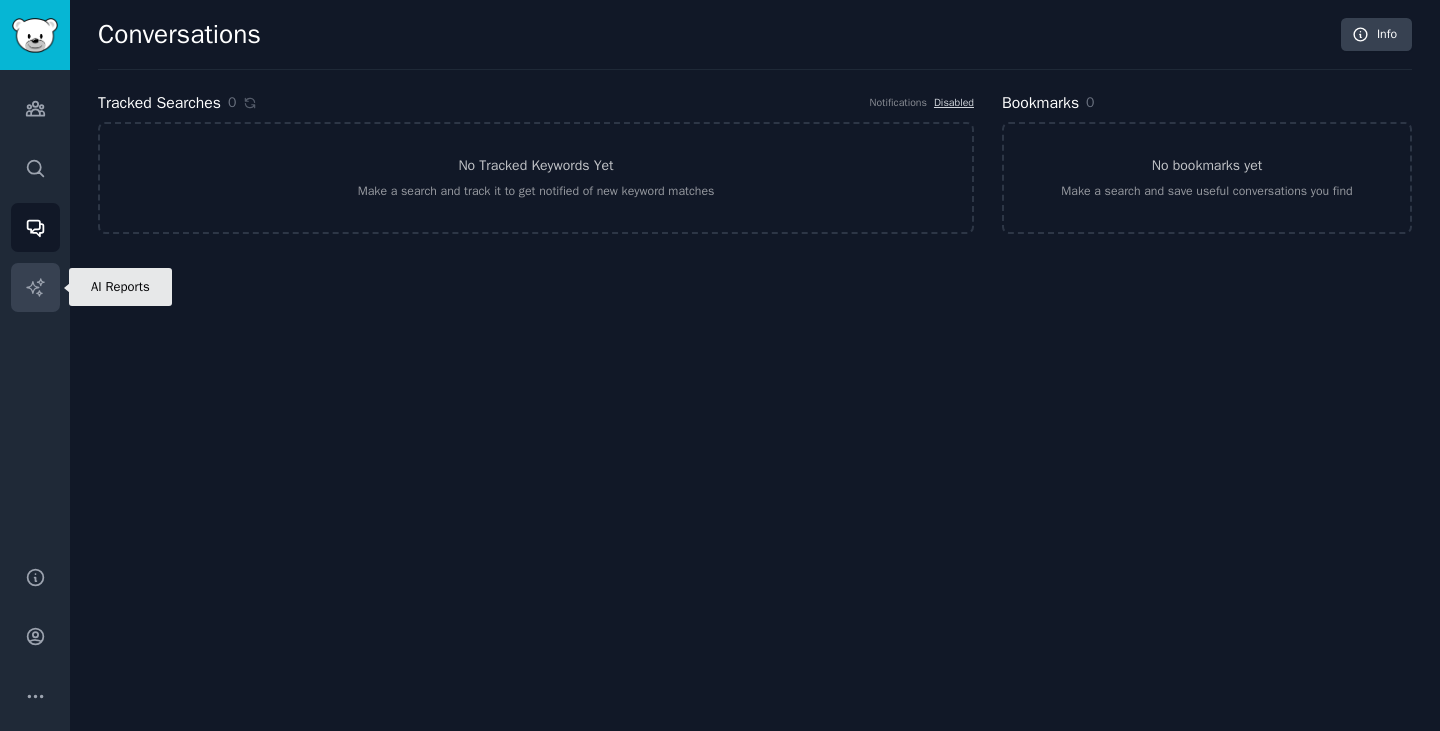 click on "AI Reports" at bounding box center (35, 287) 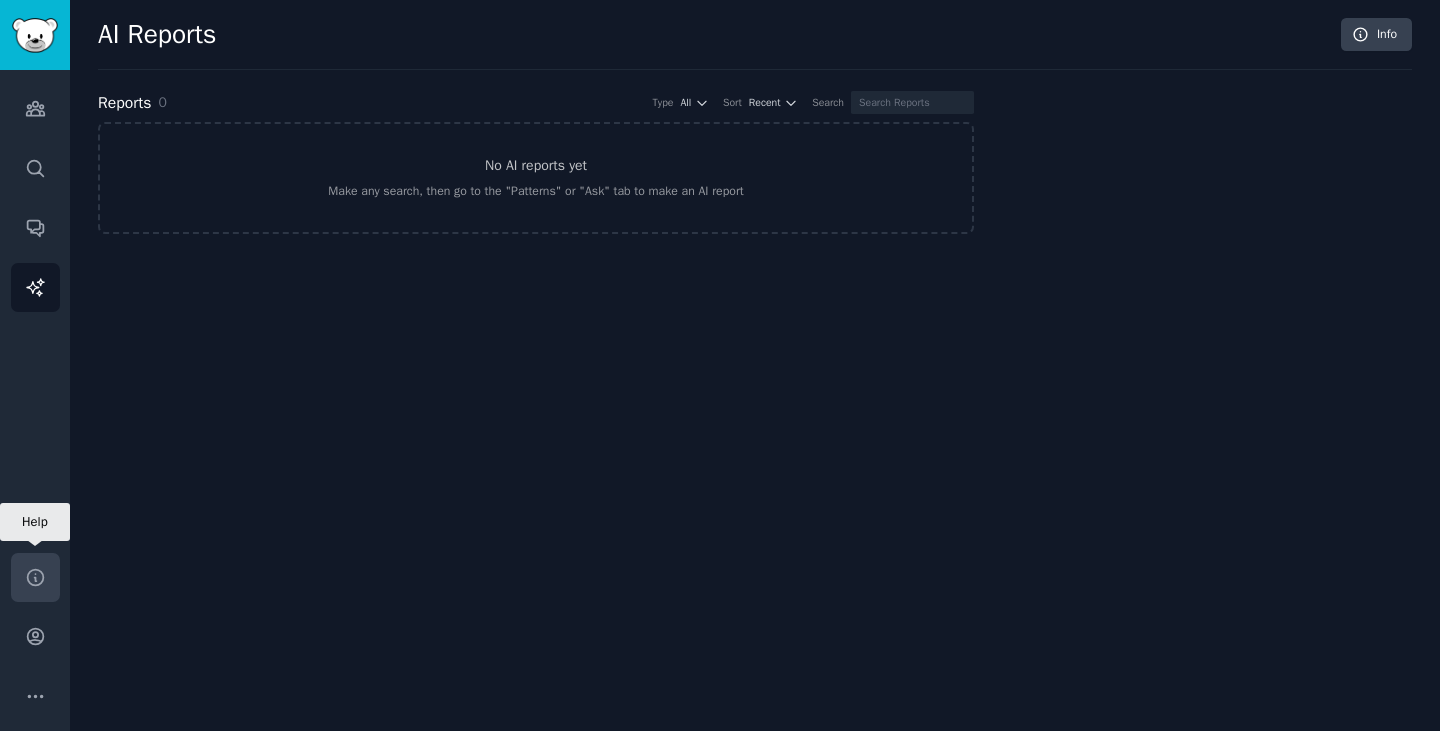 click on "Help" at bounding box center [35, 577] 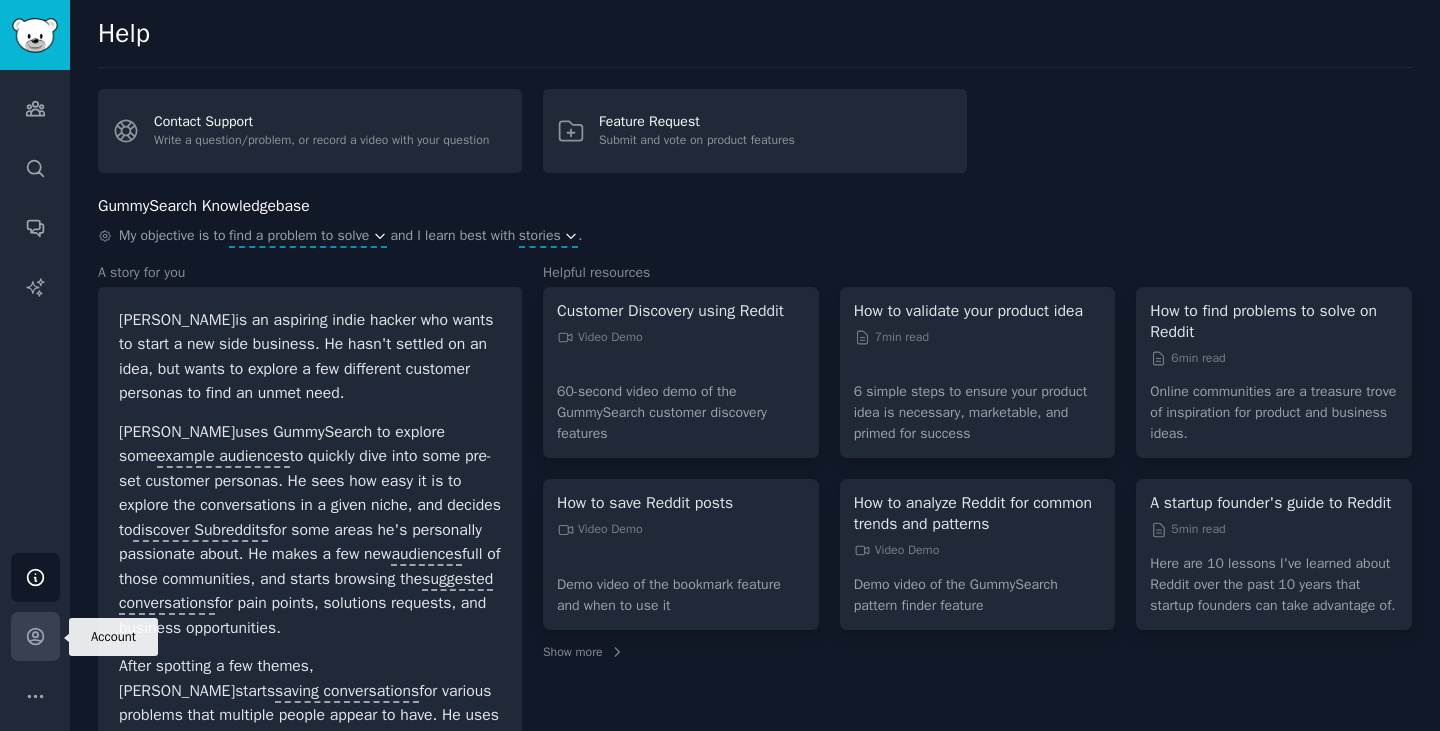 click 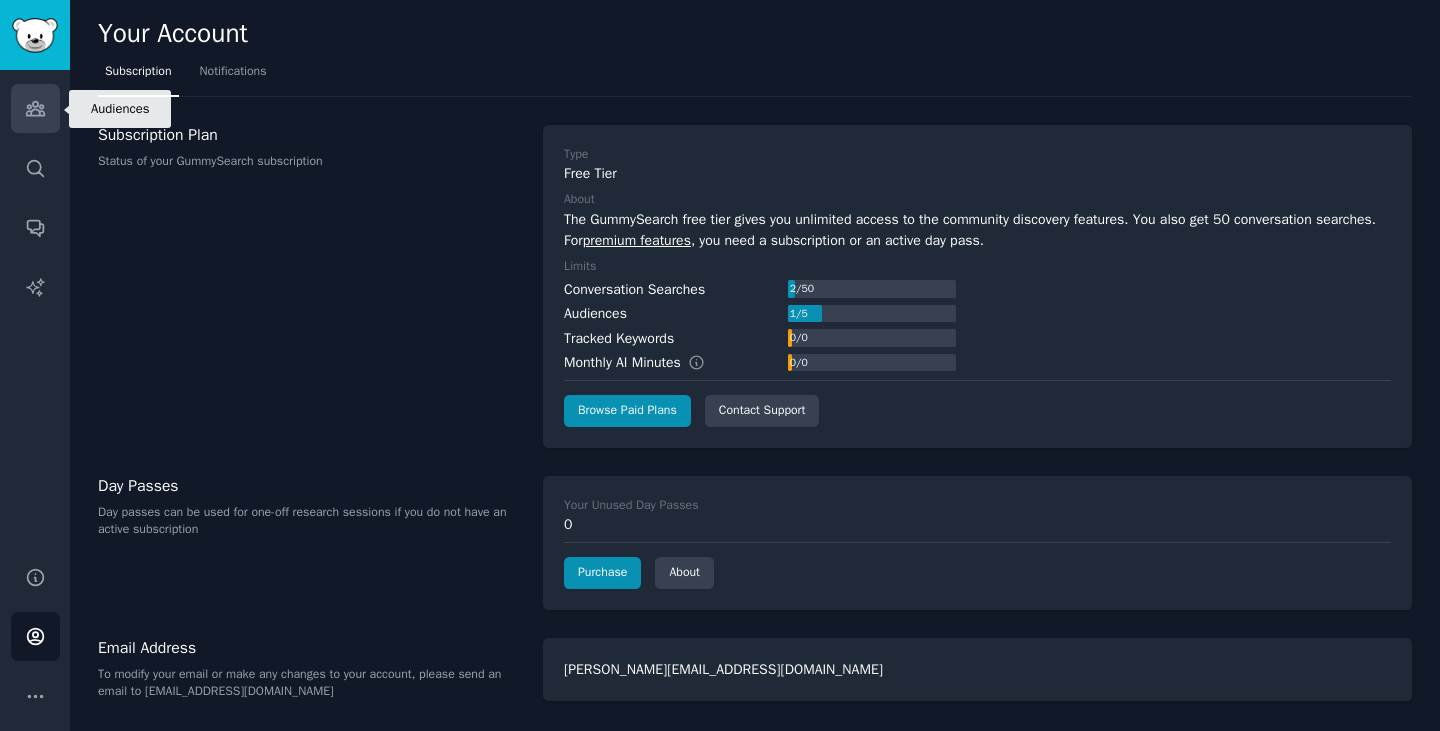 click on "Audiences" at bounding box center [35, 108] 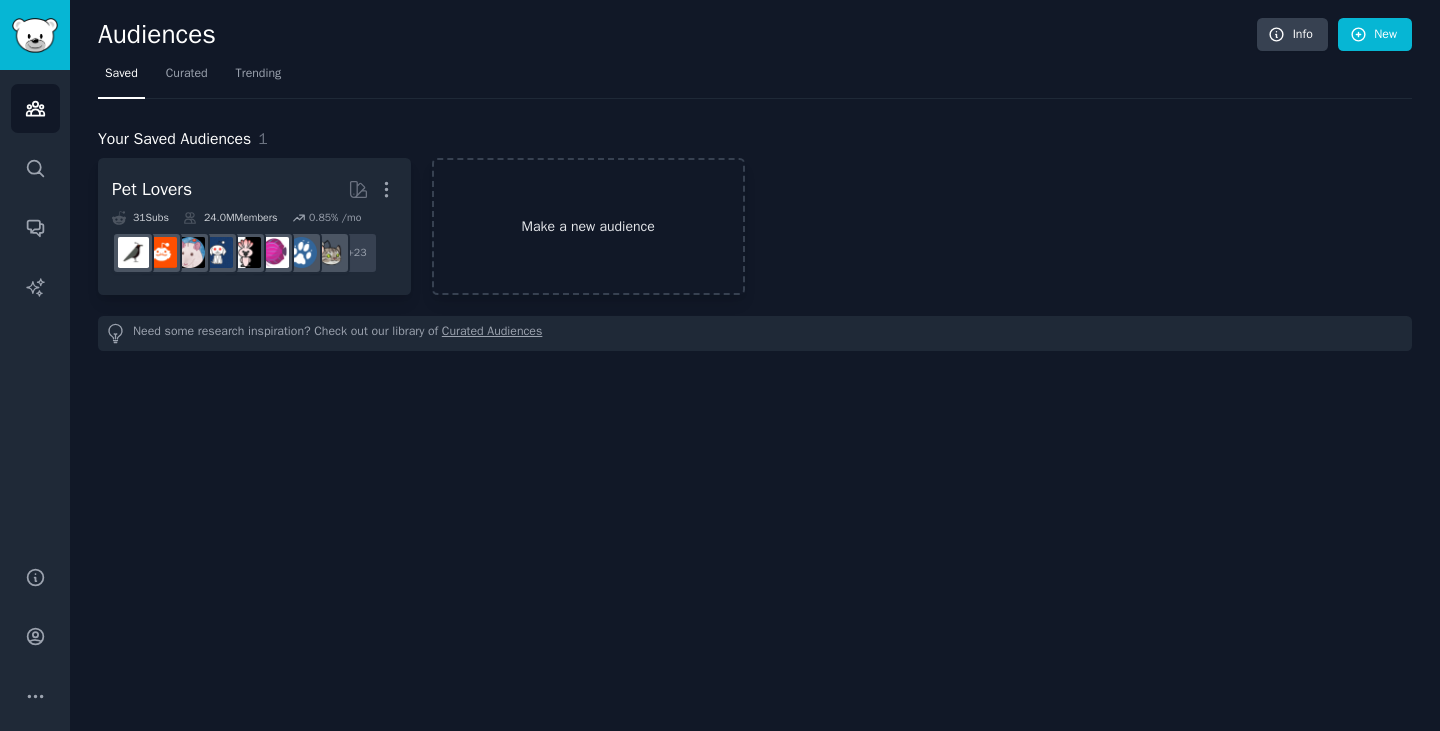 click on "Make a new audience" at bounding box center (588, 226) 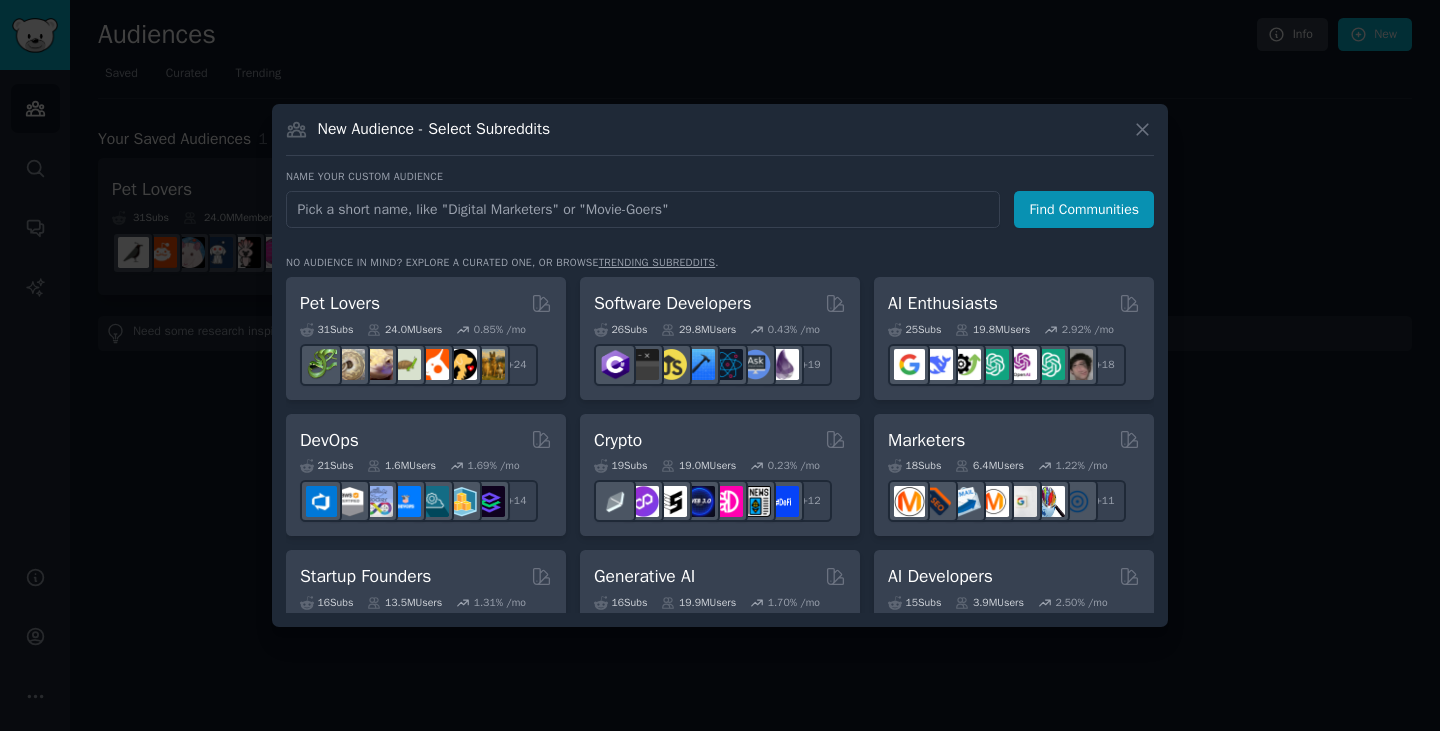 click at bounding box center [720, 365] 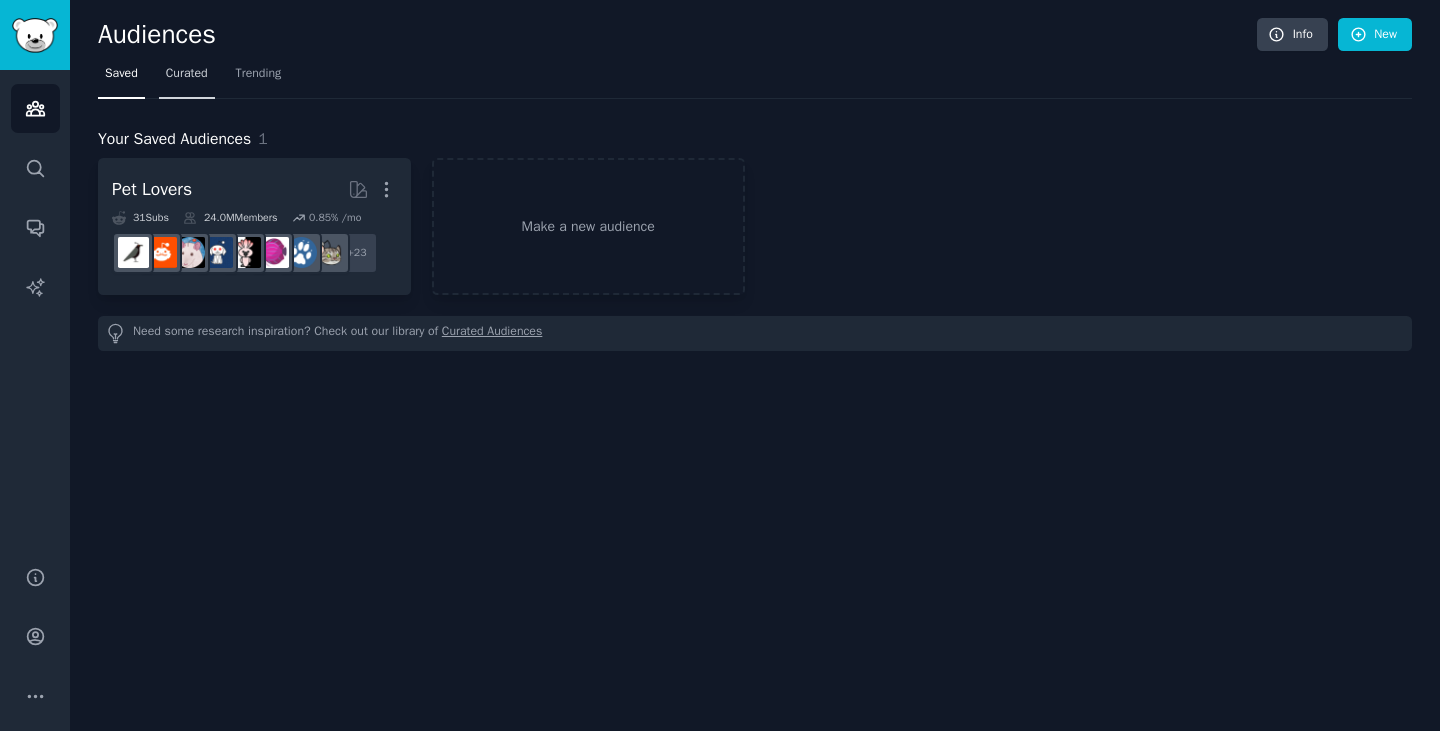 click on "Curated" at bounding box center [187, 78] 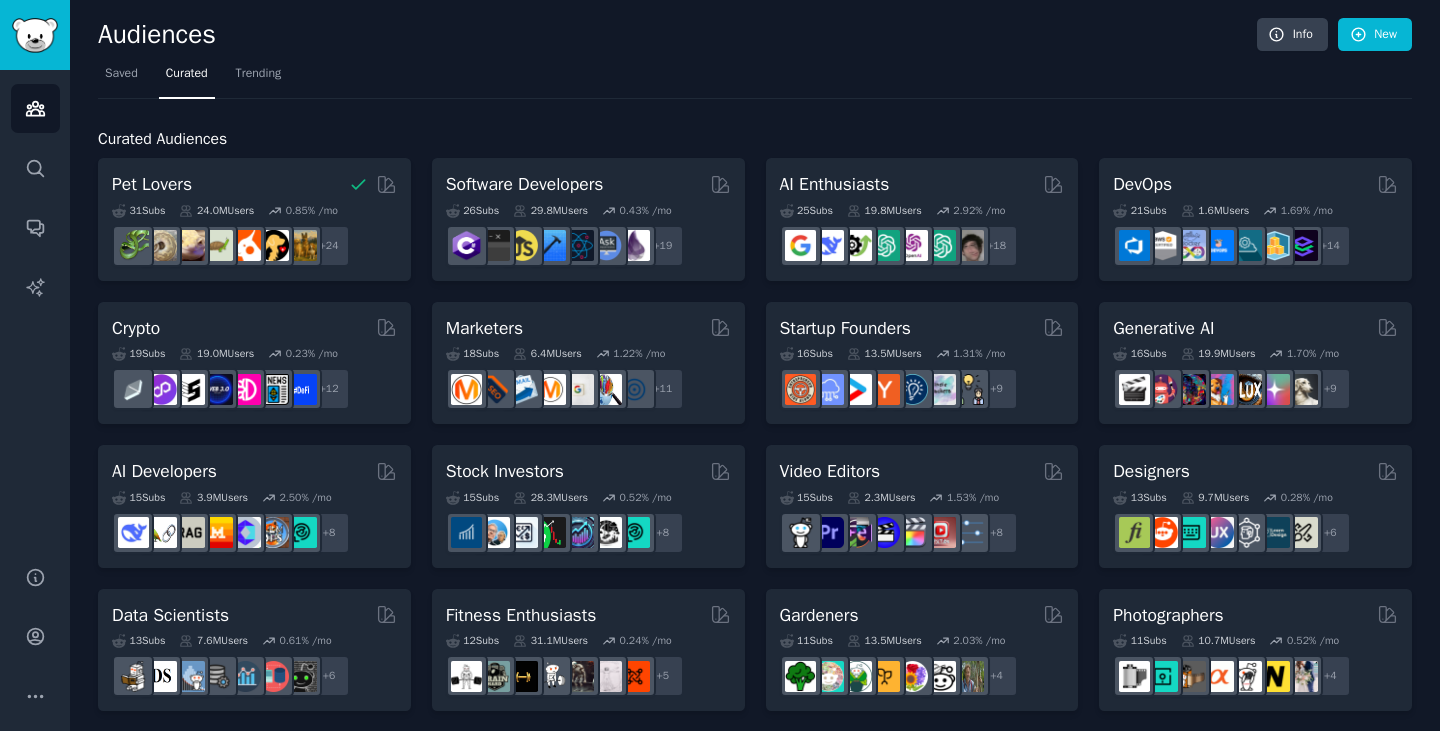 click on "Curated Audiences Pet Lovers 31  Sub s 24.0M  Users 0.85 % /mo r/herpetology + 24 Software Developers 26  Sub s 29.8M  Users 0.43 % /mo + 19 AI Enthusiasts 25  Sub s 19.8M  Users 2.92 % /mo + 18 DevOps 21  Sub s 1.6M  Users 1.69 % /mo + 14 Crypto 19  Sub s 19.0M  Users 0.23 % /mo + 12 Marketers 18  Sub s 6.4M  Users 1.22 % /mo + 11 Startup Founders 16  Sub s 13.5M  Users 1.31 % /mo + 9 Generative AI 16  Sub s 19.9M  Users 1.70 % /mo + 9 AI Developers 15  Sub s 3.9M  Users 2.50 % /mo + 8 Stock Investors 15  Sub s 28.3M  Users 0.52 % /mo + 8 Video Editors 15  Sub s 2.3M  Users 1.53 % /mo + 8 Designers 13  Sub s 9.7M  Users 0.28 % /mo + 6 Data Scientists 13  Sub s 7.6M  Users 0.61 % /mo + 6 Fitness Enthusiasts 12  Sub s 31.1M  Users 0.24 % /mo + 5 Gardeners 11  Sub s 13.5M  Users 2.03 % /mo + 4 Photographers 11  Sub s 10.7M  Users 0.52 % /mo + 4 Gaming 11  Sub s 52.8M  Users 0.38 % /mo + 4 NFT Collectors 10  Sub s 3.4M  Users -0.03 % /mo + 3 Ecommerce 10  Sub s 1.8M  Users 1.43 % /mo + 3 SEOs 10  Sub s 657k 1.92" at bounding box center [755, 836] 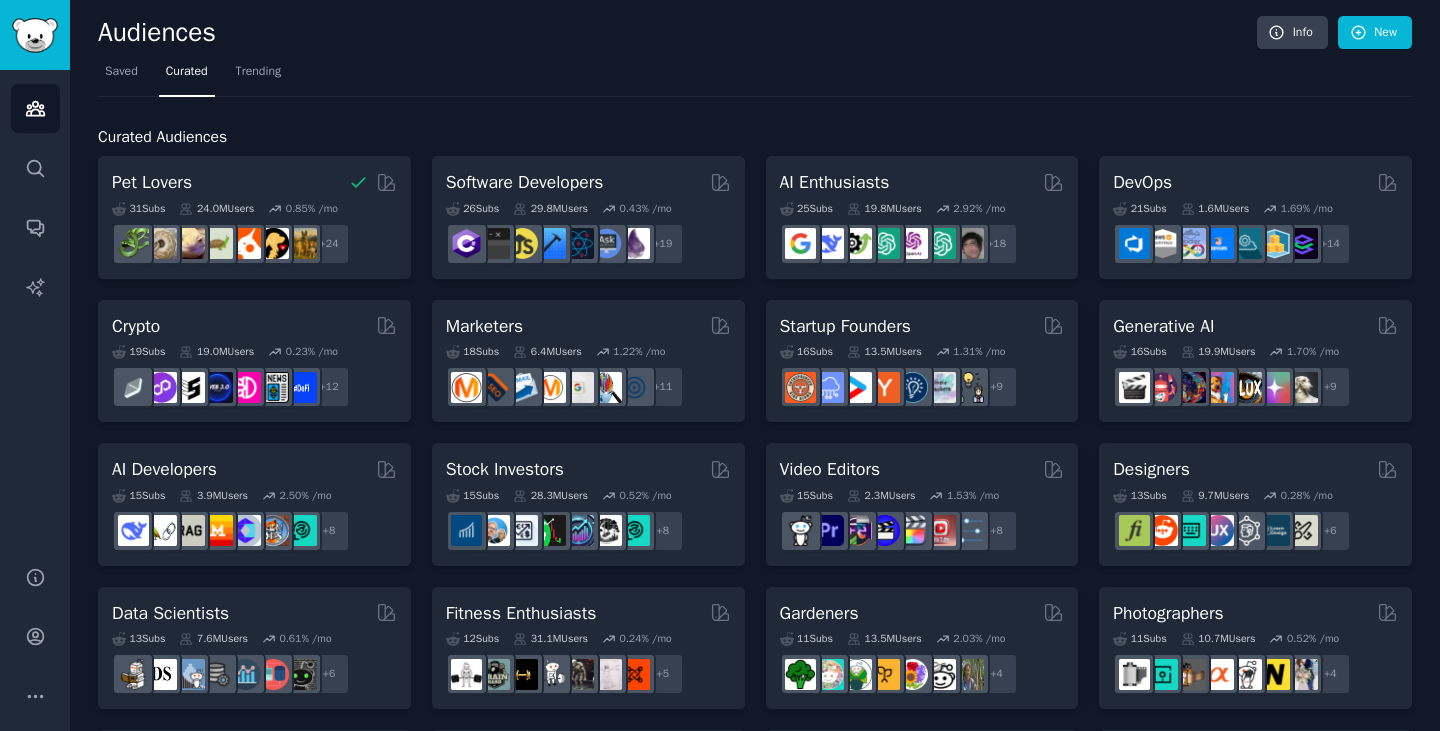 scroll, scrollTop: 0, scrollLeft: 0, axis: both 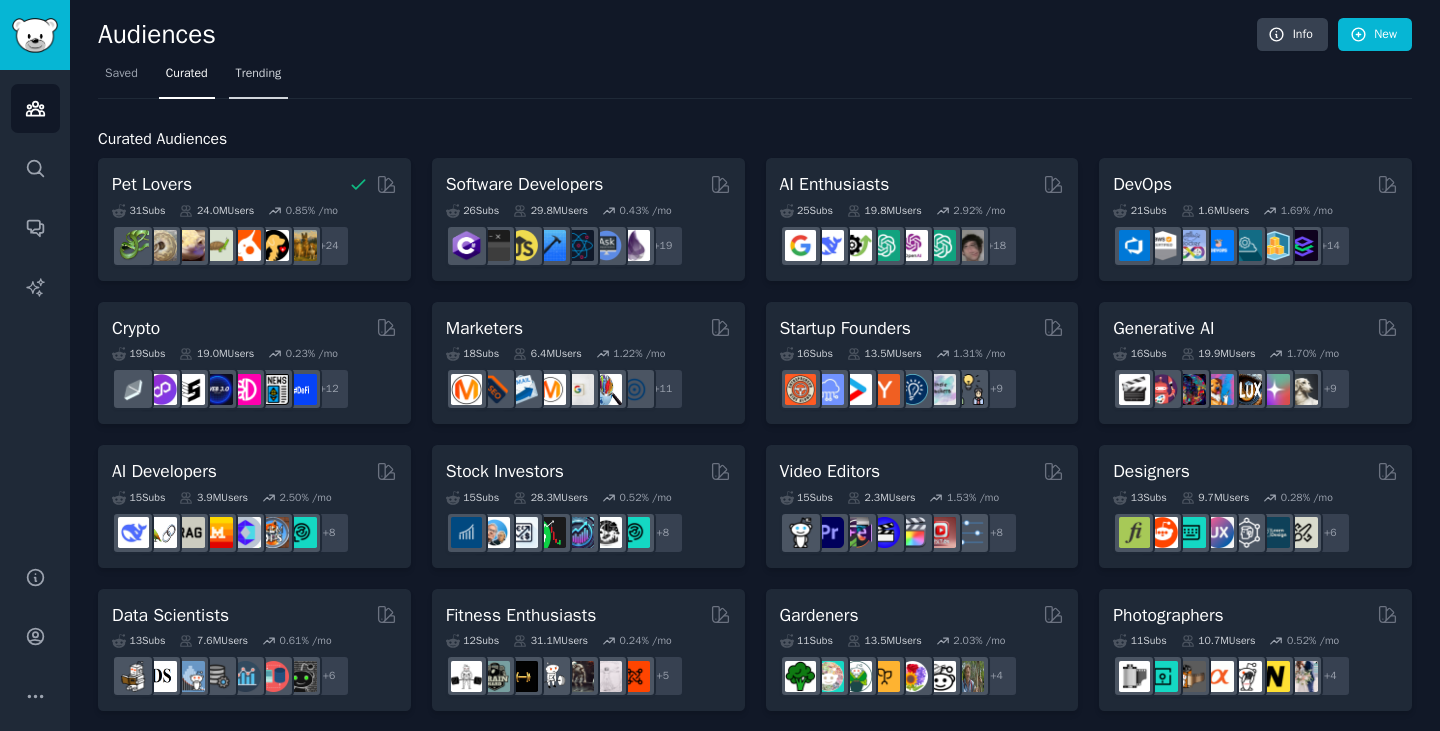 click on "Trending" at bounding box center (259, 74) 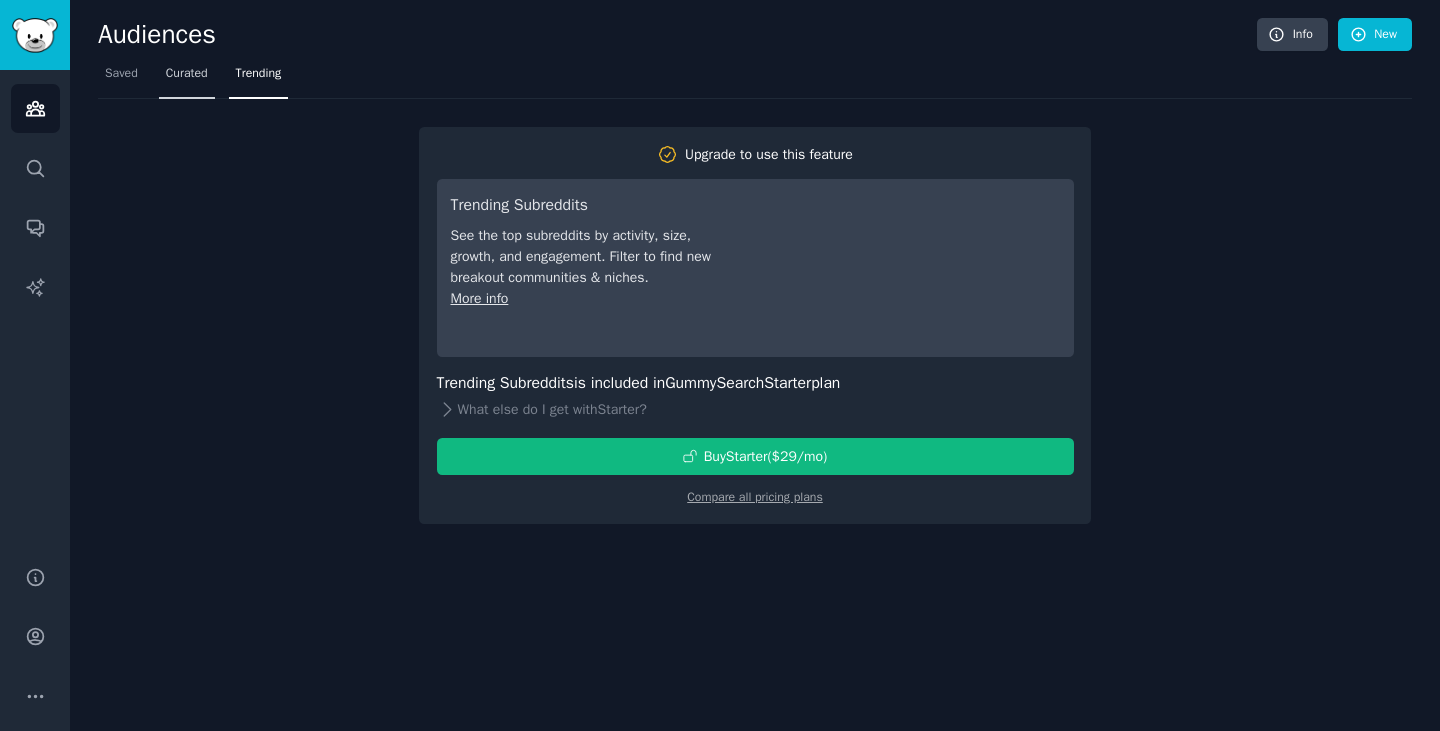 click on "Curated" at bounding box center (187, 74) 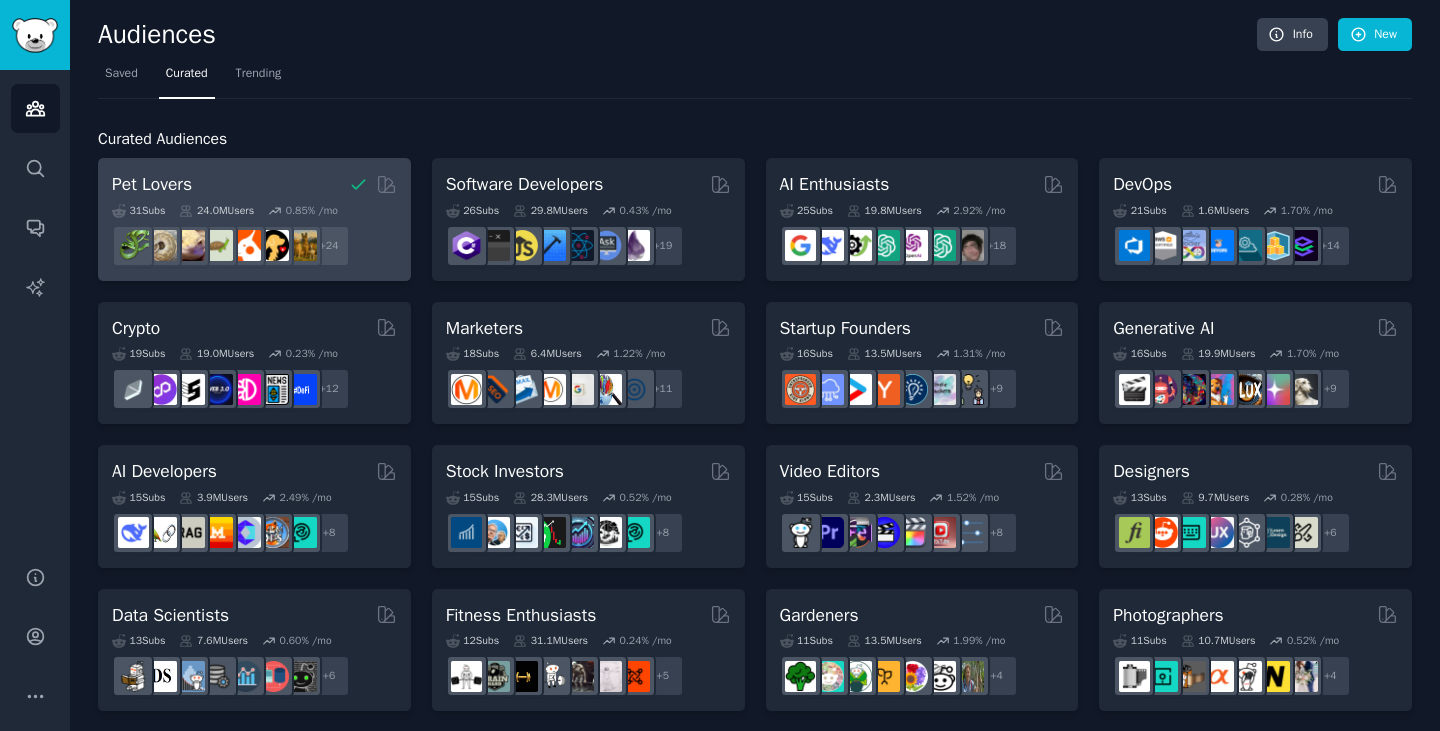 click on "31  Sub s 24.0M  Users 0.85 % /mo r/dogbreed + 24" at bounding box center [254, 232] 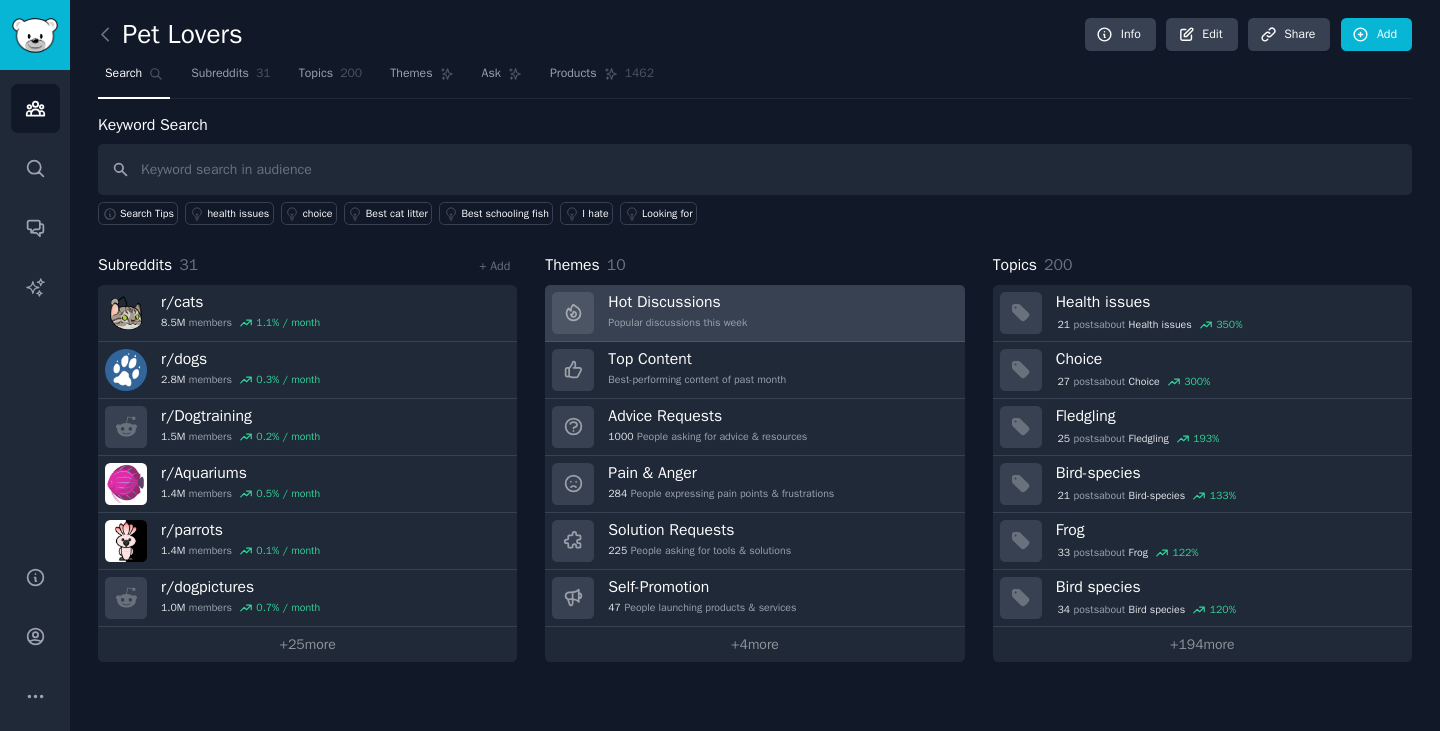click on "Hot Discussions" at bounding box center [677, 302] 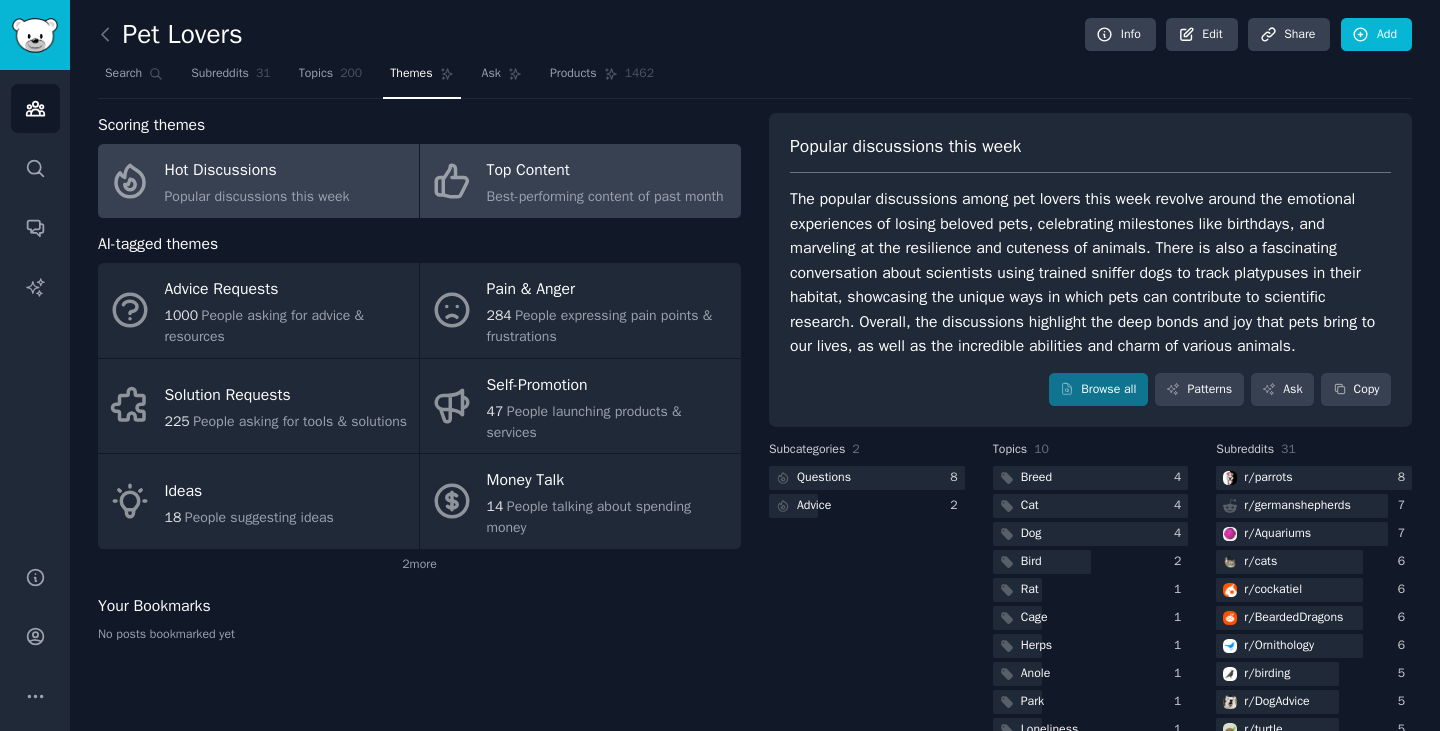 click on "Top Content" at bounding box center [605, 171] 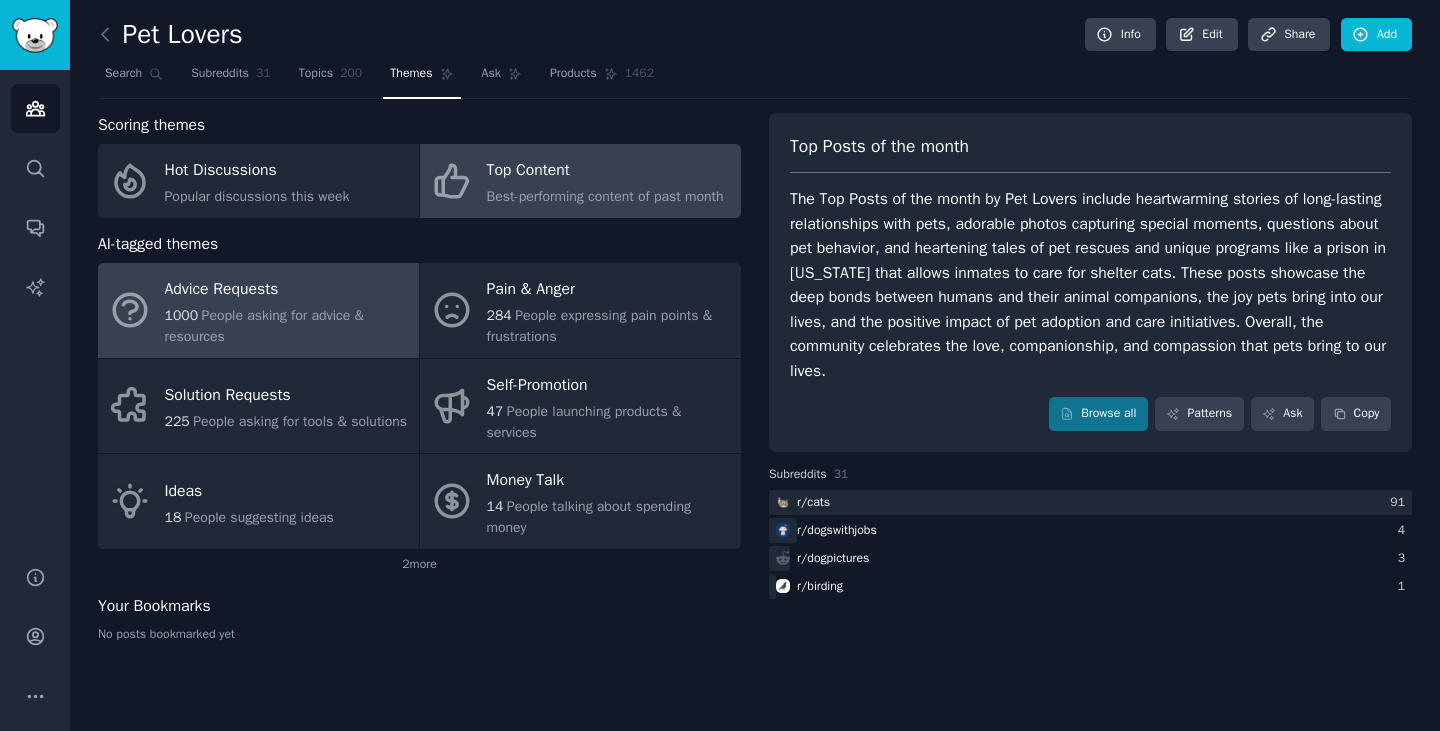 click on "People asking for advice & resources" at bounding box center [265, 326] 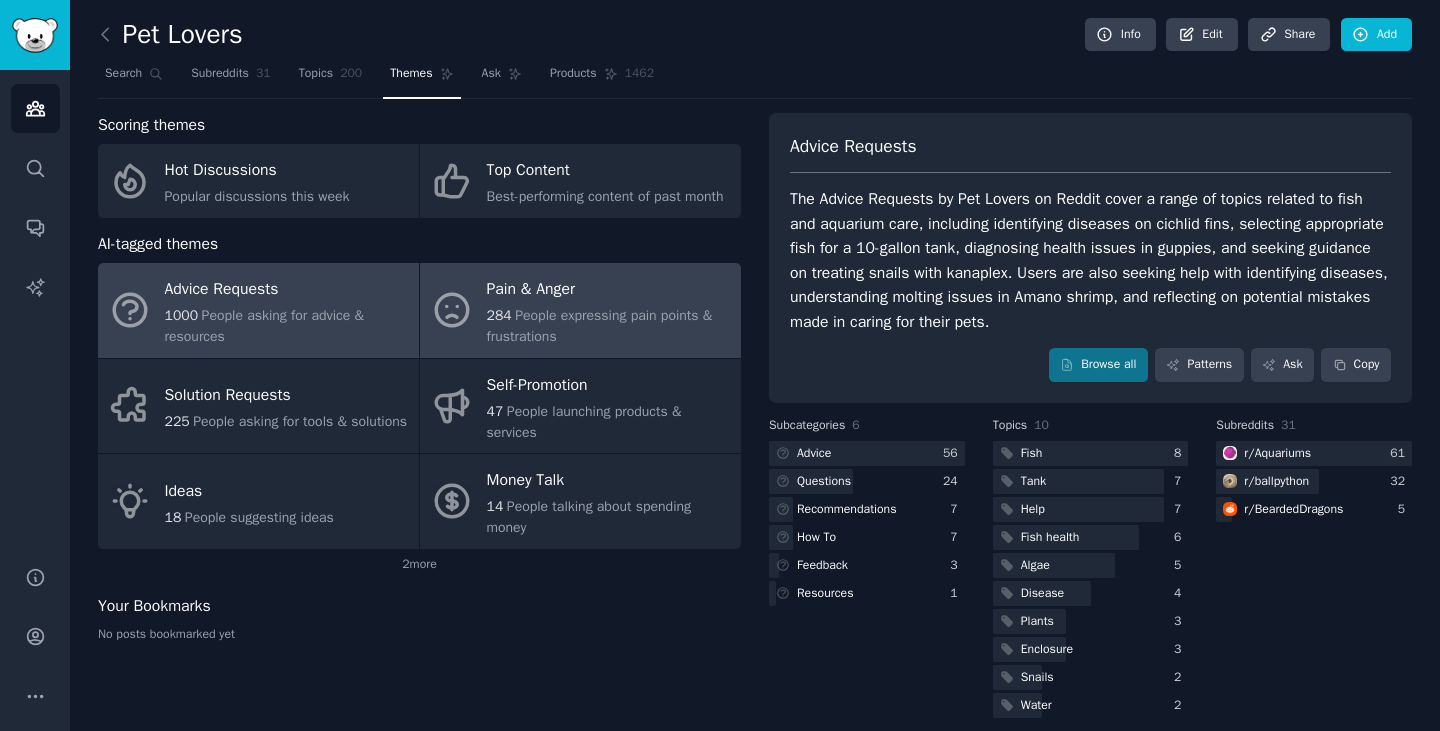 click on "284" at bounding box center [499, 315] 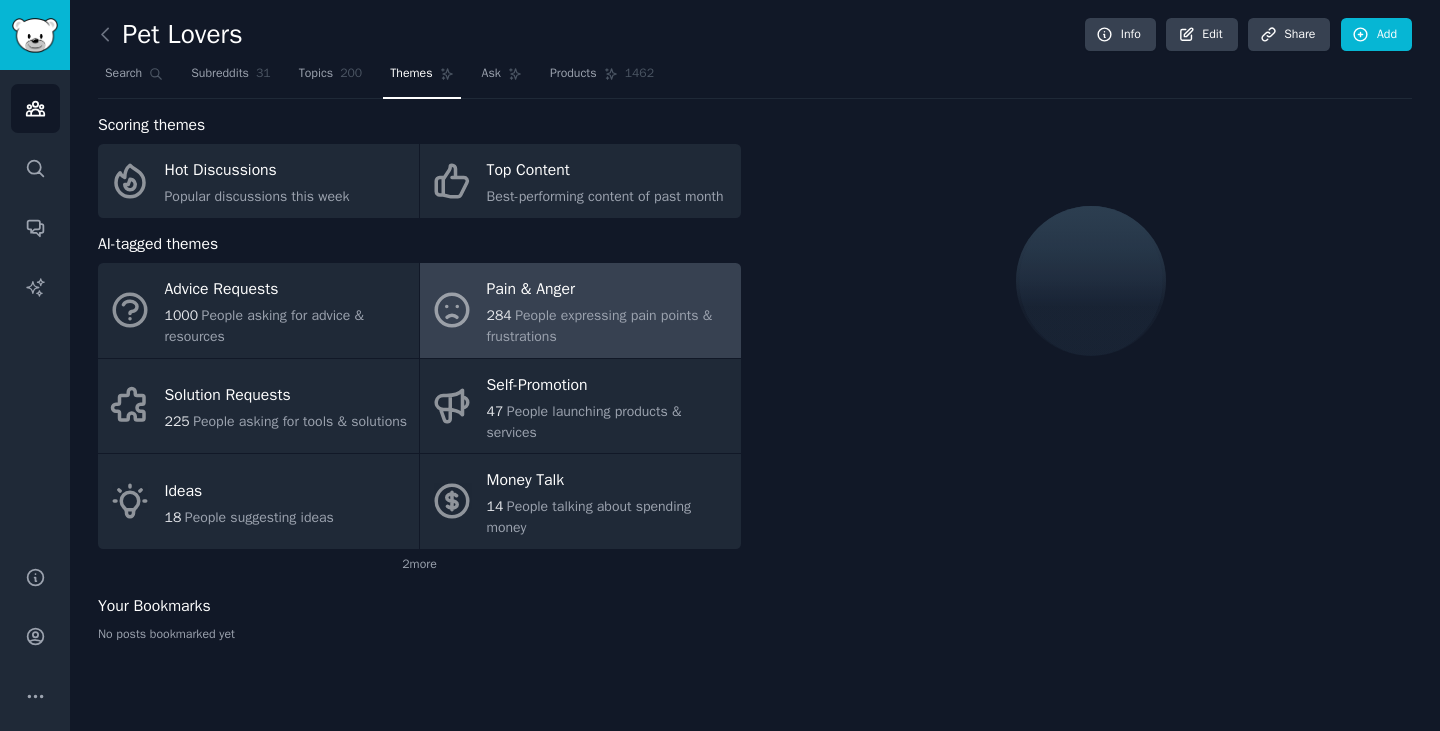 click on "People expressing pain points & frustrations" at bounding box center (600, 326) 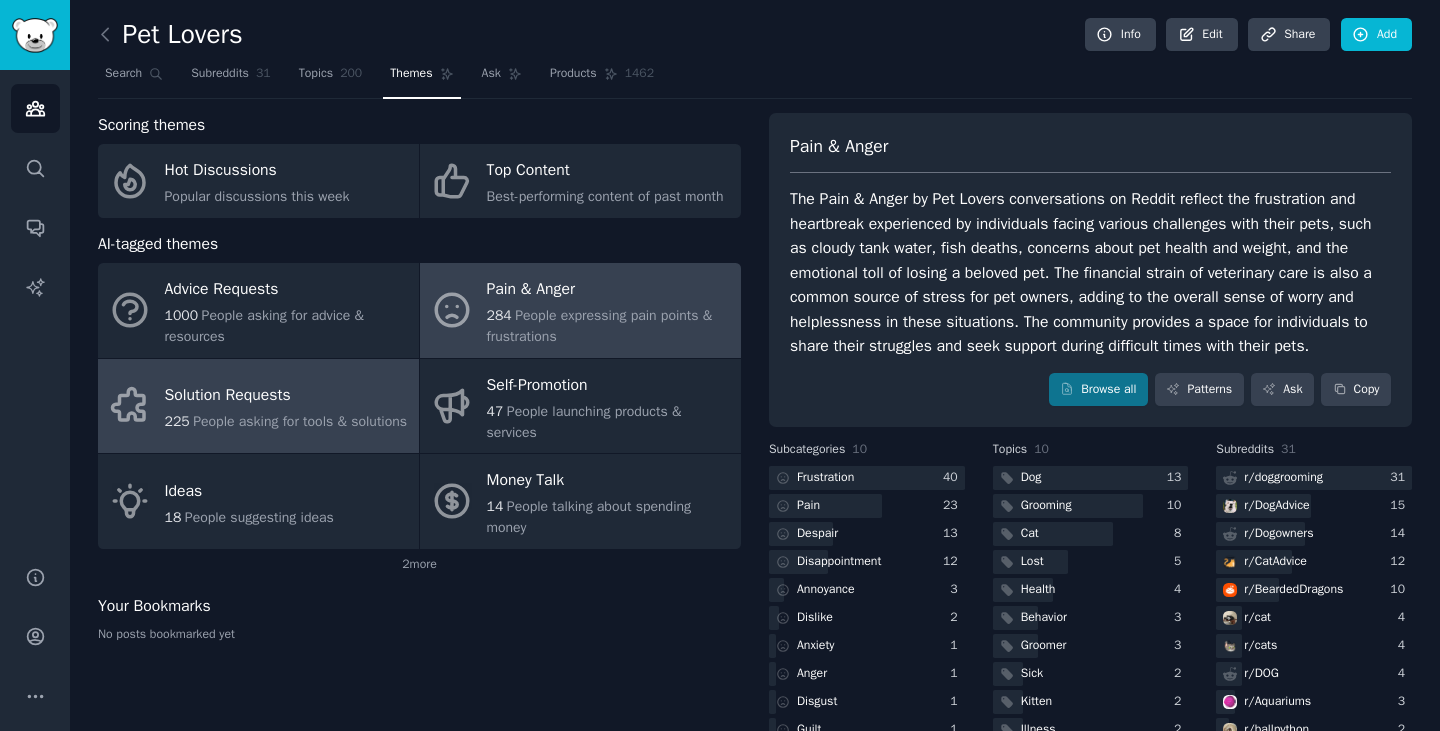 click on "Solution Requests" at bounding box center (286, 396) 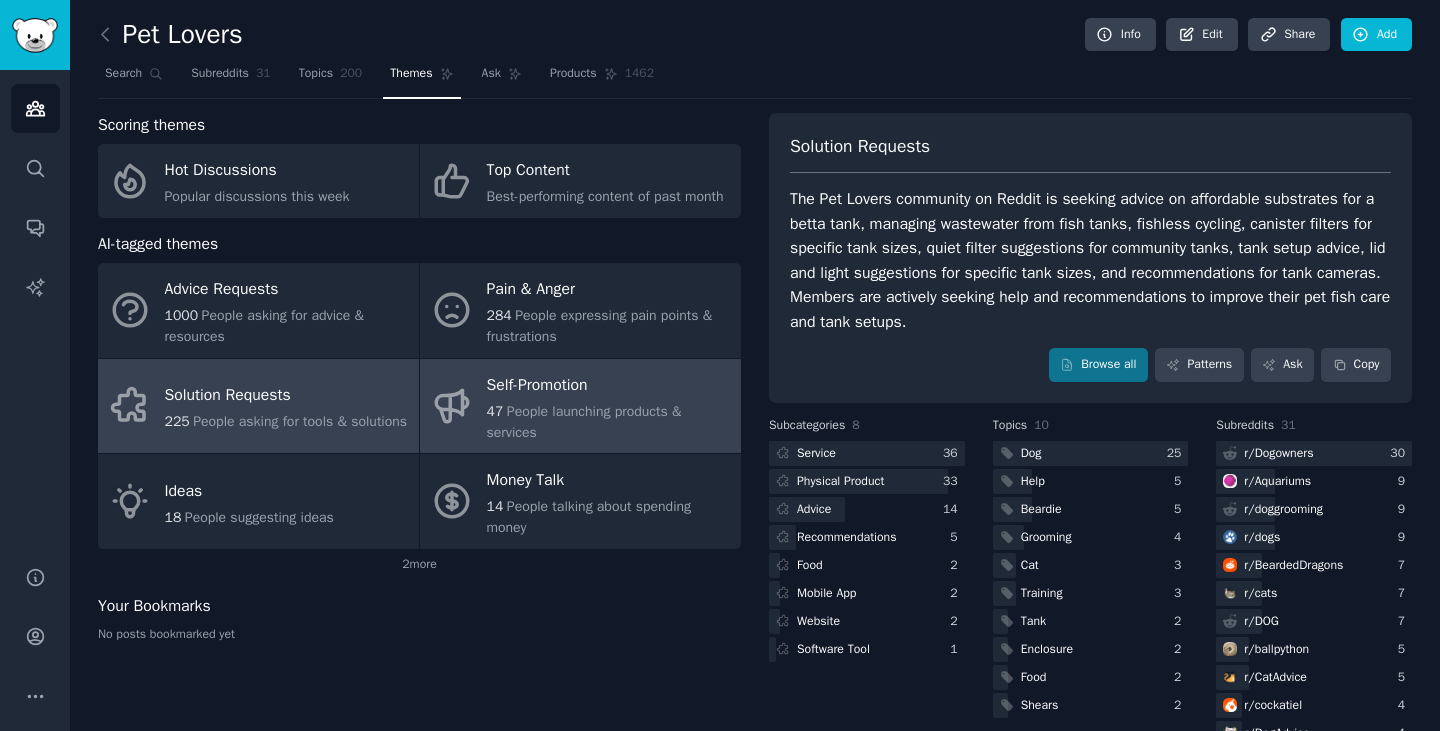 click on "Self-Promotion 47 People launching products & services" at bounding box center (580, 406) 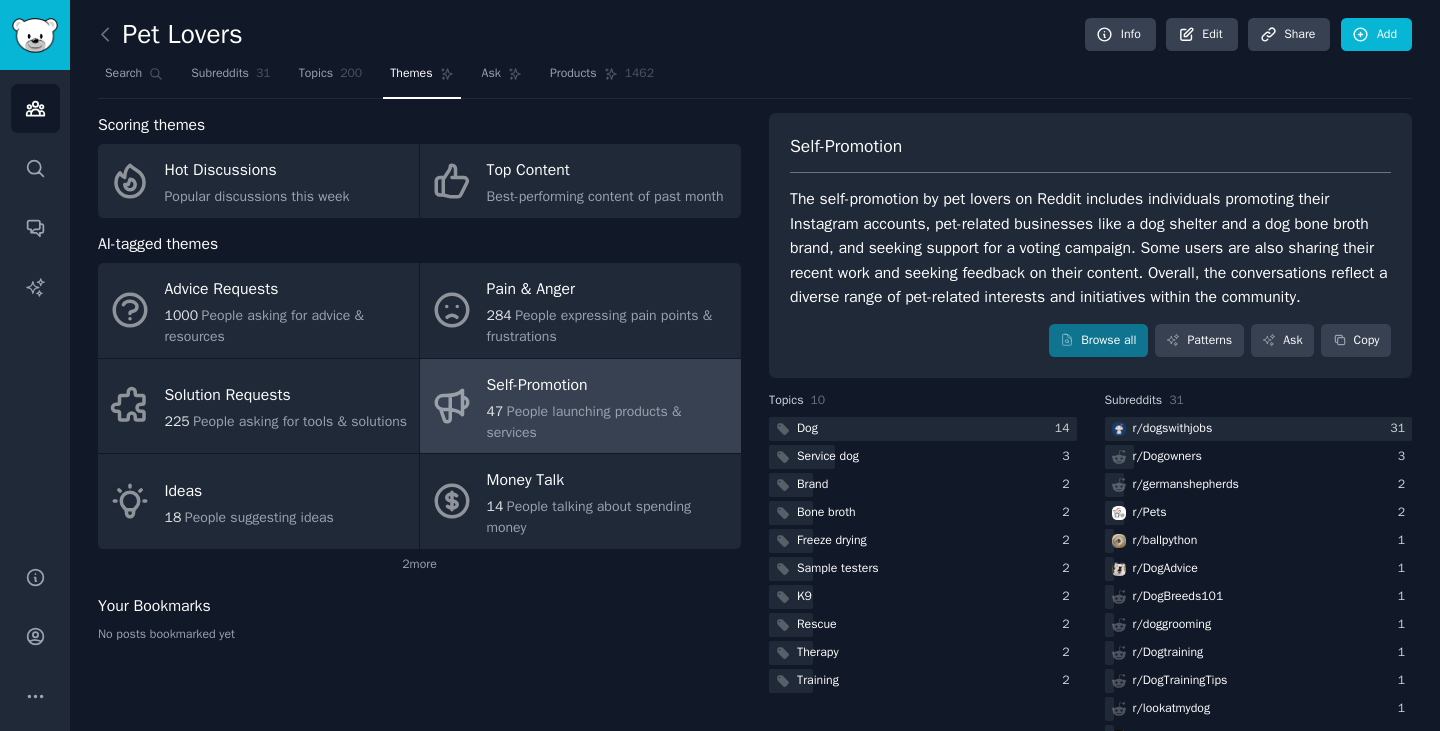 click on "The self-promotion by pet lovers on Reddit includes individuals promoting their Instagram accounts, pet-related businesses like a dog shelter and a dog bone broth brand, and seeking support for a voting campaign. Some users are also sharing their recent work and seeking feedback on their content. Overall, the conversations reflect a diverse range of pet-related interests and initiatives within the community." at bounding box center [1090, 248] 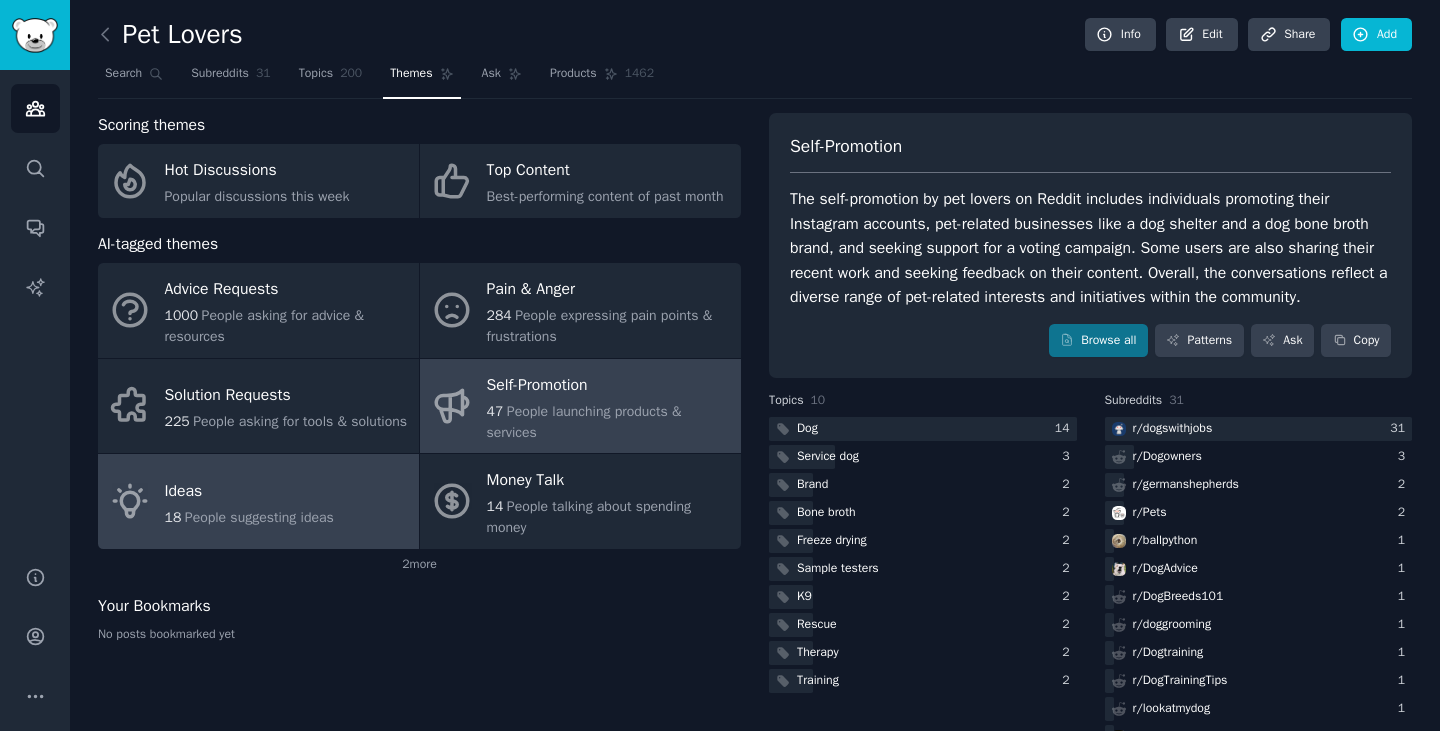 click on "Ideas" at bounding box center [249, 491] 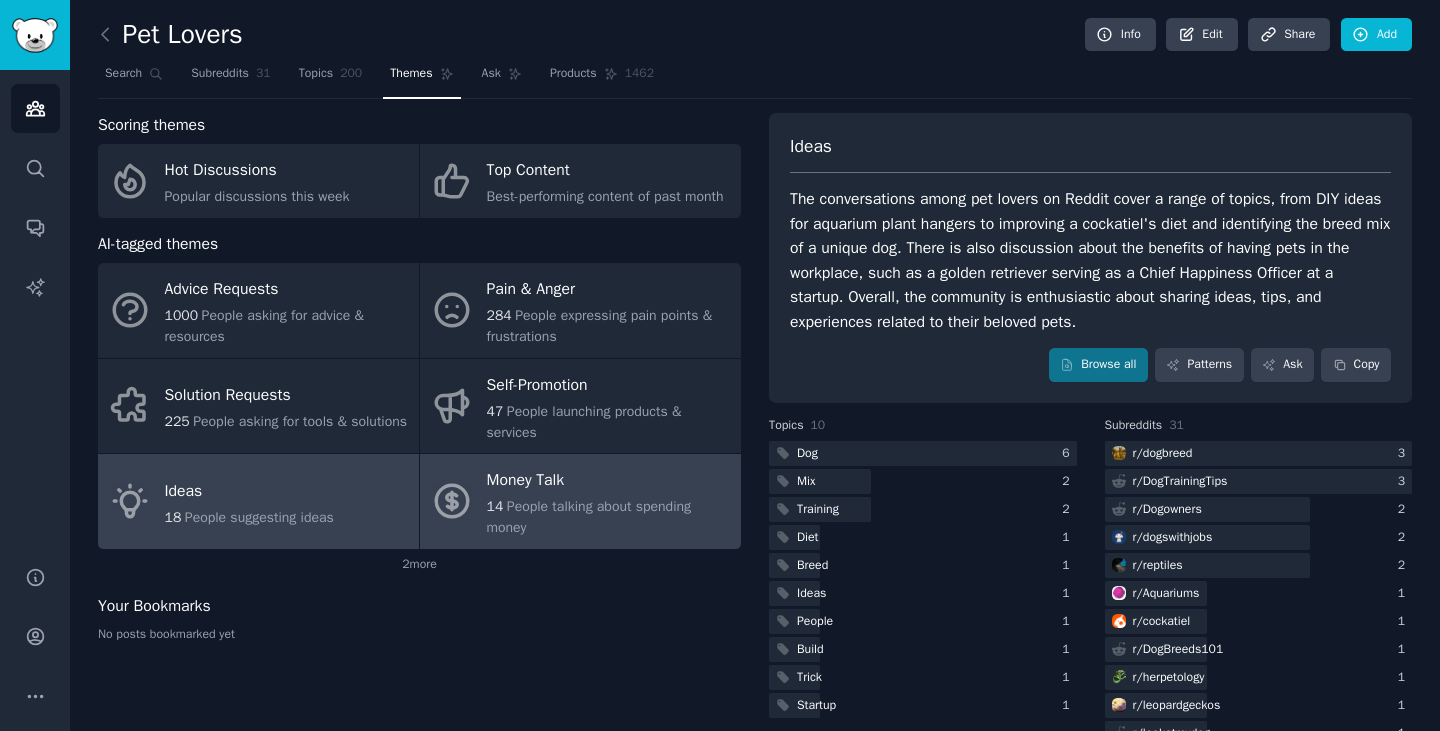 click on "Money Talk" at bounding box center [609, 481] 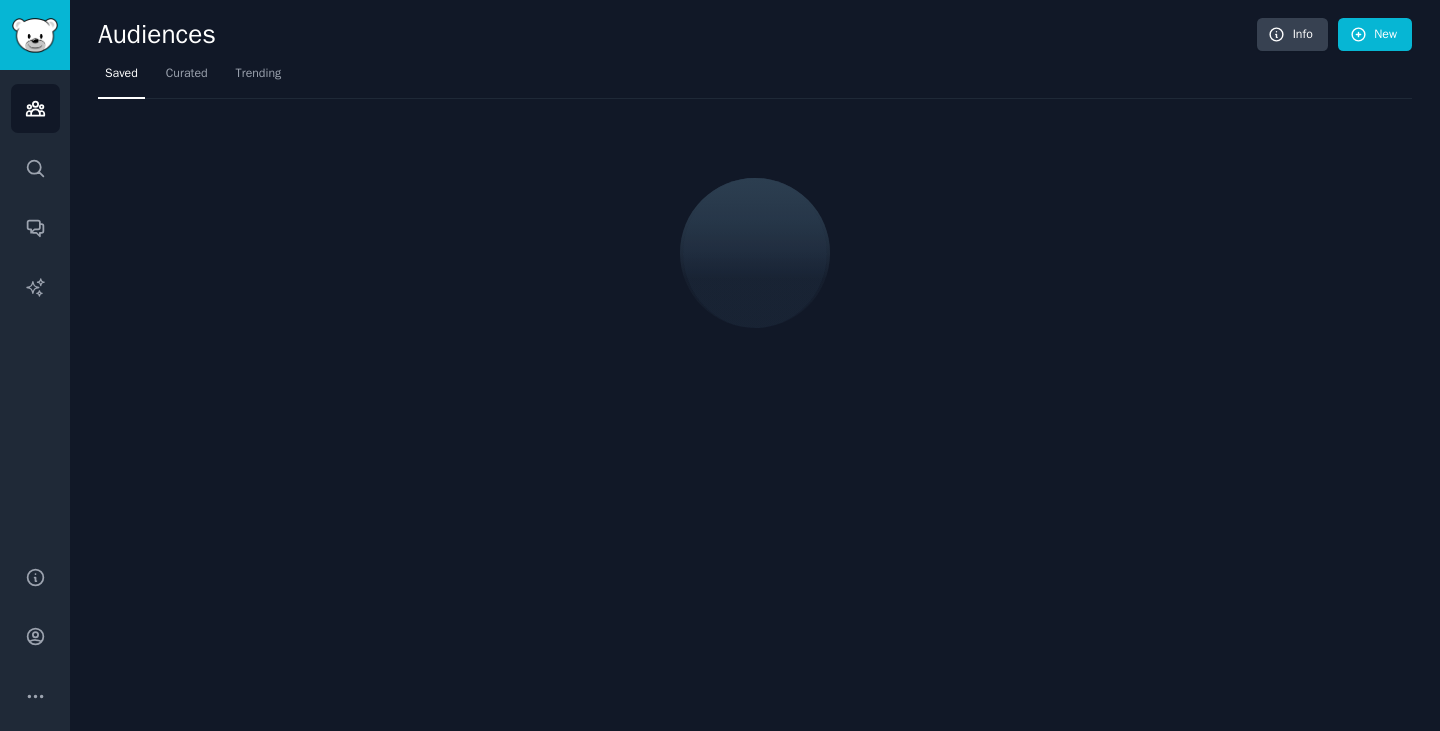 scroll, scrollTop: 0, scrollLeft: 0, axis: both 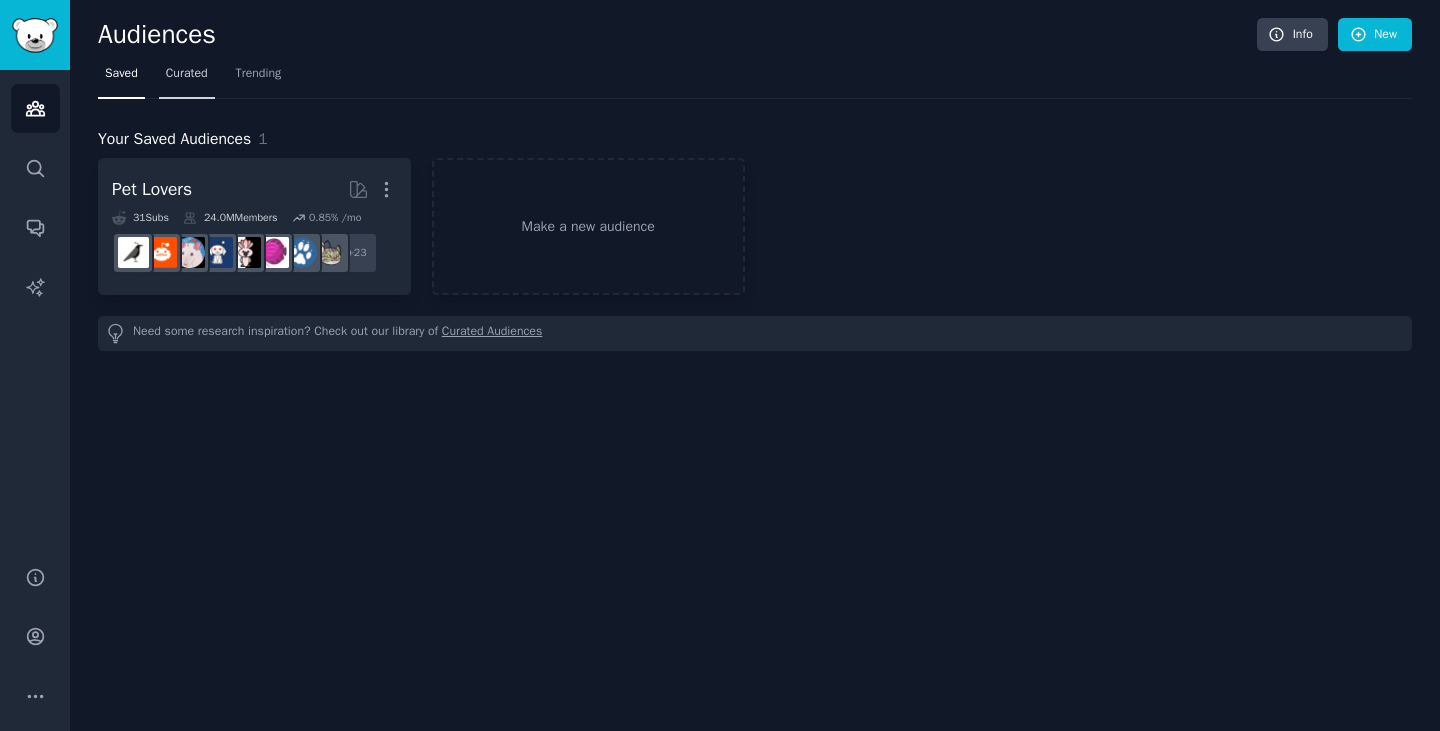click on "Curated" at bounding box center [187, 74] 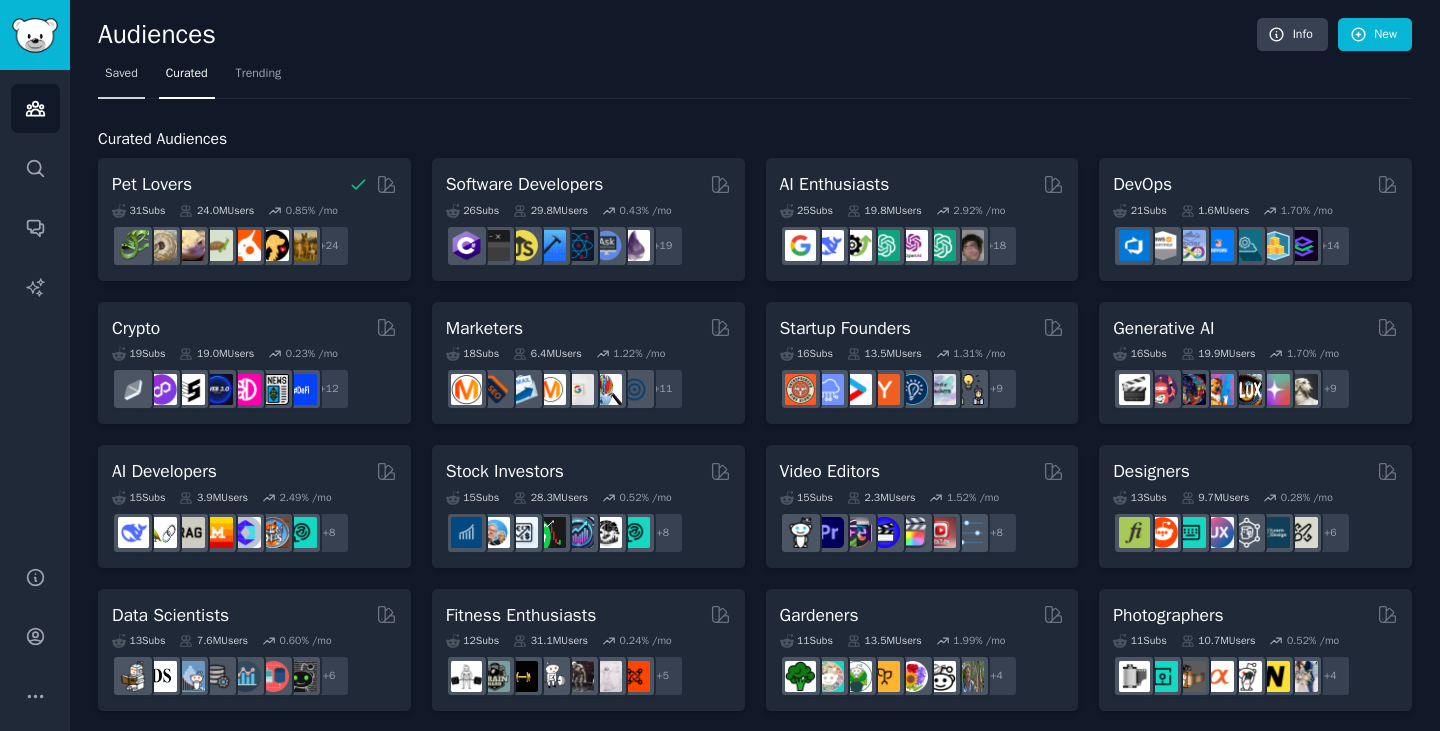 click on "Saved" at bounding box center [121, 74] 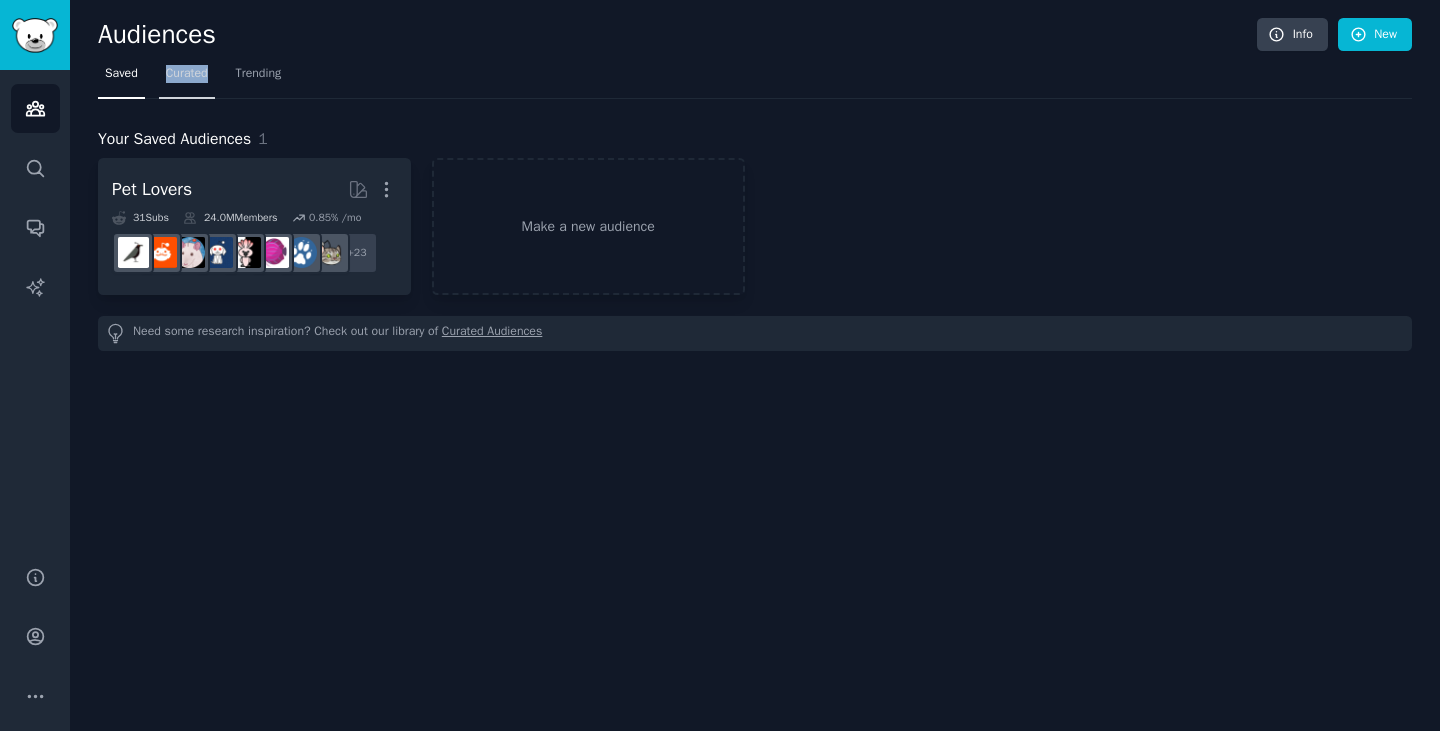 drag, startPoint x: 151, startPoint y: 76, endPoint x: 209, endPoint y: 67, distance: 58.694122 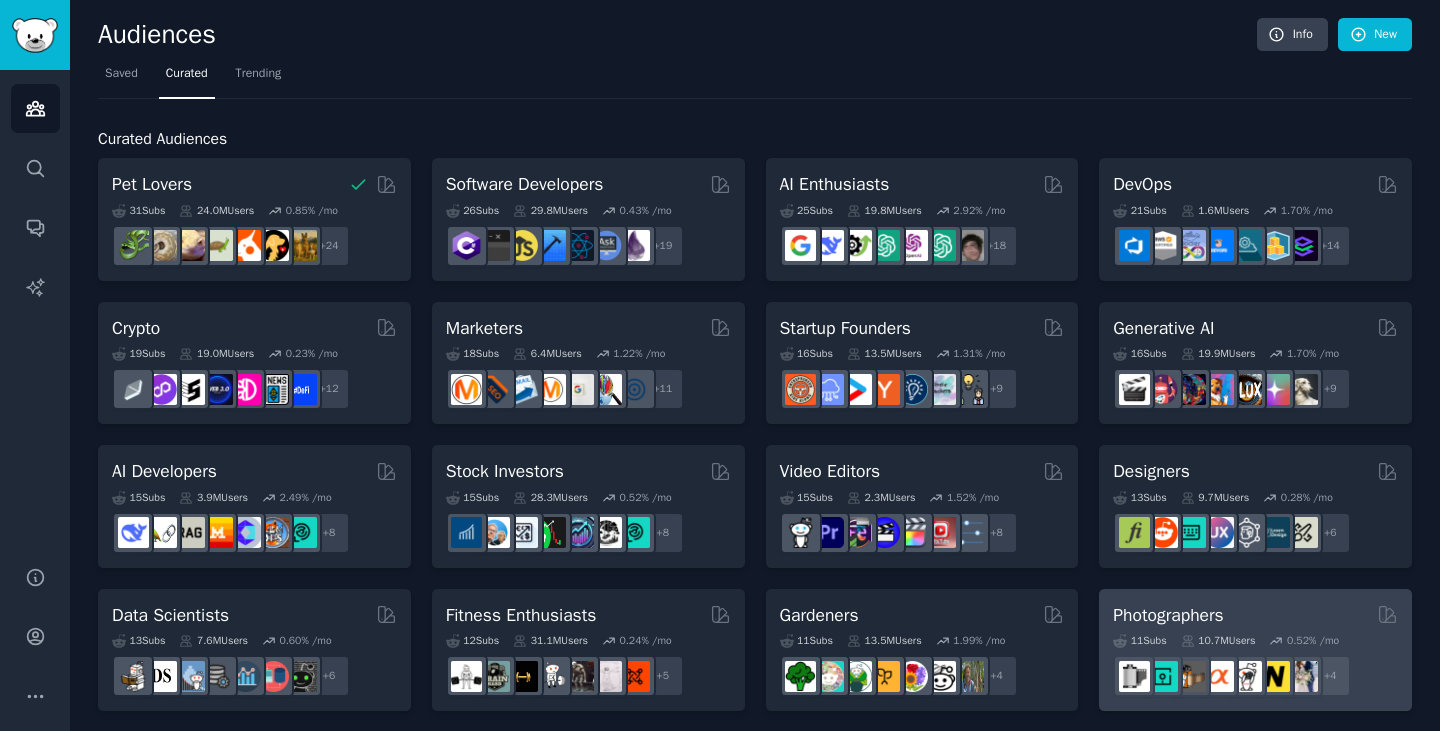 click on "Photographers" at bounding box center [1168, 615] 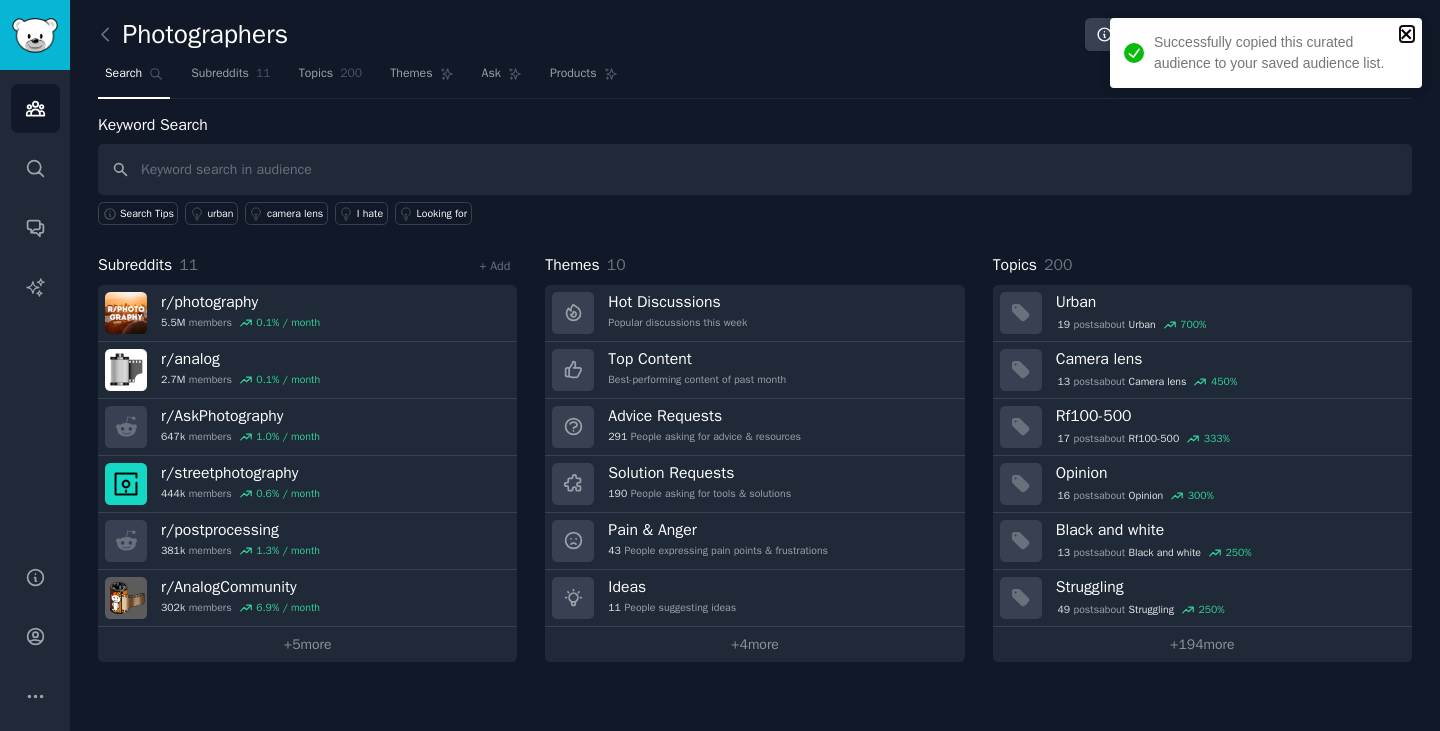 click 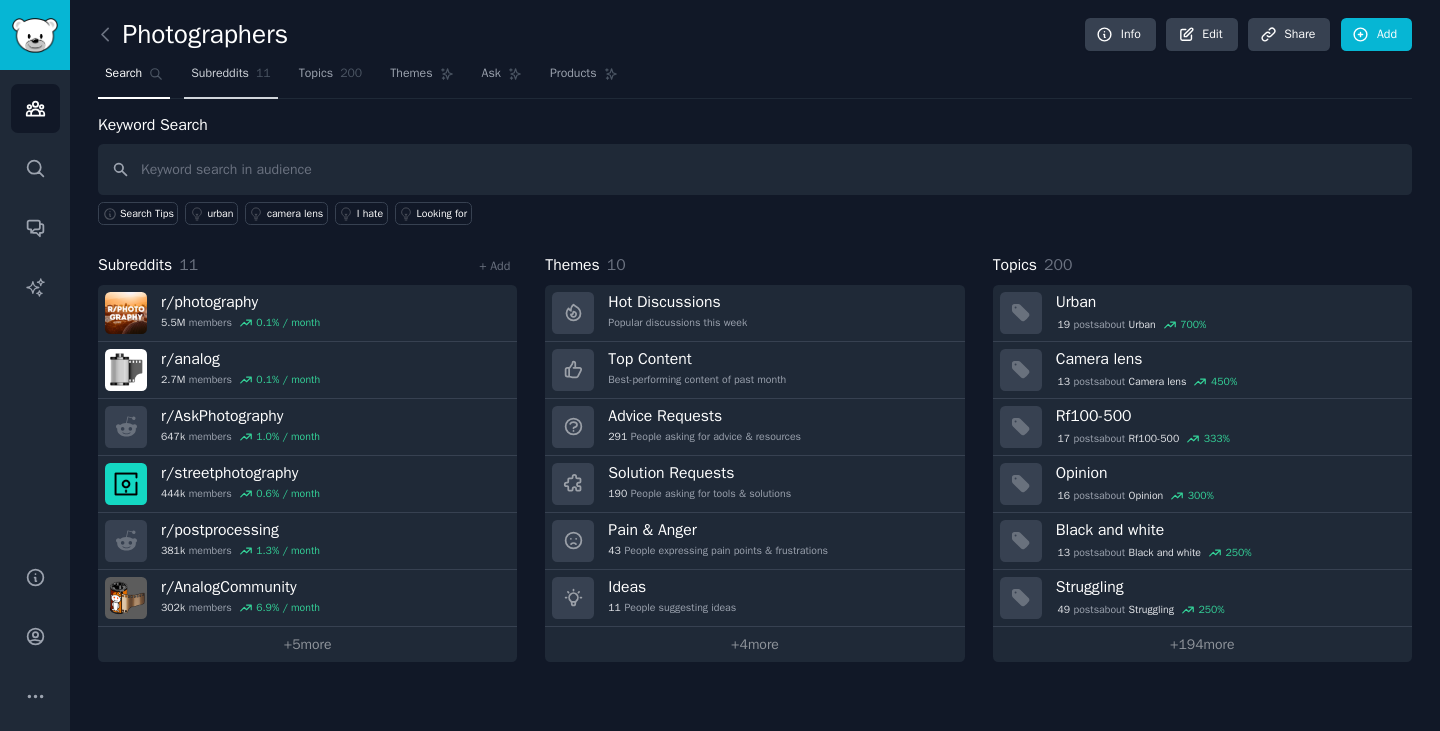 click on "11" 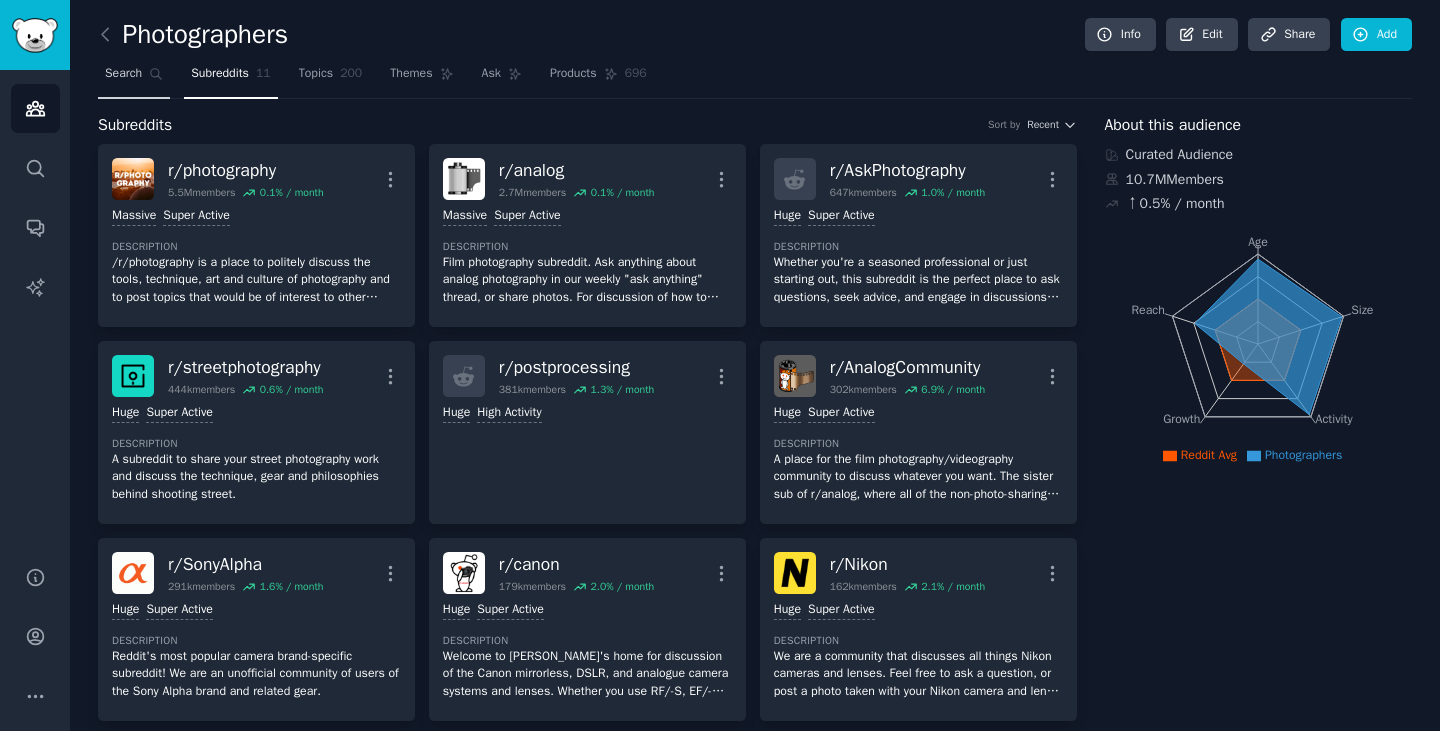 click on "Search" at bounding box center [123, 74] 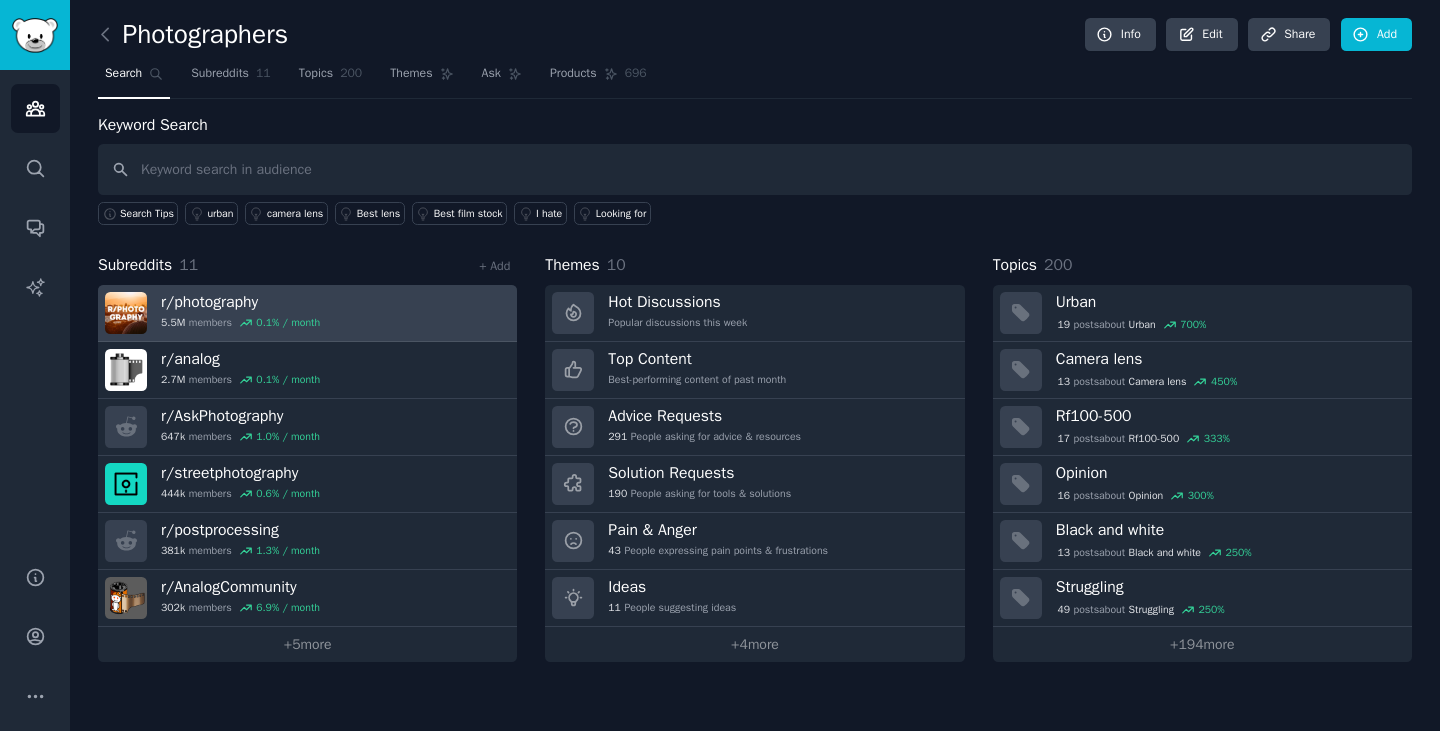 click on "r/ photography" at bounding box center [240, 302] 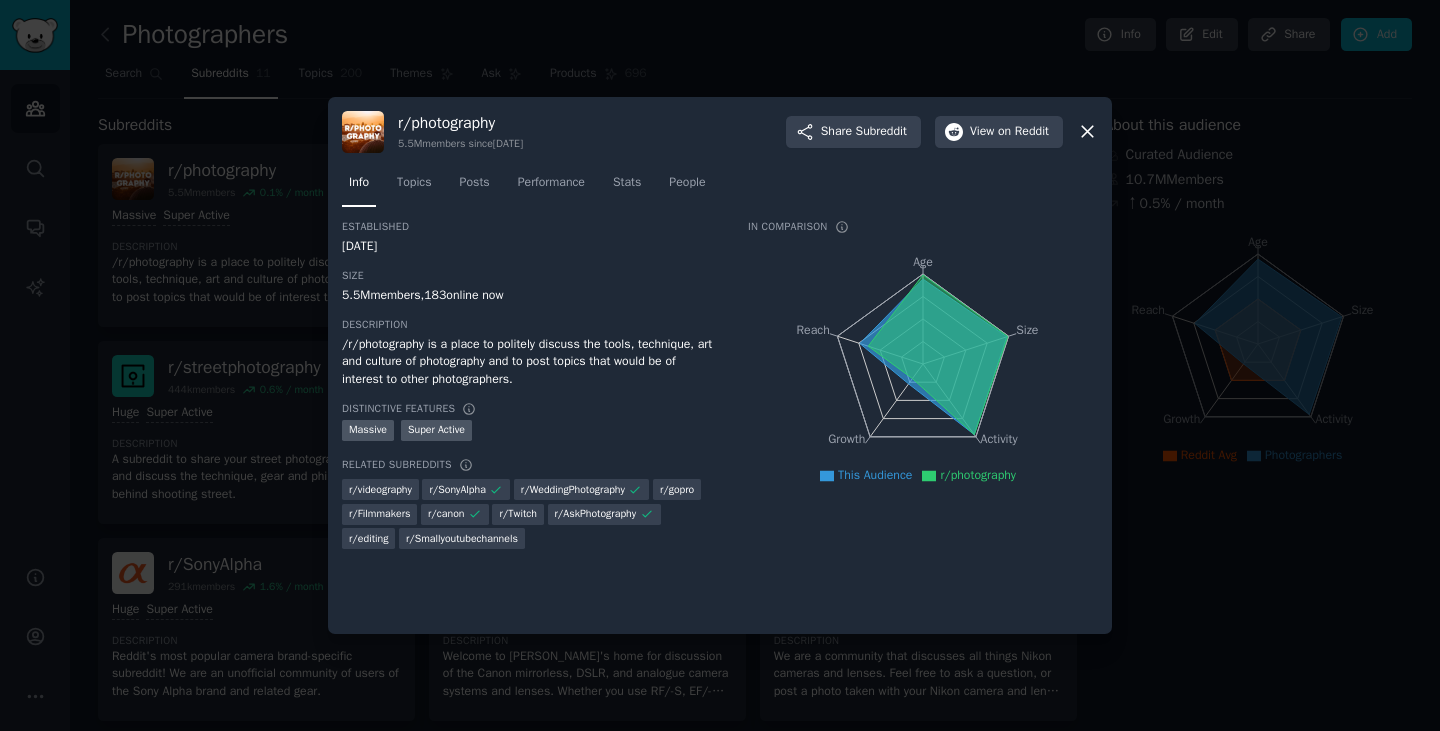 click 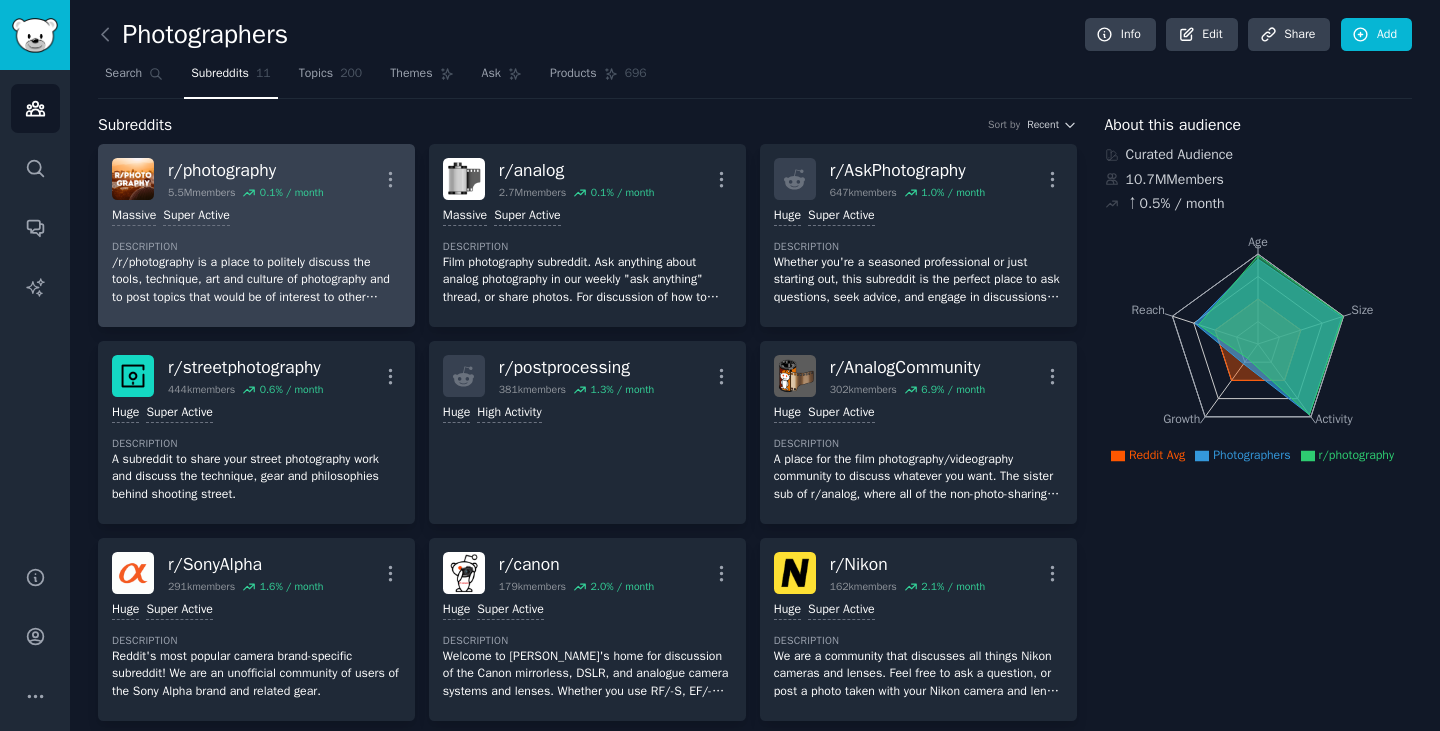click on "r/ photography" at bounding box center [246, 170] 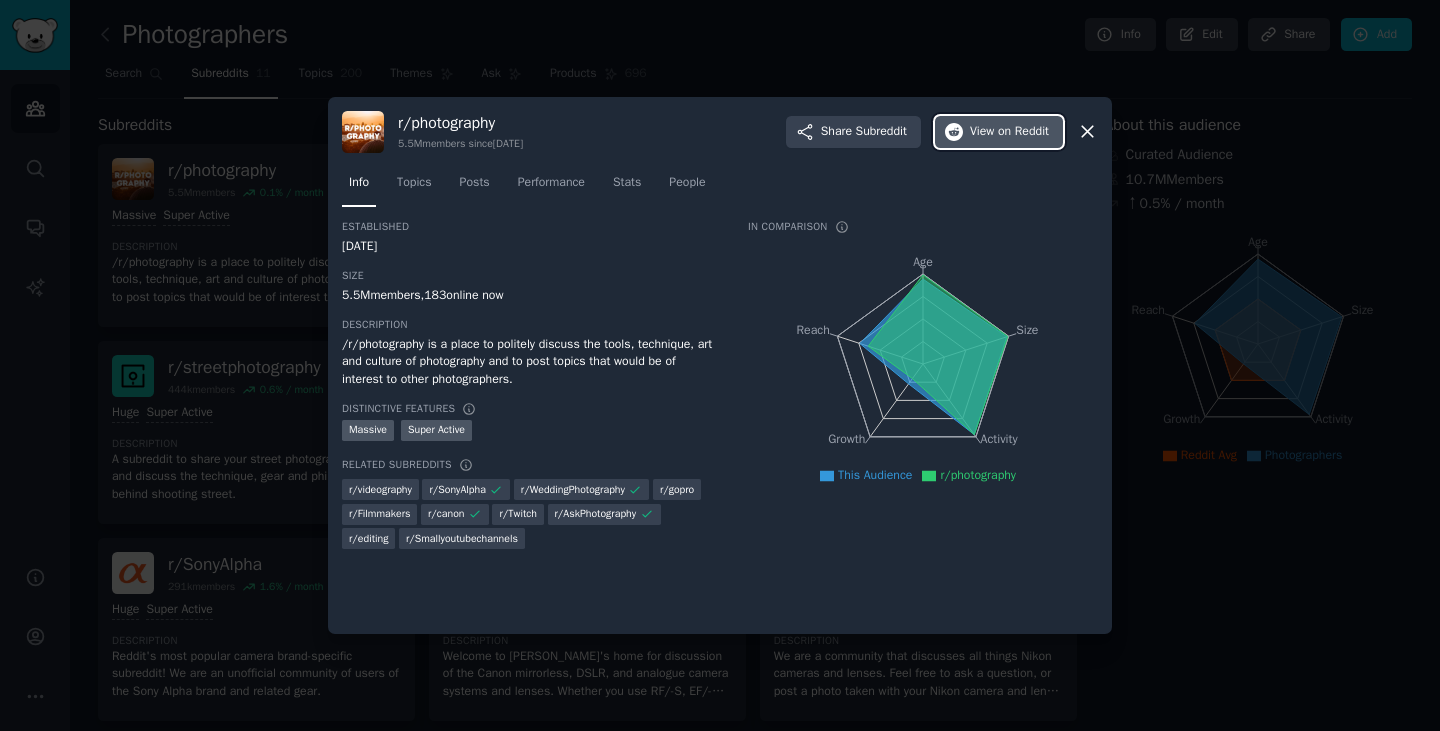 click on "View  on Reddit" at bounding box center (1009, 132) 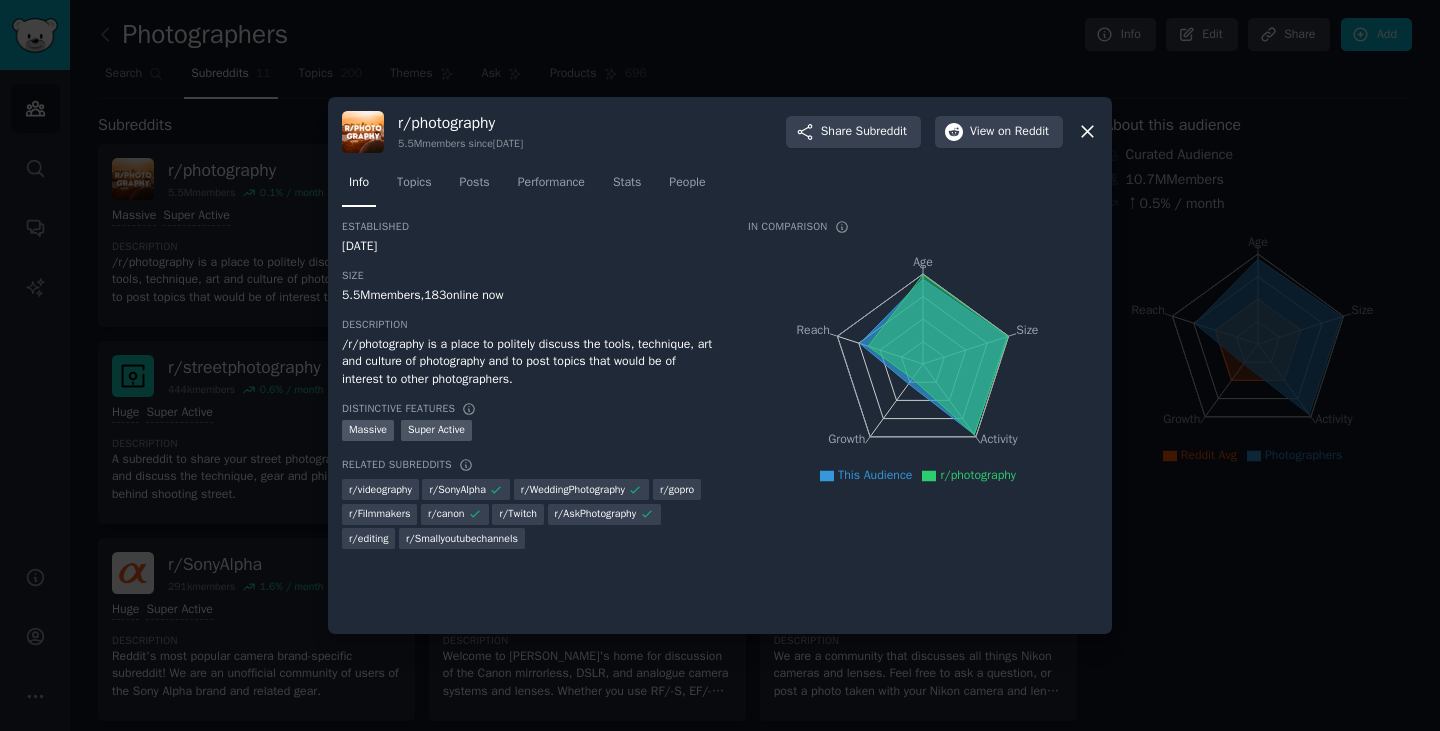 click 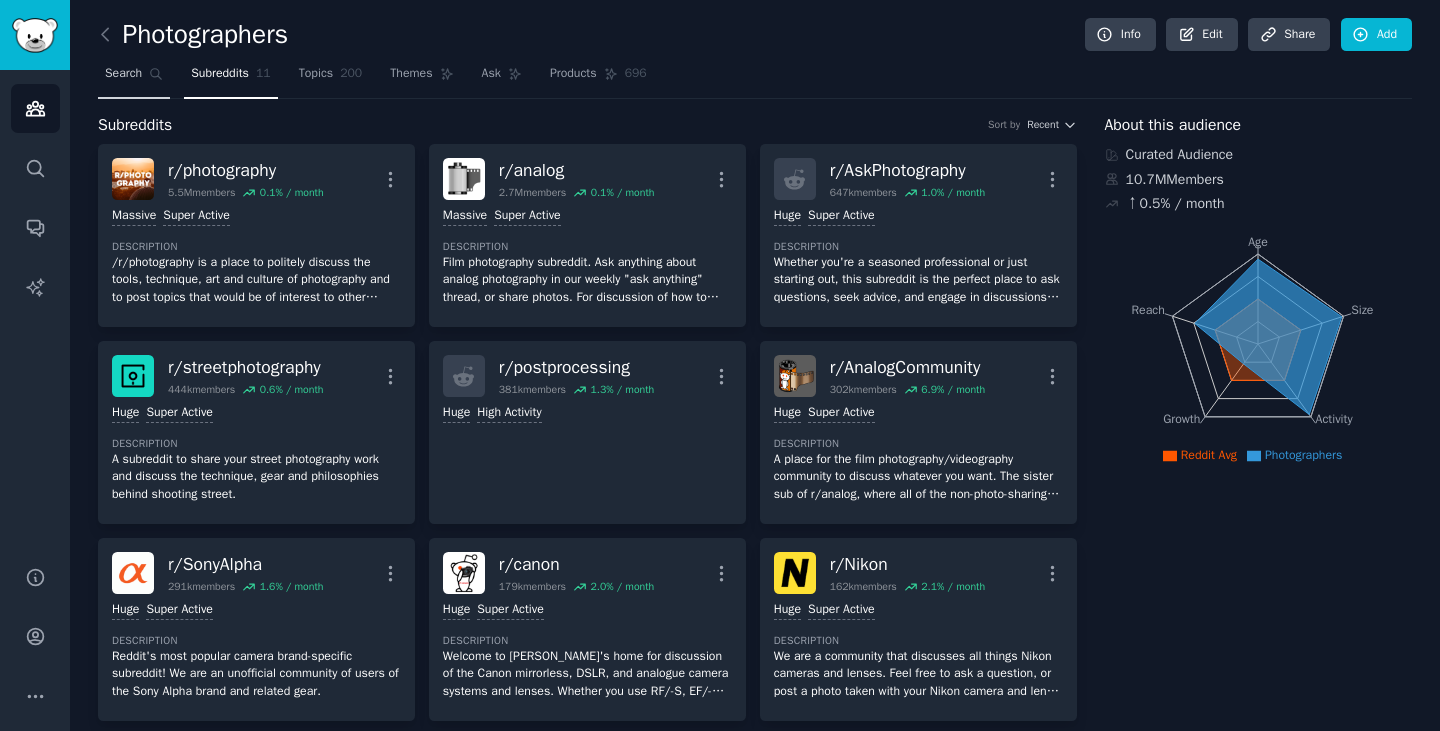 click on "Search" at bounding box center [123, 74] 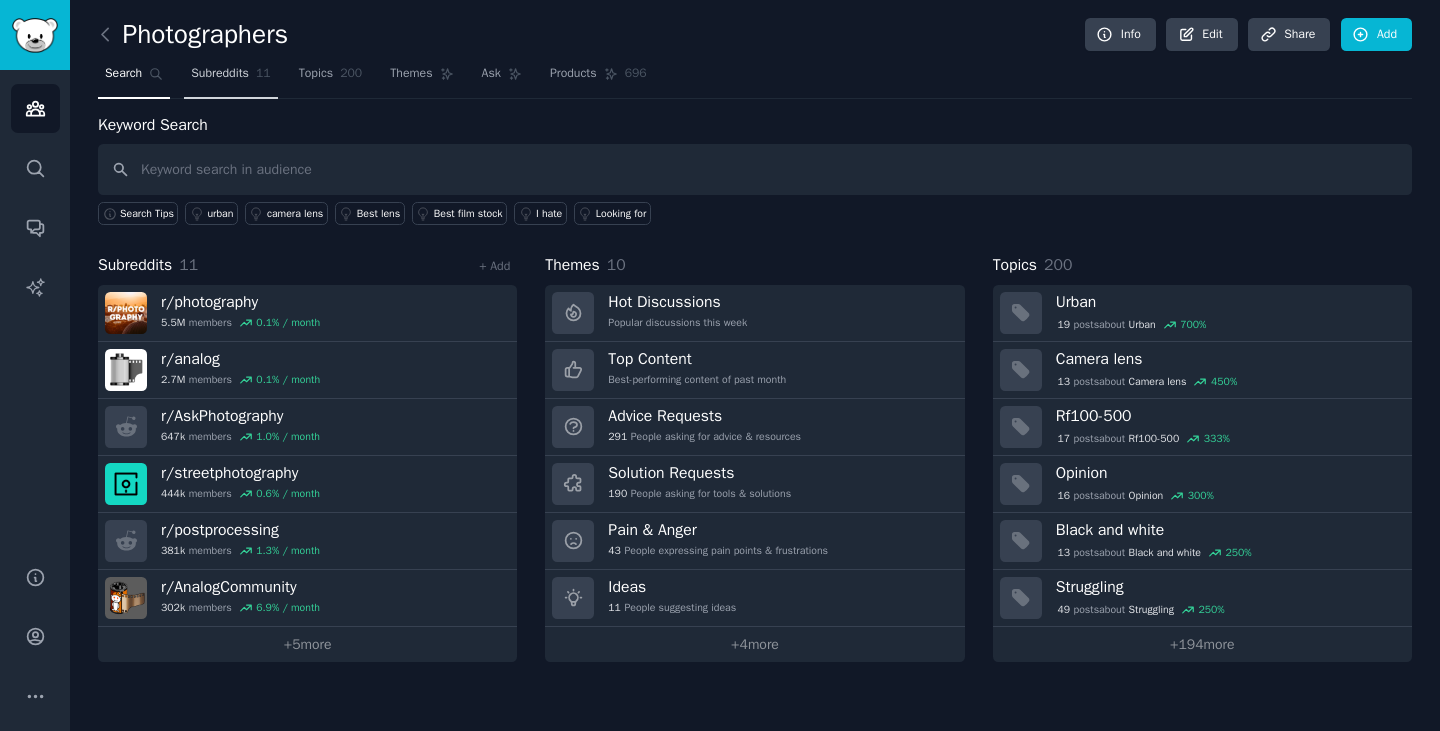 click on "Subreddits" at bounding box center (220, 74) 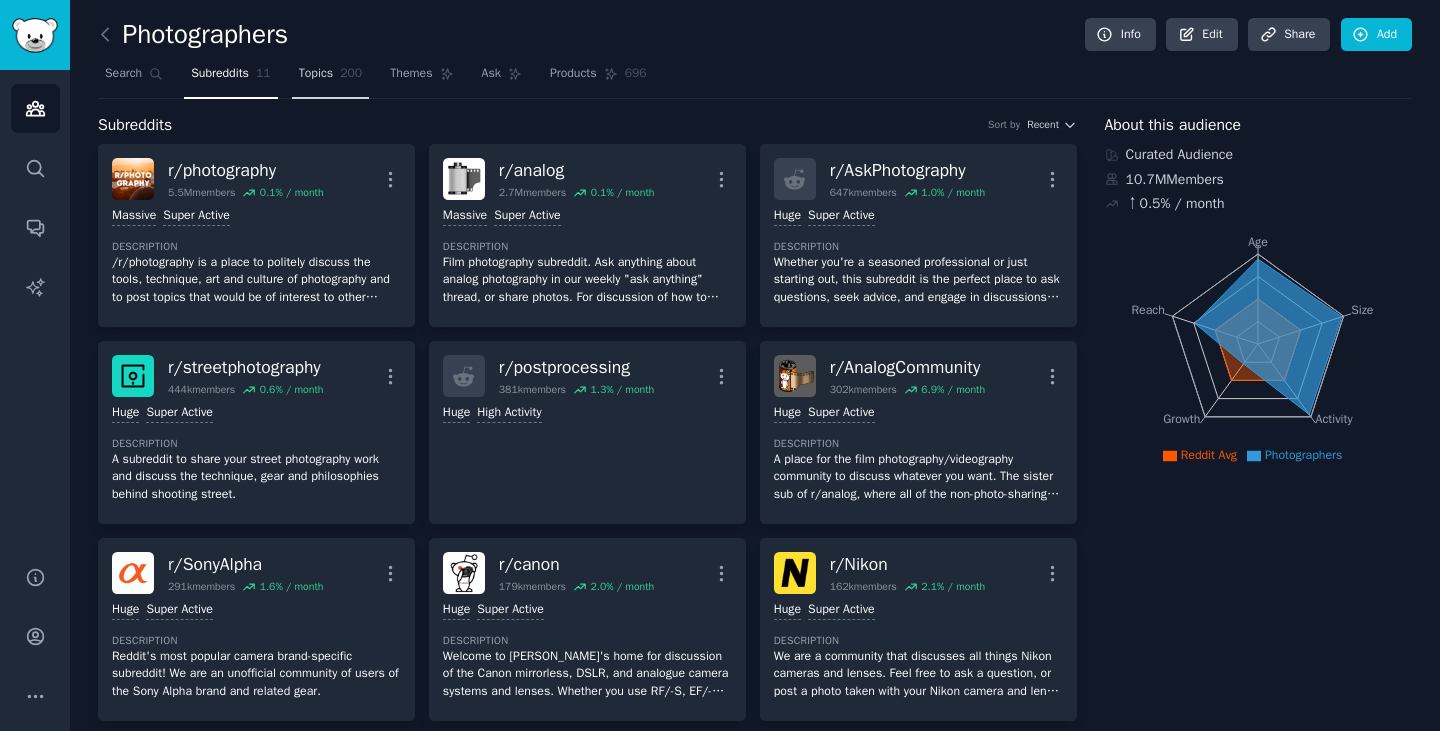 click on "Topics 200" at bounding box center [331, 78] 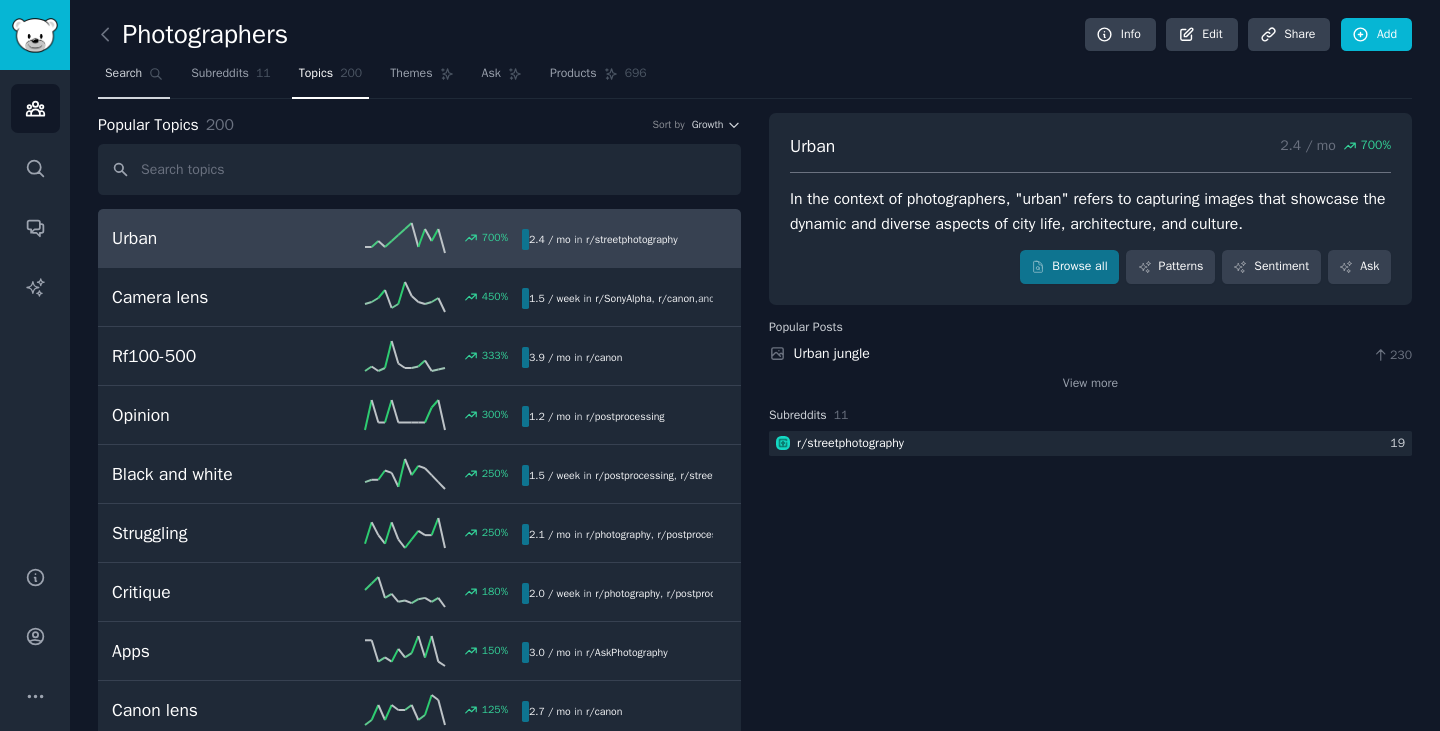 click on "Search" at bounding box center [123, 74] 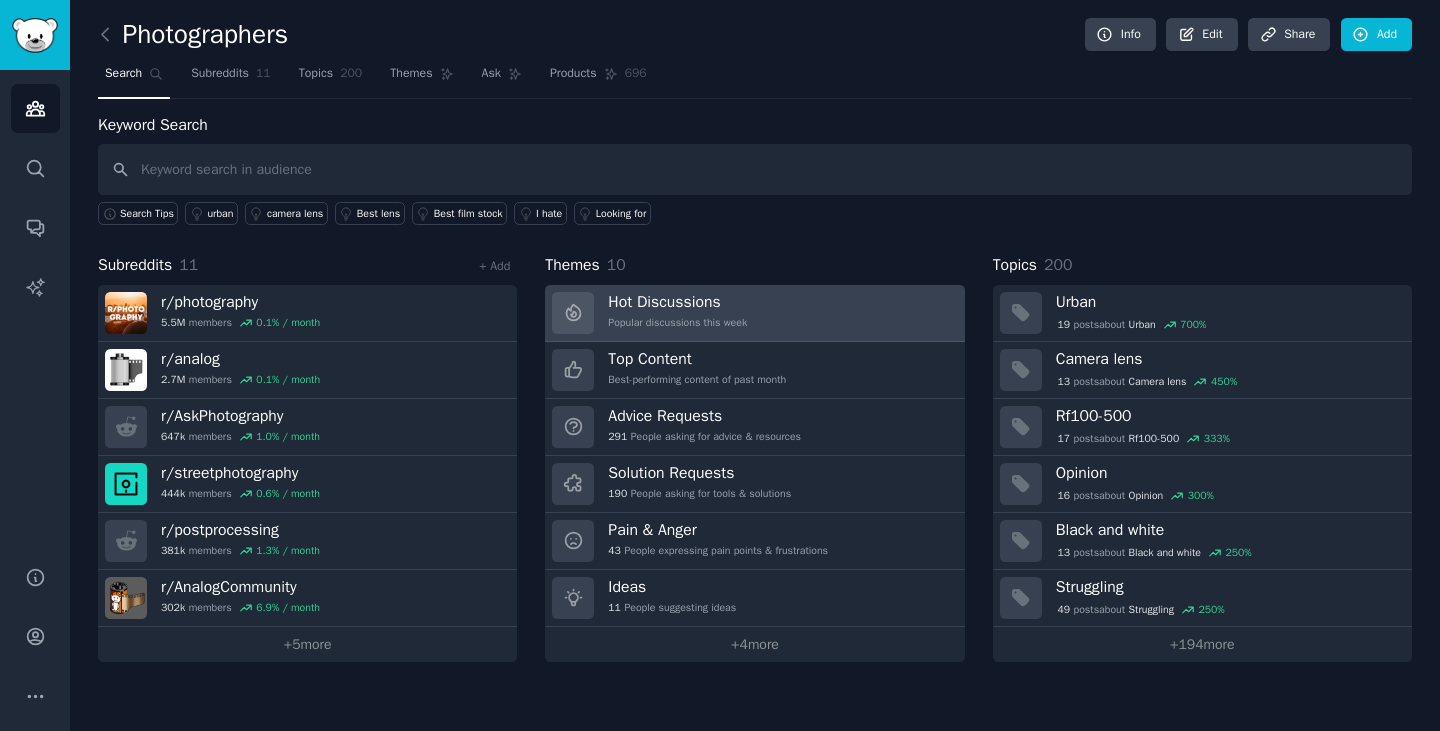 click on "Hot Discussions Popular discussions this week" at bounding box center [754, 313] 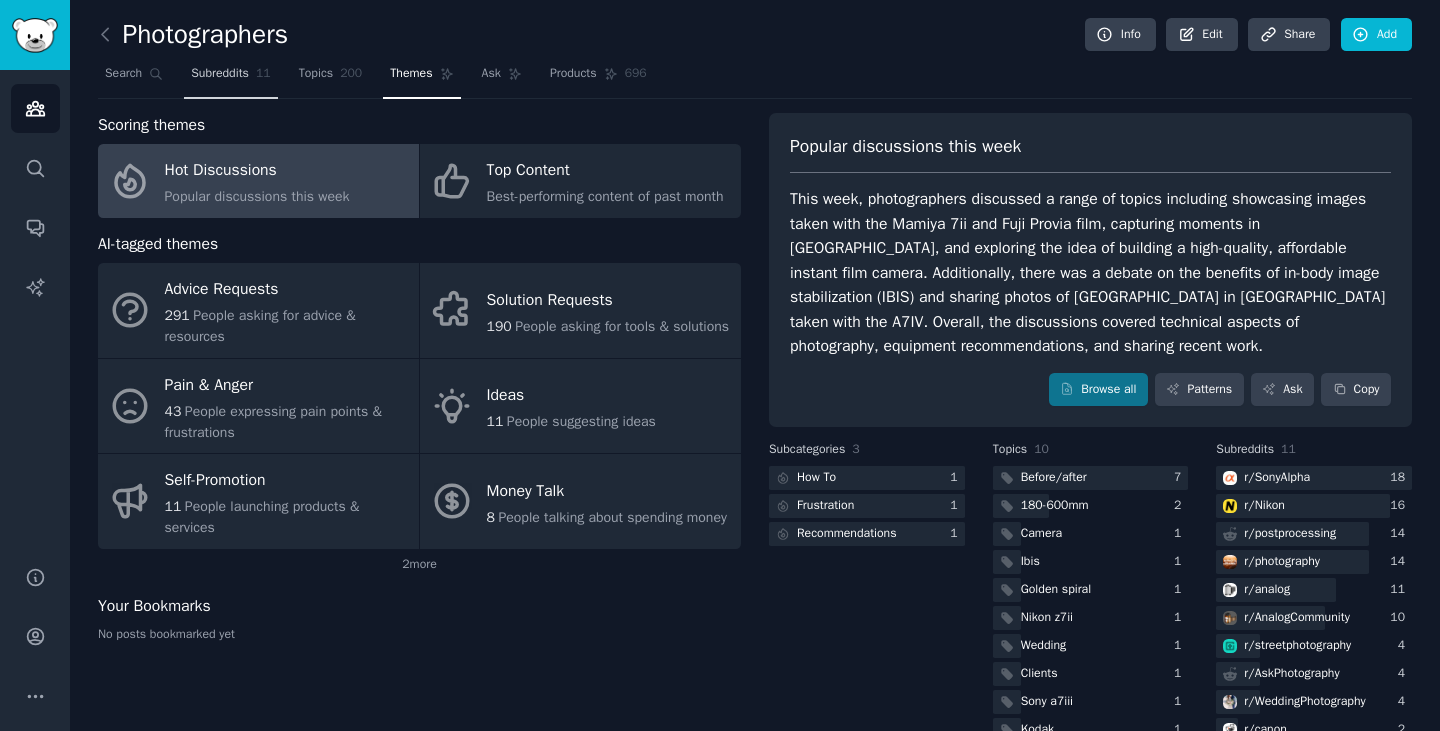 click on "Subreddits" at bounding box center [220, 74] 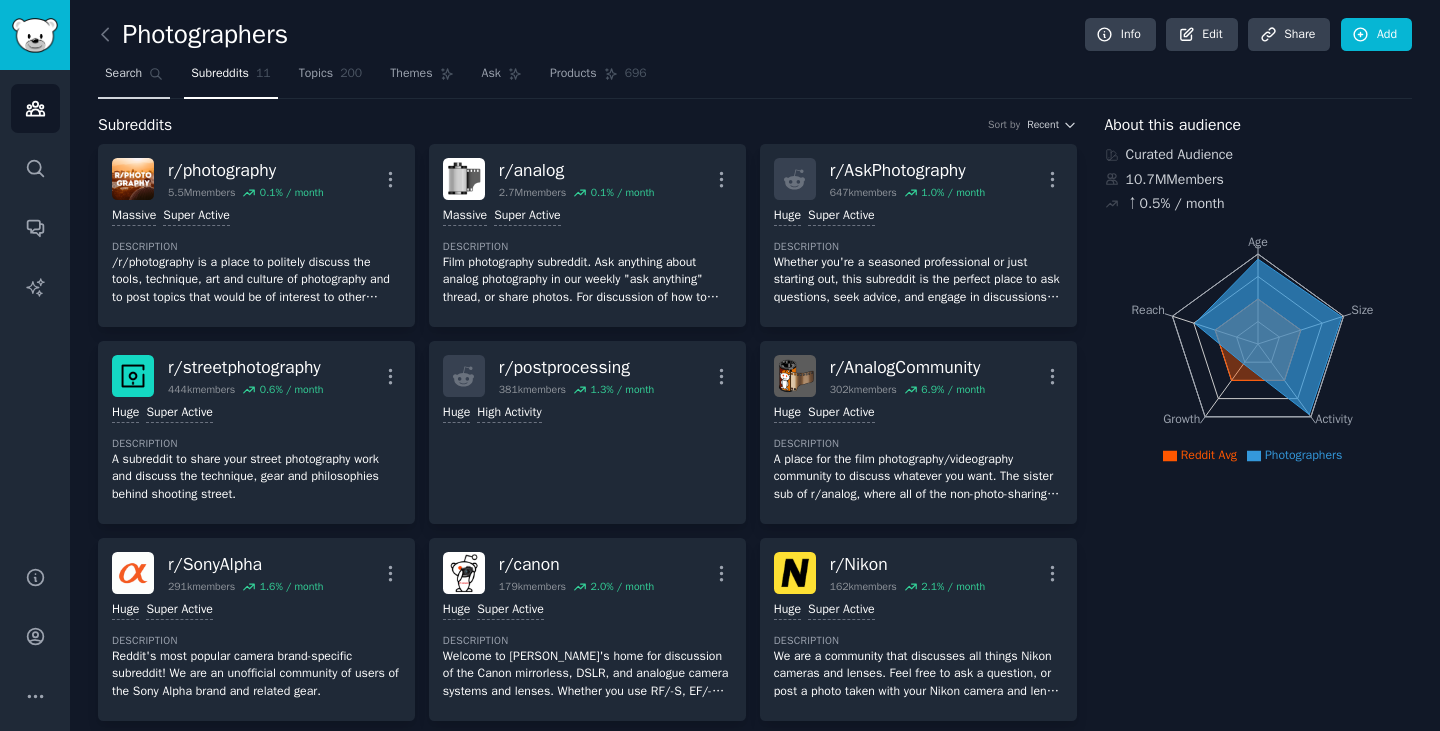 click 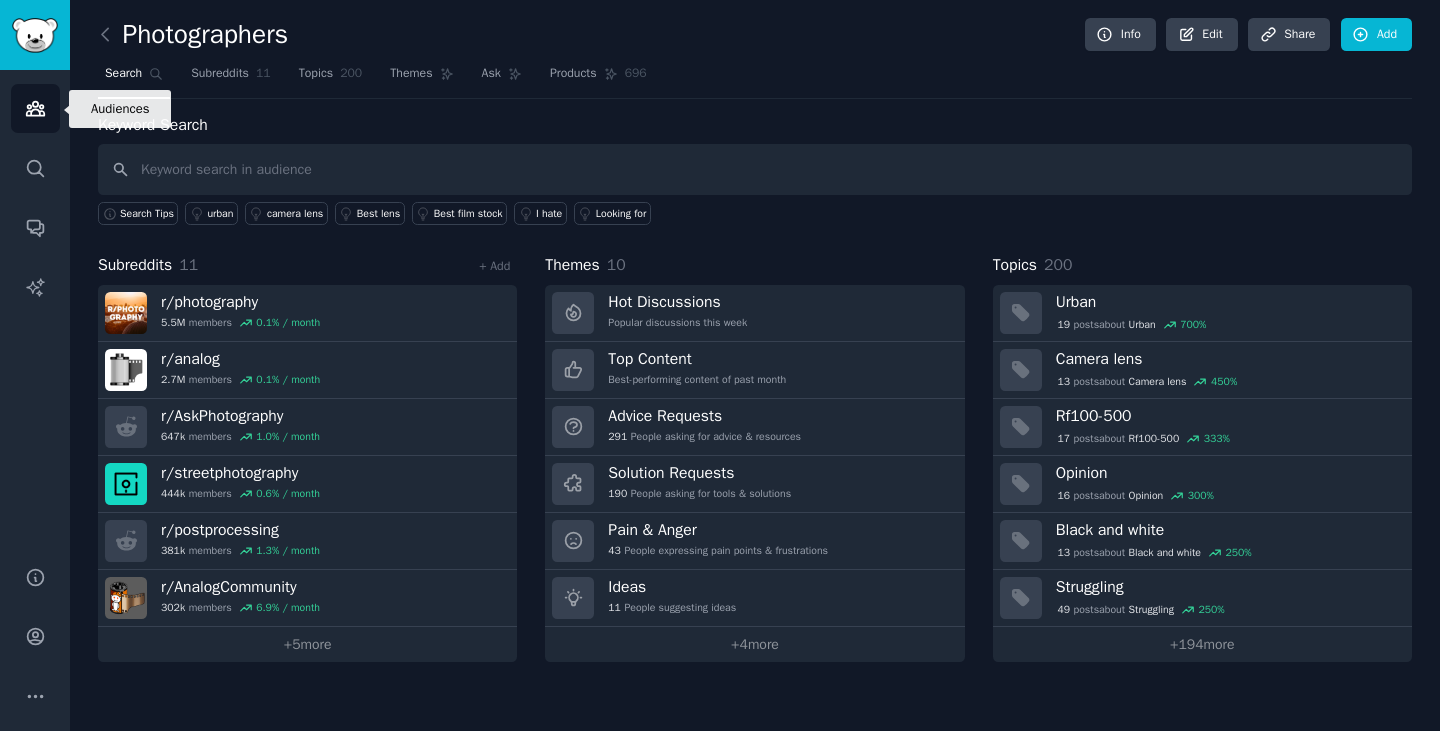 click on "Audiences" at bounding box center (35, 108) 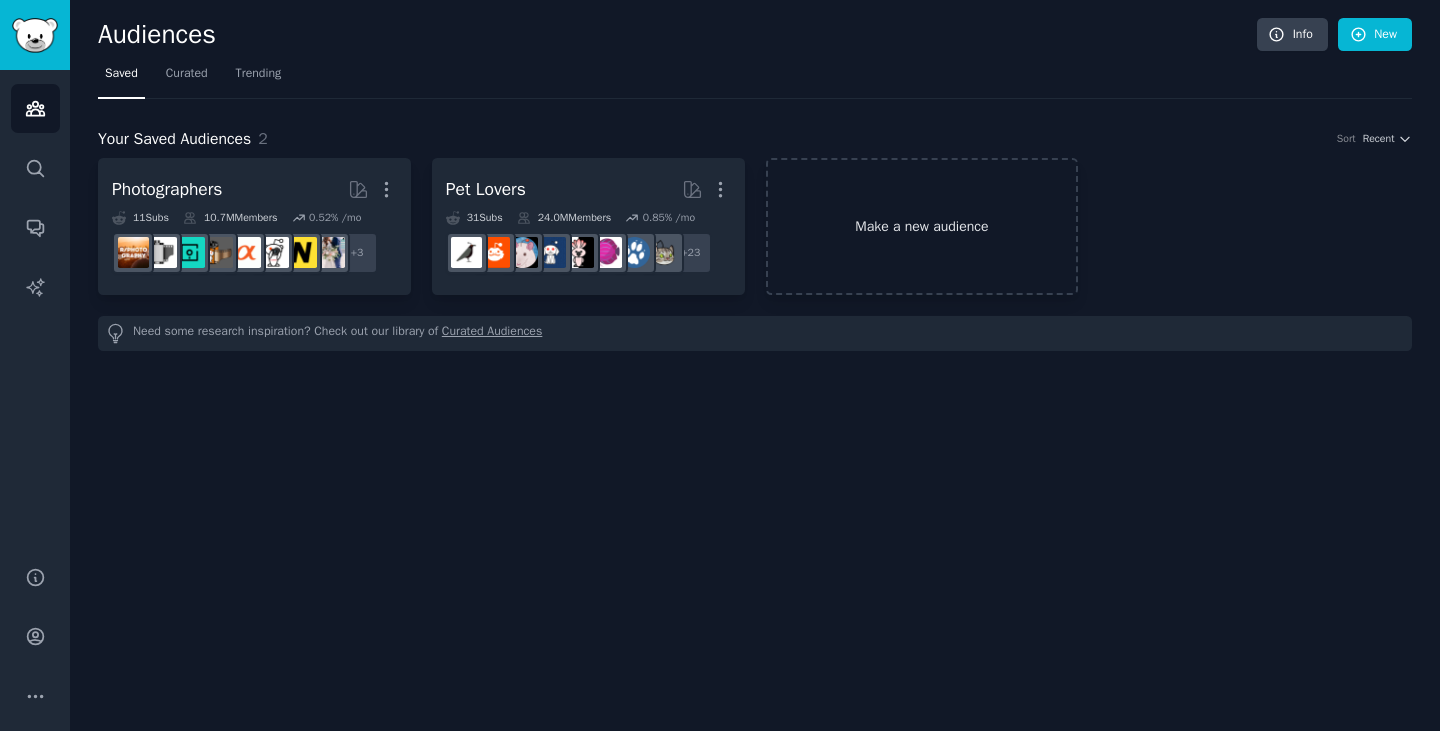 click on "Make a new audience" at bounding box center [922, 226] 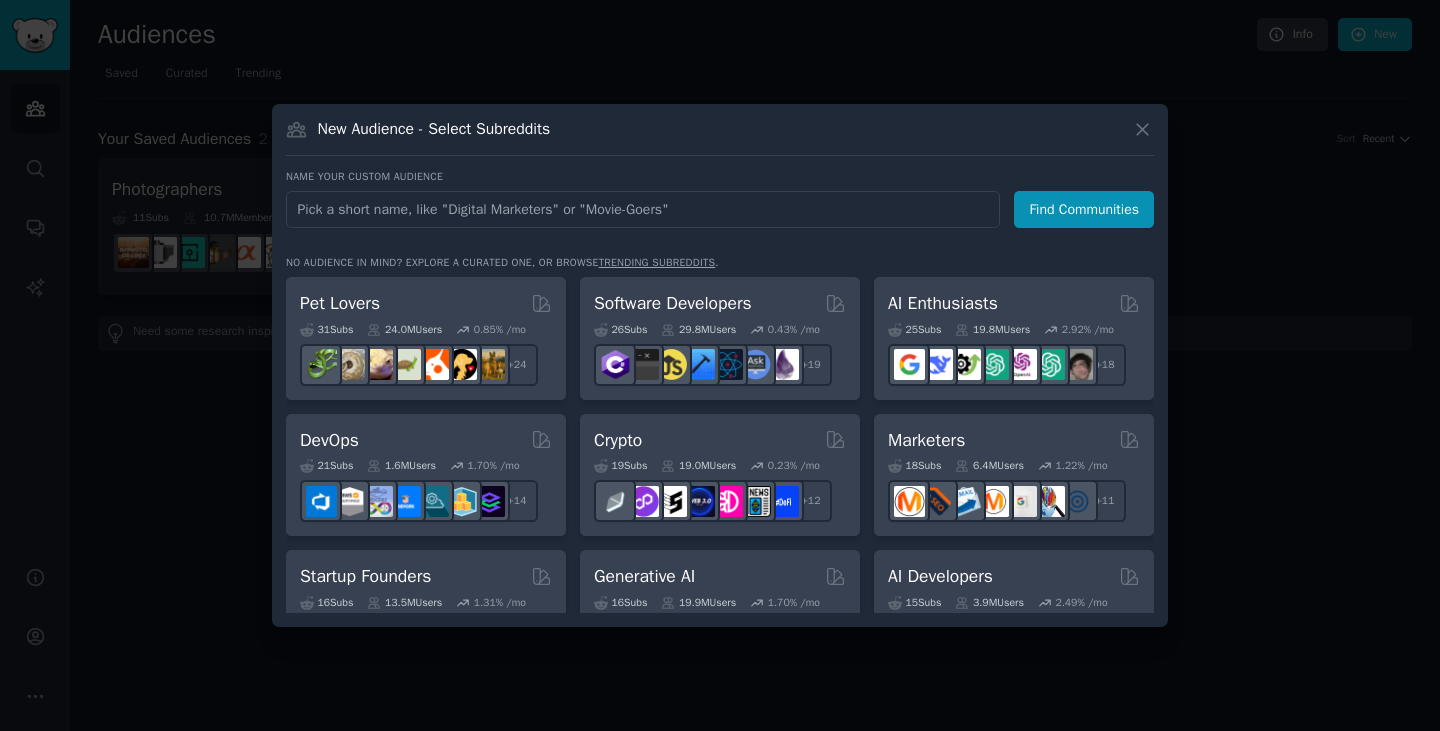 click on "Name your custom audience Audience Name Find Communities No audience in mind? Explore a curated one, or browse  trending subreddits . Pet Lovers 31  Sub s 24.0M  Users 0.85 % /mo + 24 Software Developers 26  Sub s 29.8M  Users 0.43 % /mo + 19 AI Enthusiasts 25  Sub s 19.8M  Users 2.92 % /mo + 18 DevOps 21  Sub s 1.6M  Users 1.70 % /mo + 14 Crypto 19  Sub s 19.0M  Users 0.23 % /mo + 12 Marketers 18  Sub s 6.4M  Users 1.22 % /mo + 11 Startup Founders 16  Sub s 13.5M  Users 1.31 % /mo + 9 Generative AI 16  Sub s 19.9M  Users 1.70 % /mo + 9 AI Developers 15  Sub s 3.9M  Users 2.49 % /mo + 8 Stock Investors 15  Sub s 28.3M  Users 0.52 % /mo + 8 Video Editors 15  Sub s 2.3M  Users 1.52 % /mo + 8 Designers 13  Sub s 9.7M  Users 0.28 % /mo + 6 Data Scientists 13  Sub s 7.6M  Users 0.60 % /mo + 6 Fitness Enthusiasts 12  Sub s 31.1M  Users 0.24 % /mo + 5 Gardeners 11  Sub s 13.5M  Users 1.99 % /mo + 4 Photographers 11  Sub s 10.7M  Users 0.52 % /mo + 4 Gaming 11  Sub s 52.8M  Users 0.38 % /mo + 4 NFT Collectors 10  Sub" at bounding box center [720, 391] 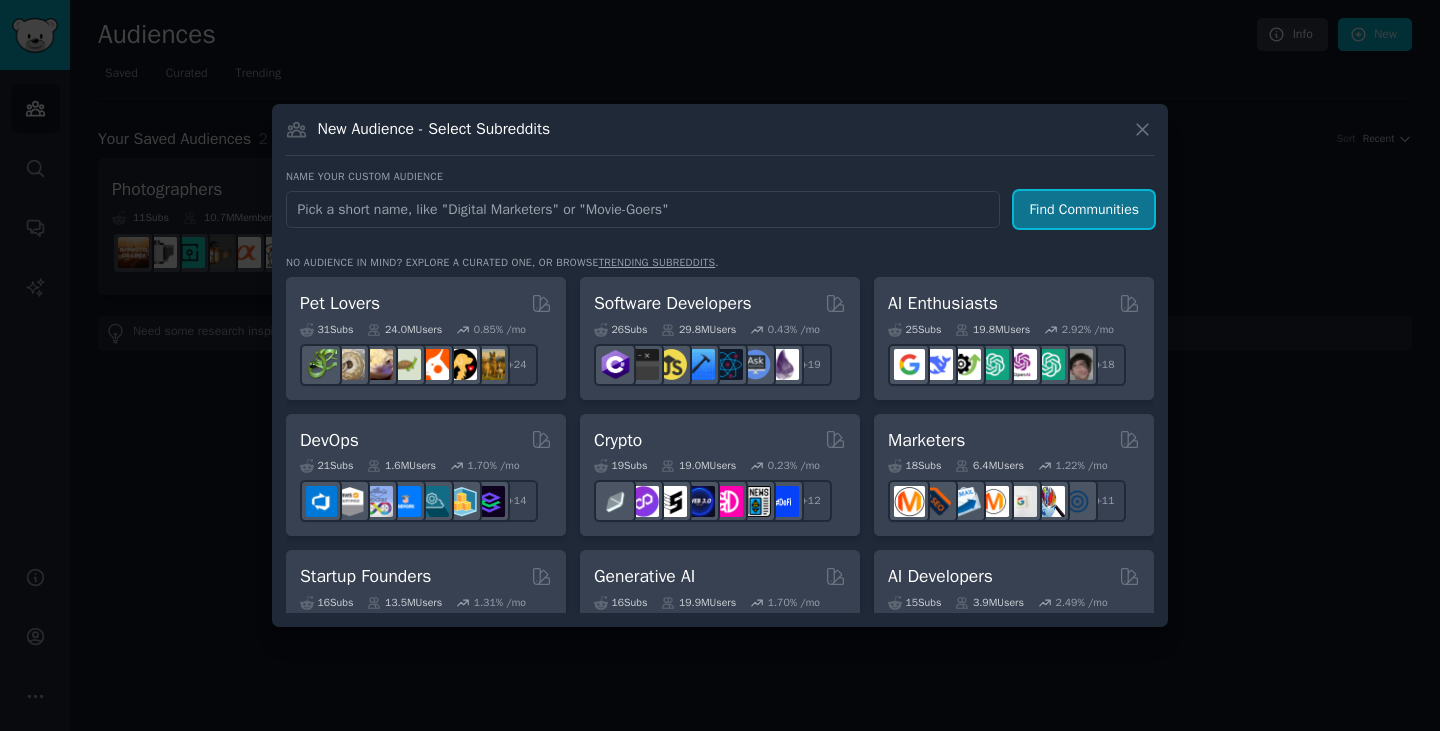 click on "Find Communities" at bounding box center [1084, 209] 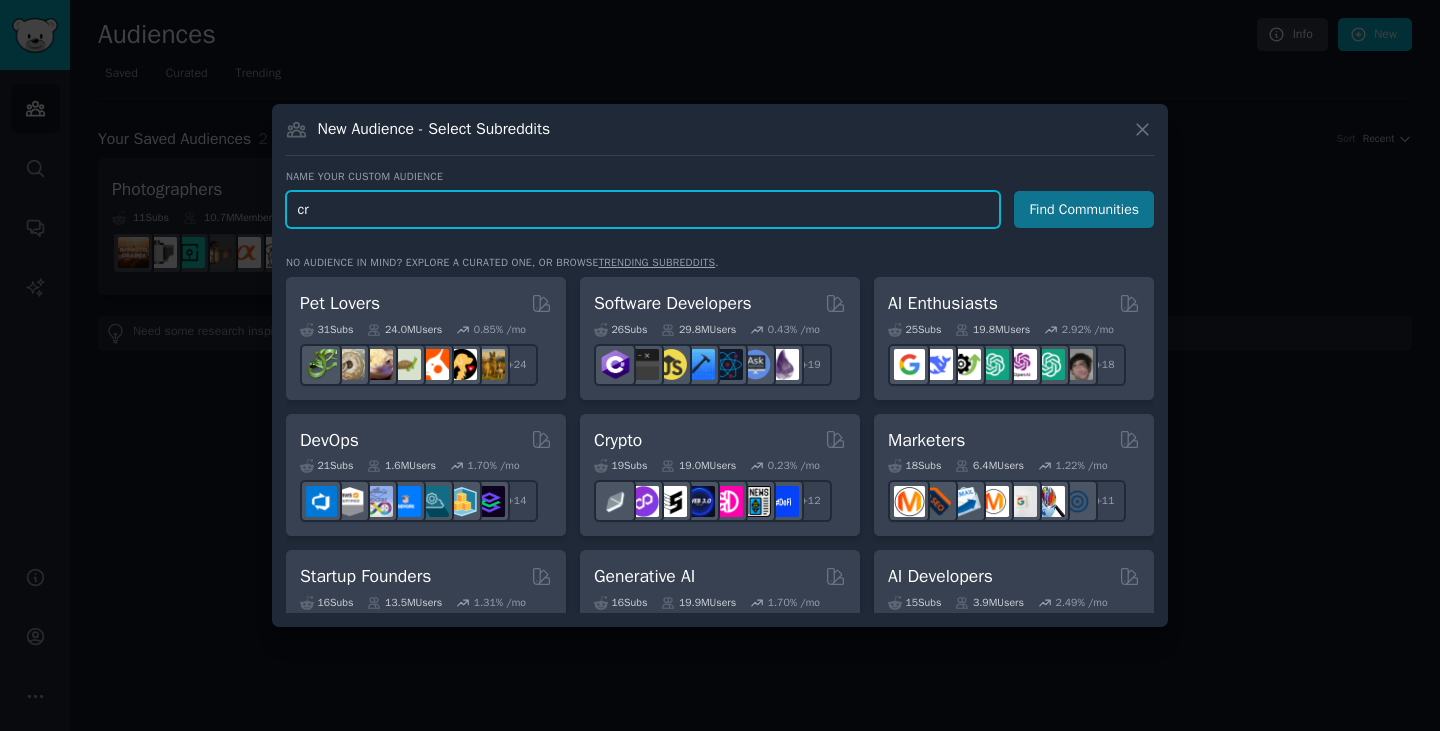 type on "c" 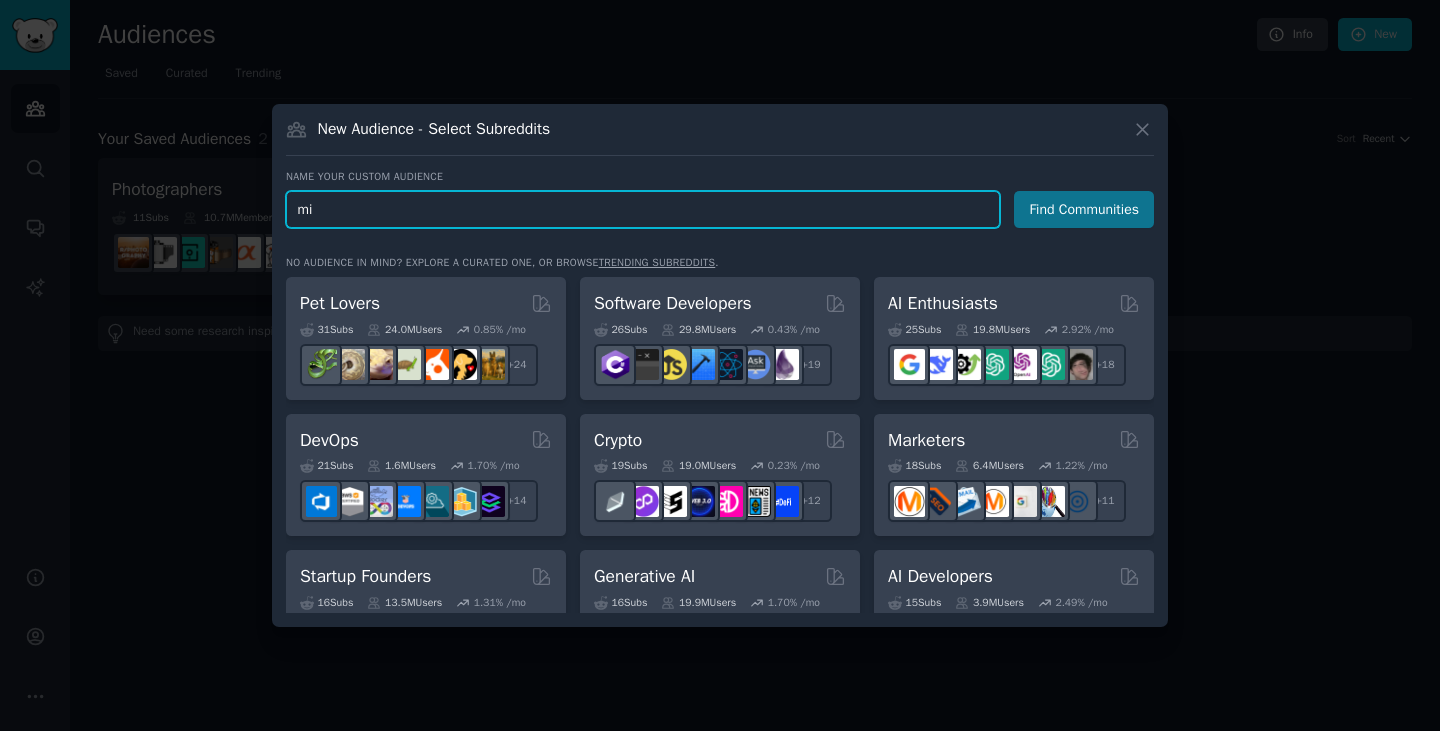 type on "m" 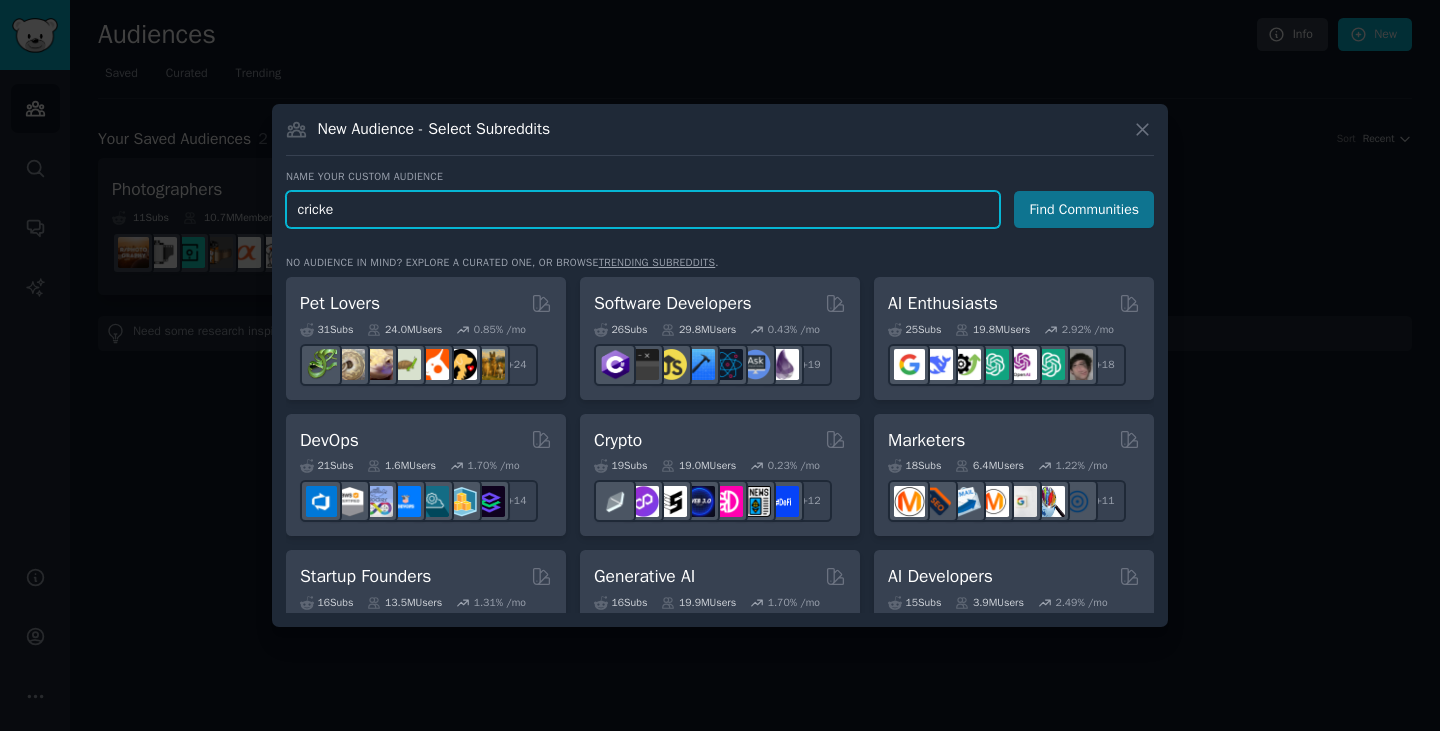 type on "cricket" 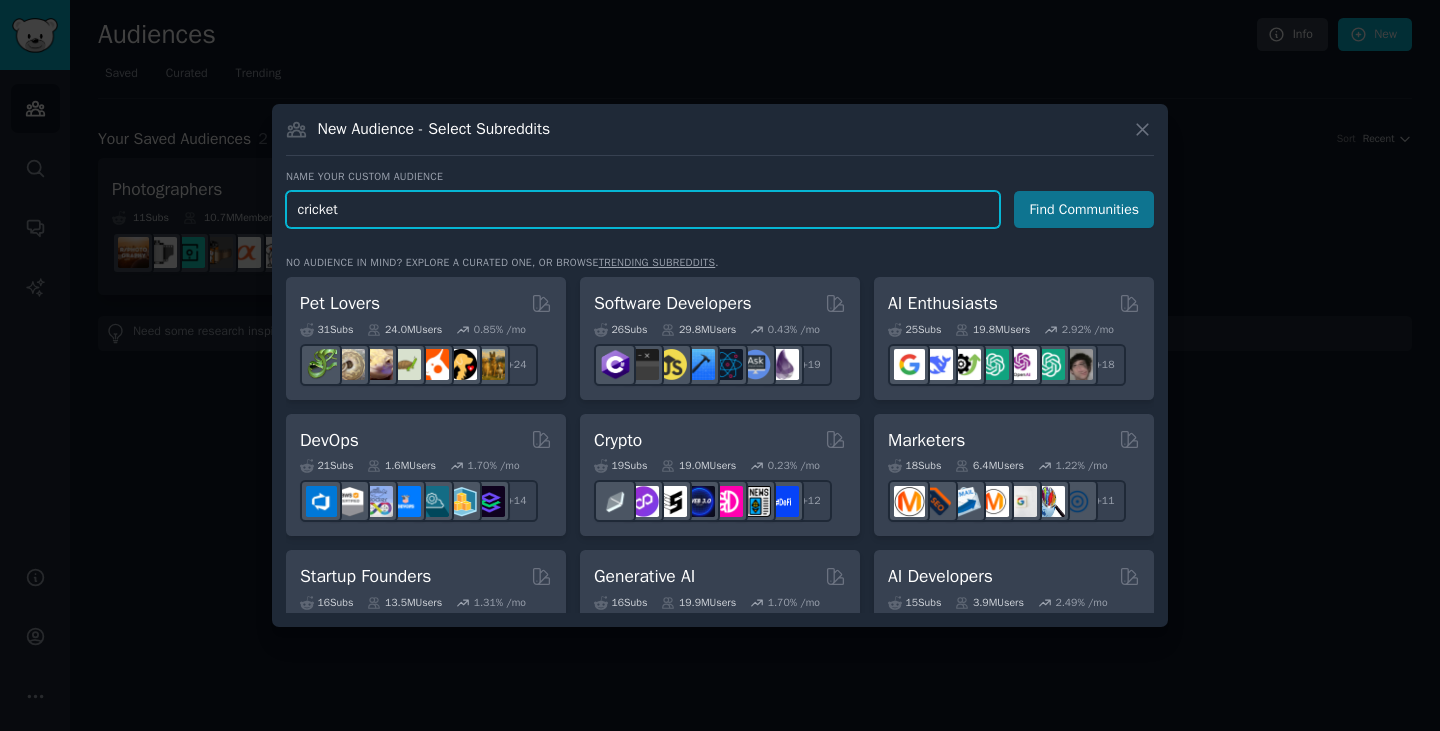 click on "Find Communities" at bounding box center (1084, 209) 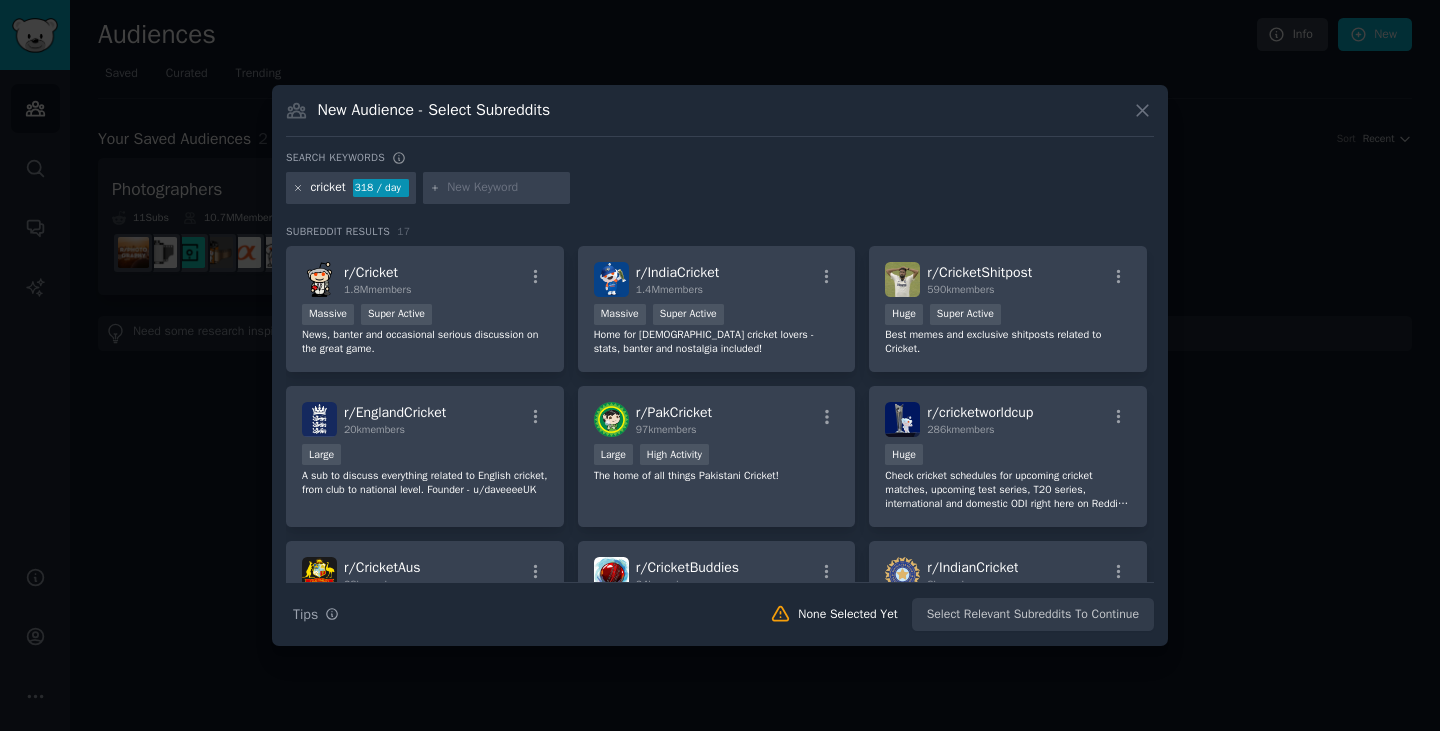 click 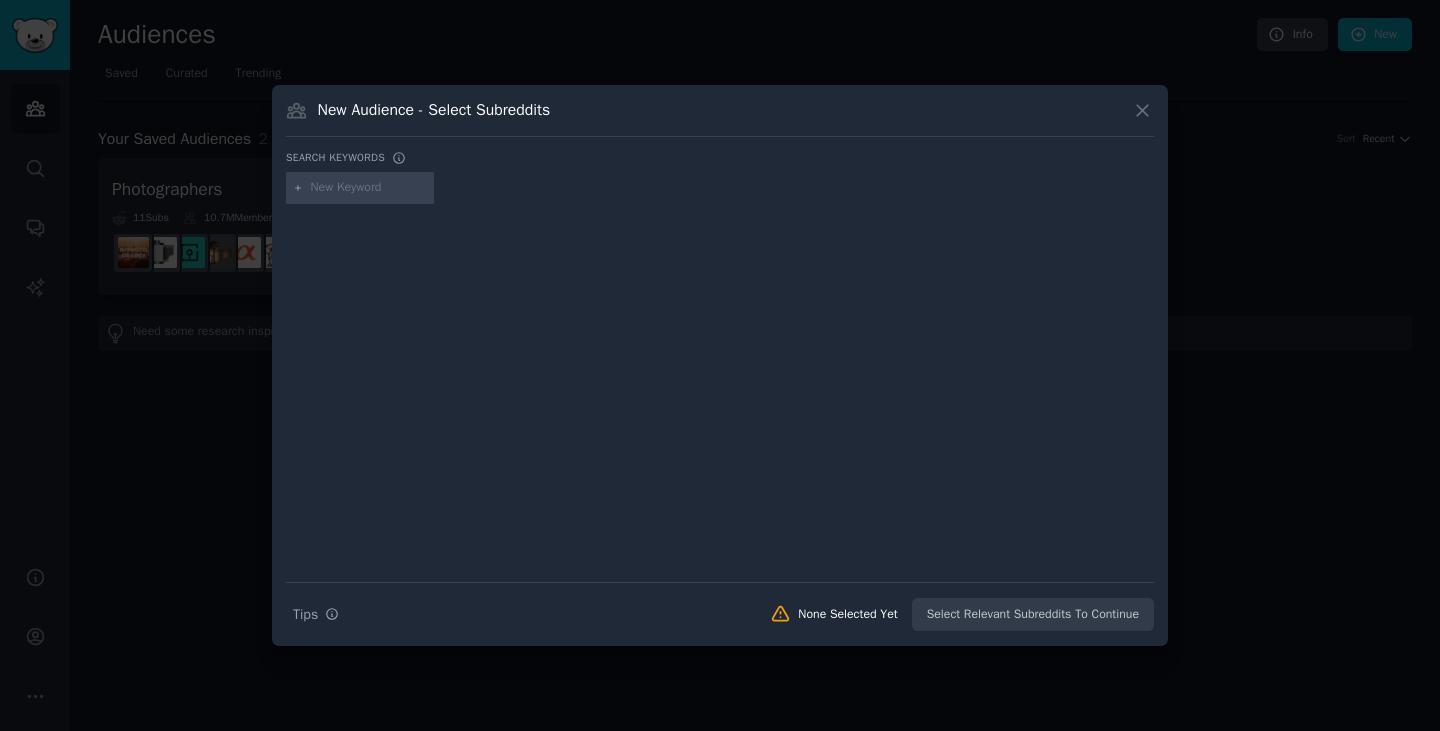 click on "New Audience - Select Subreddits" at bounding box center (720, 118) 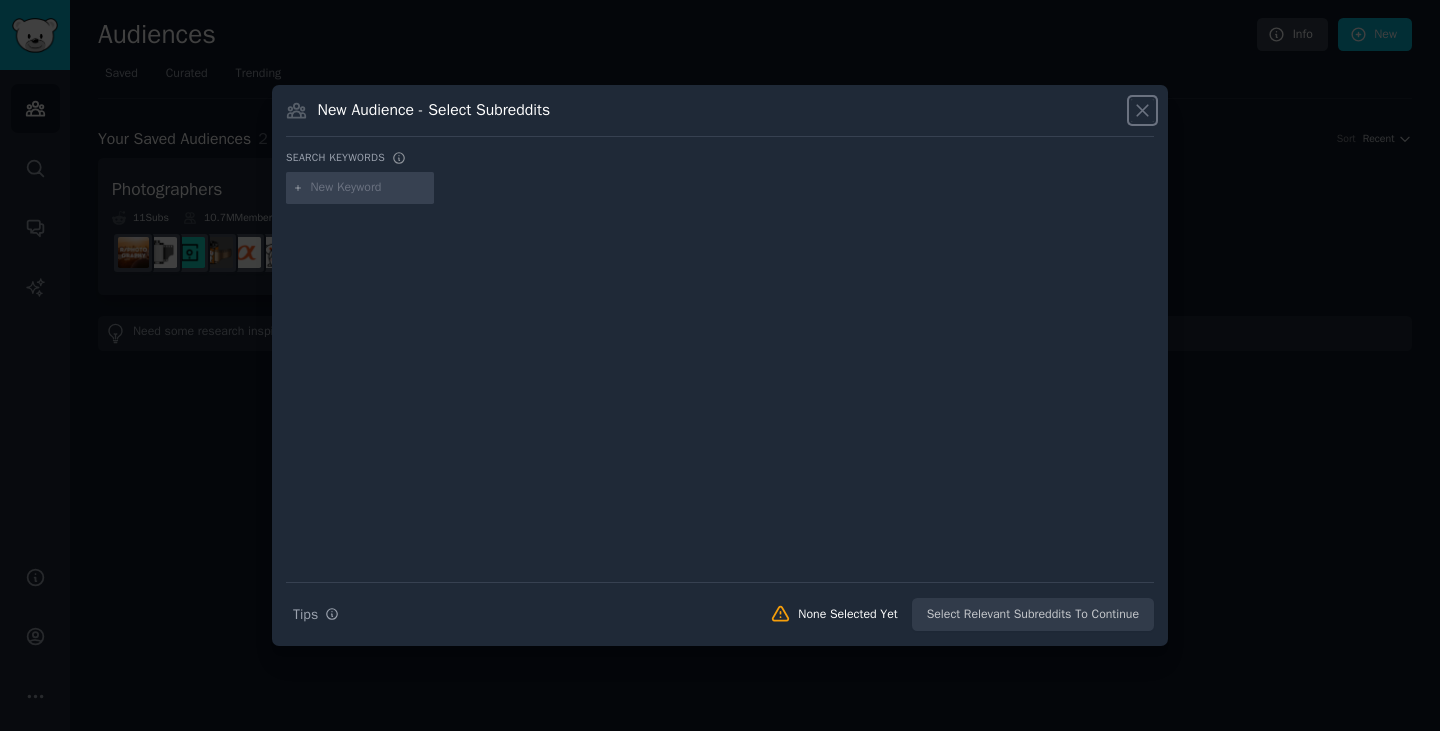 click 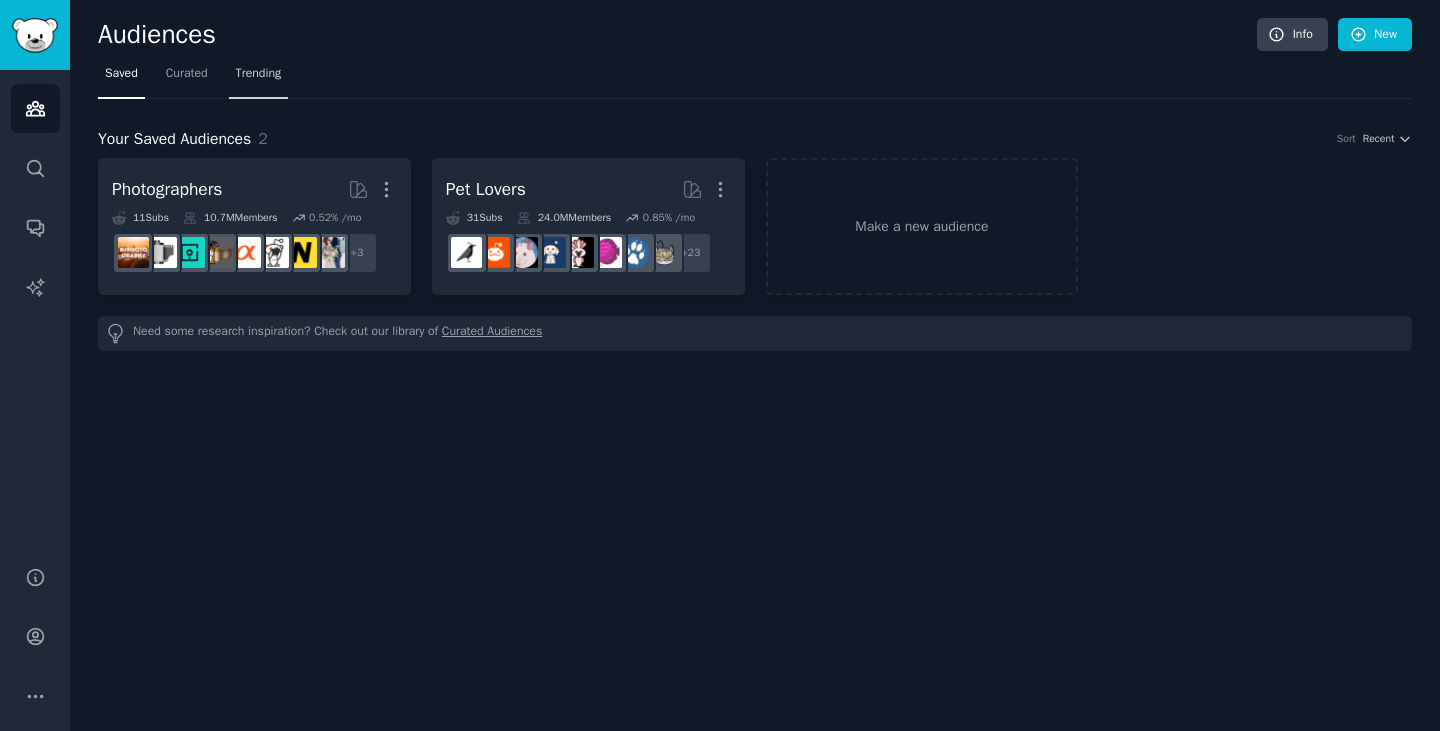 click on "Trending" at bounding box center (259, 74) 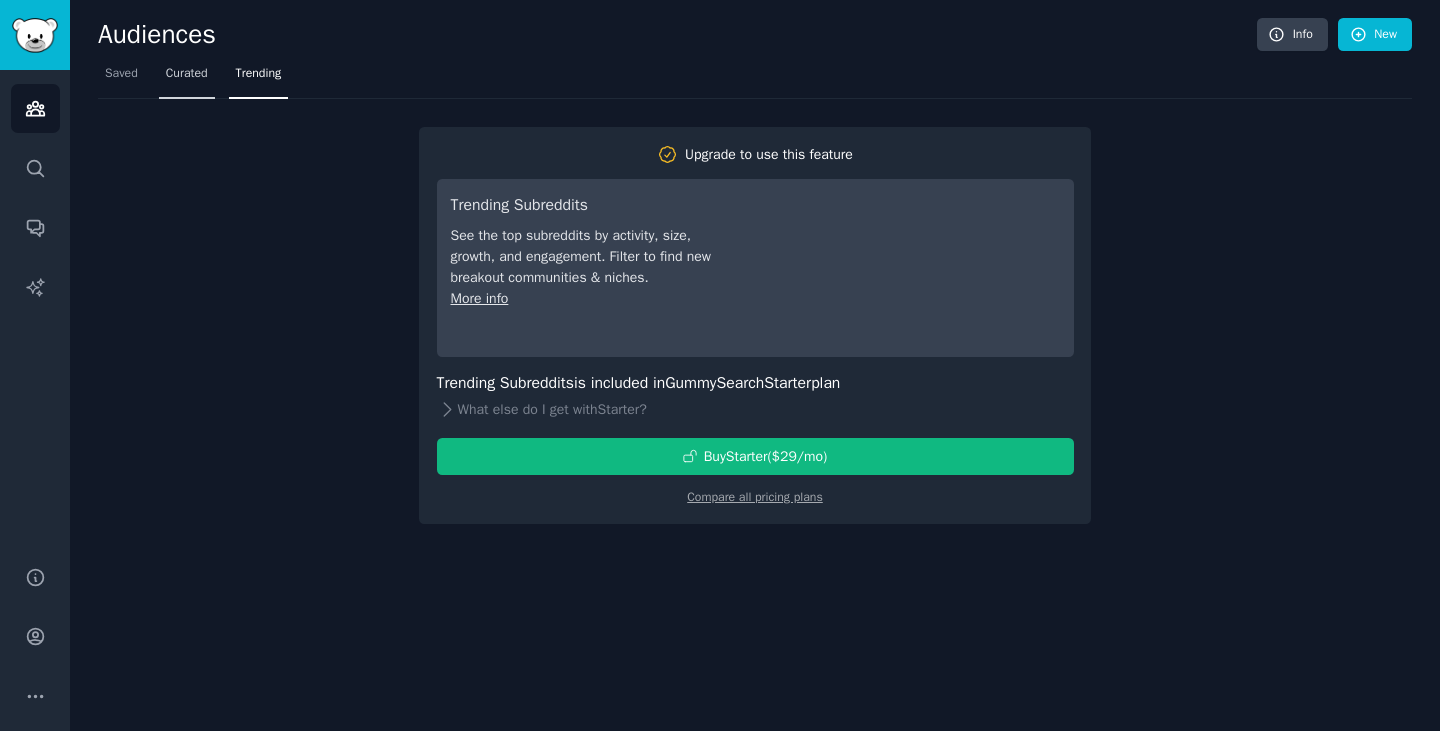 click on "Curated" at bounding box center (187, 74) 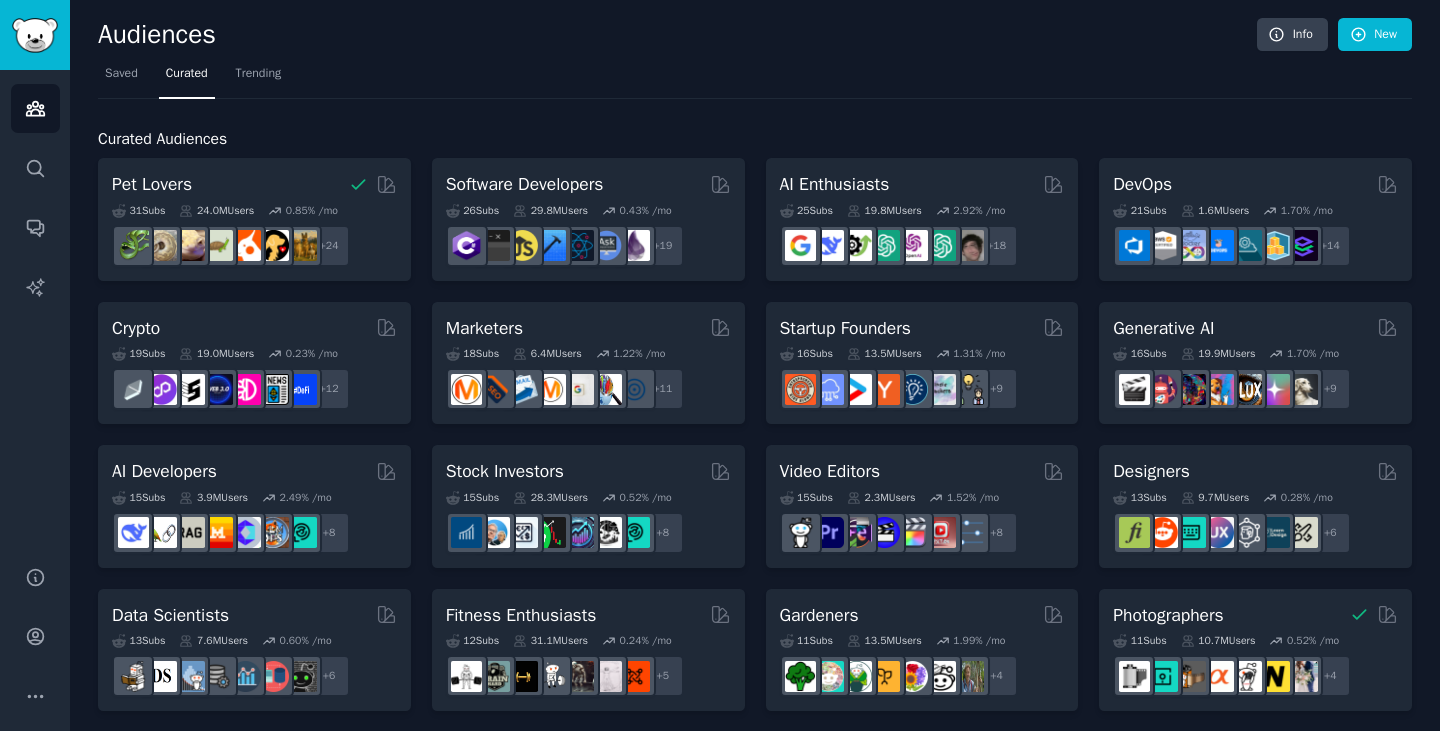 click on "Curated Audiences" at bounding box center (755, 139) 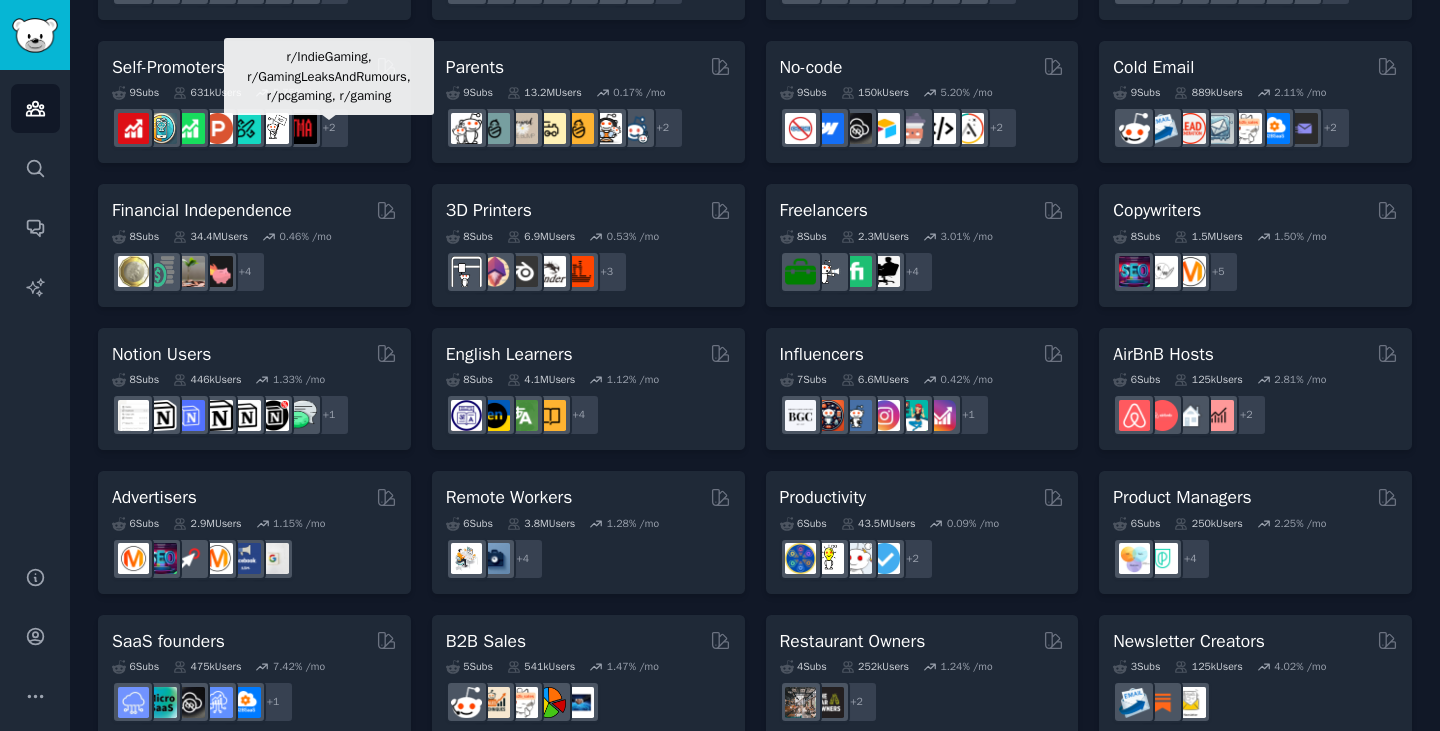 scroll, scrollTop: 840, scrollLeft: 0, axis: vertical 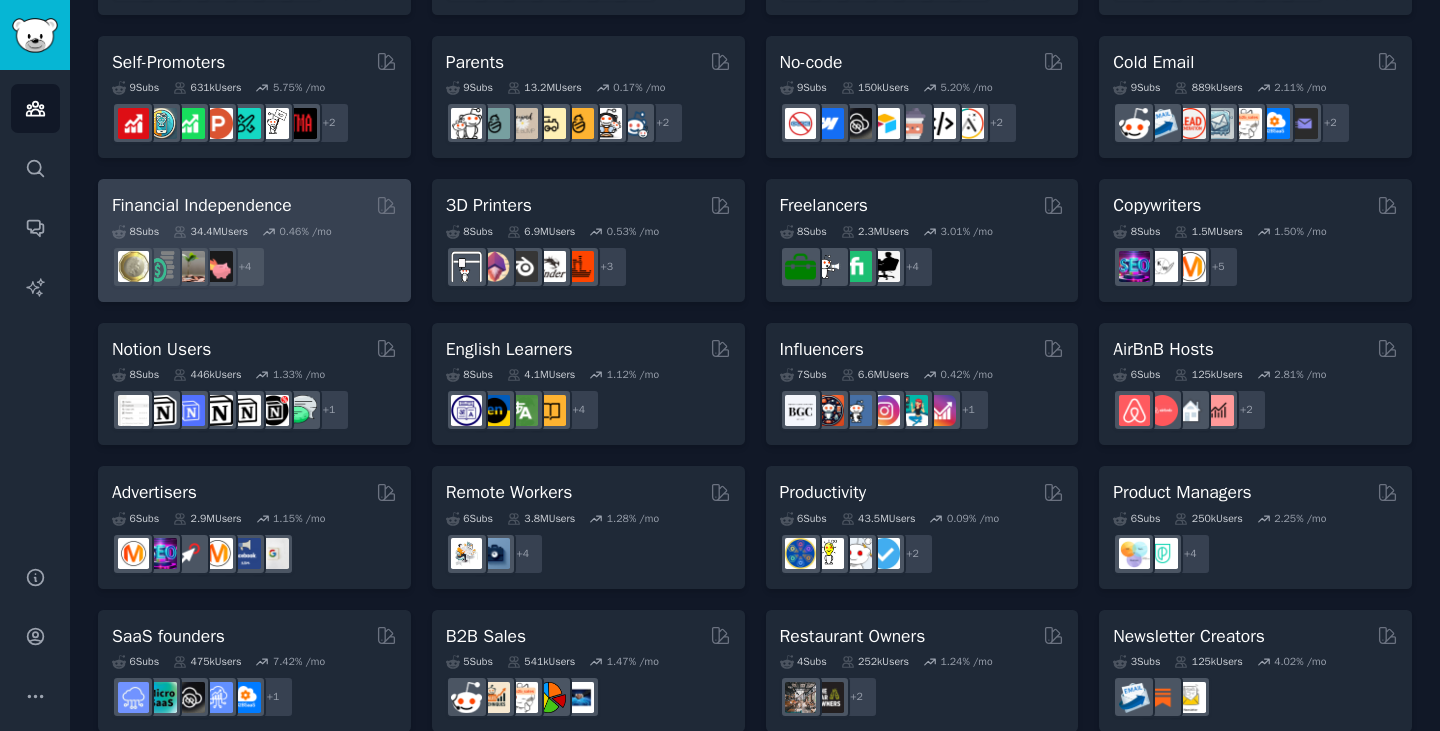 click on "Financial Independence" at bounding box center (202, 205) 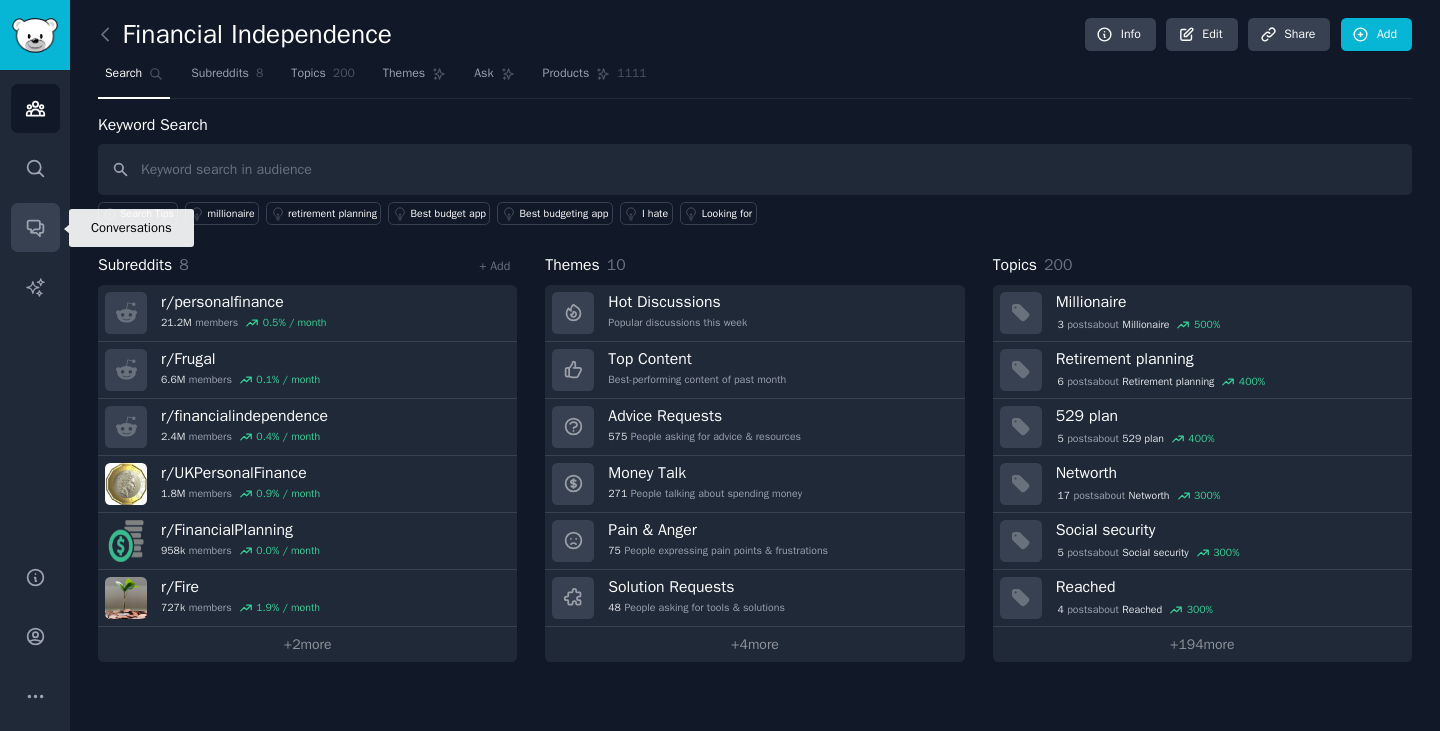 click 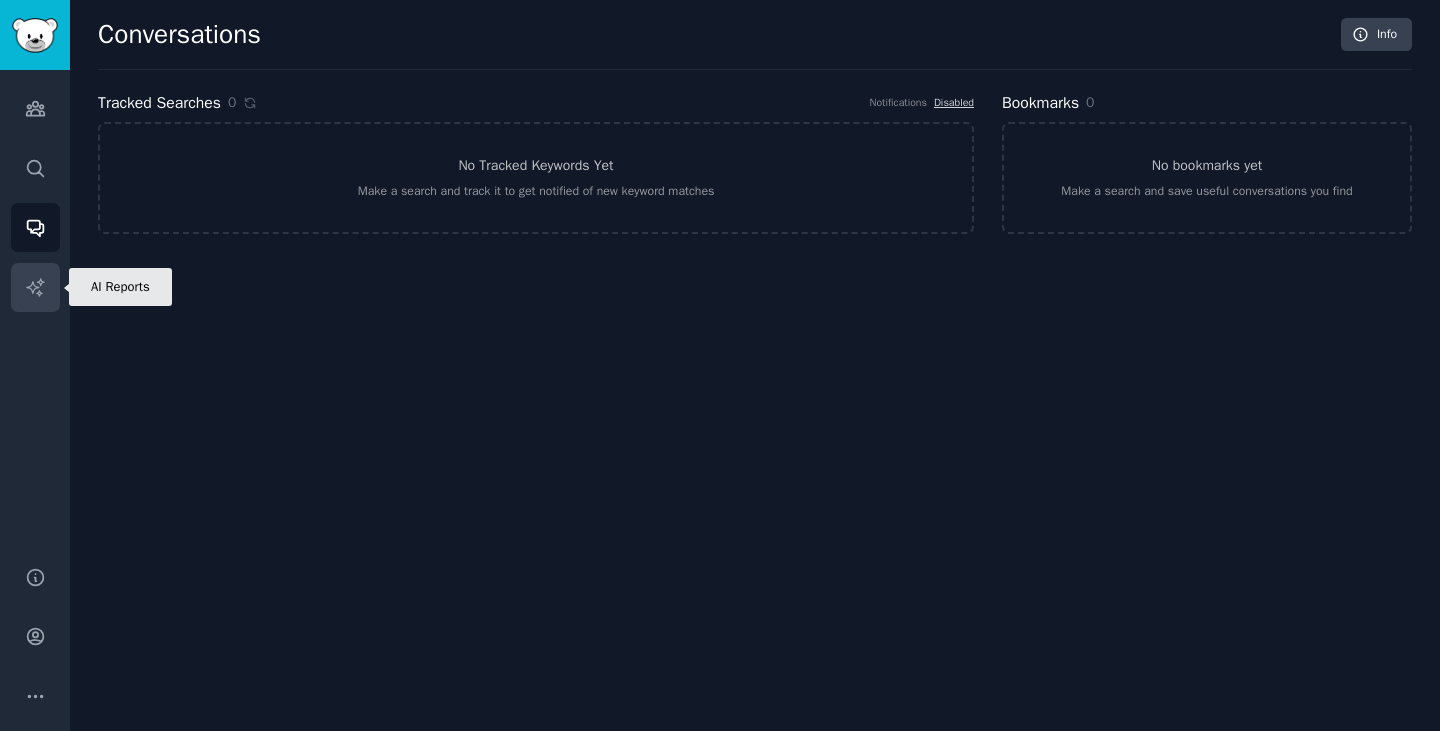 click 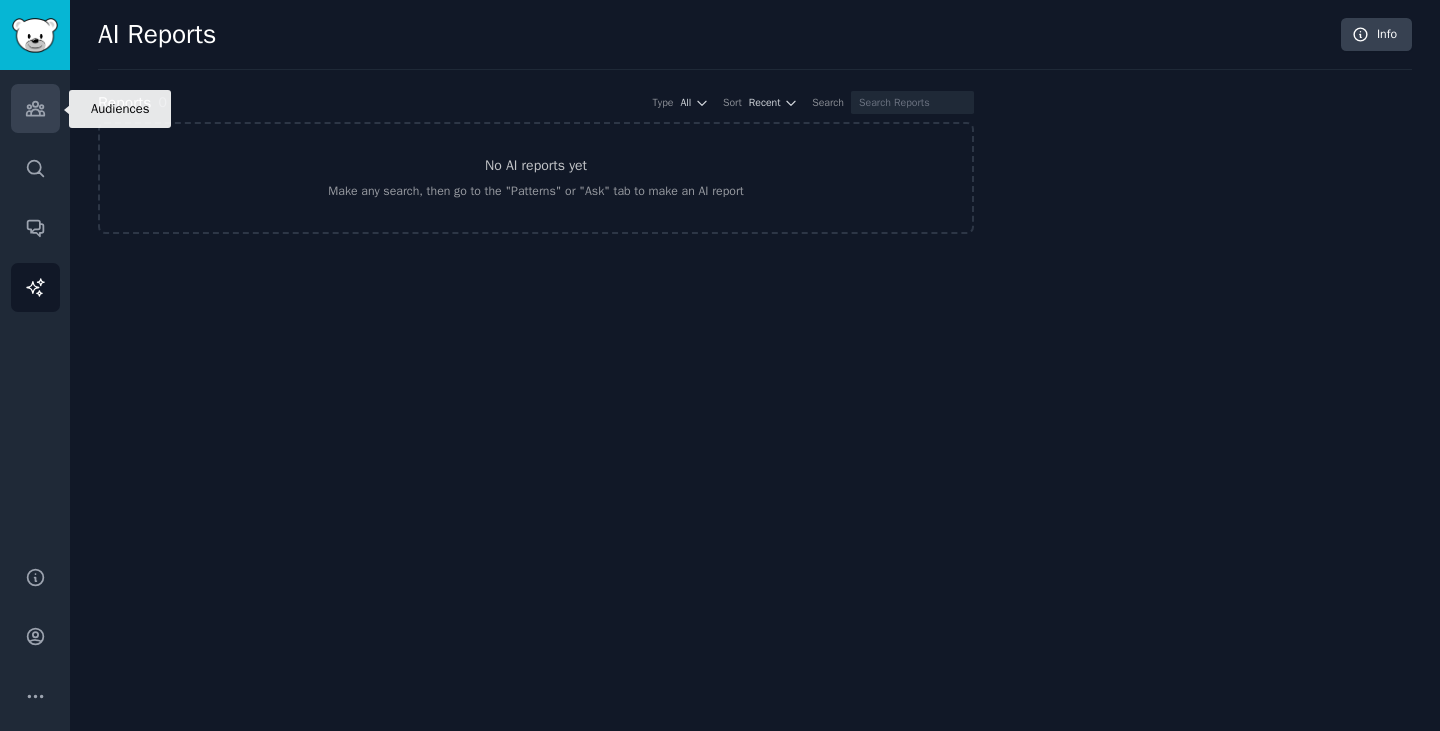 click 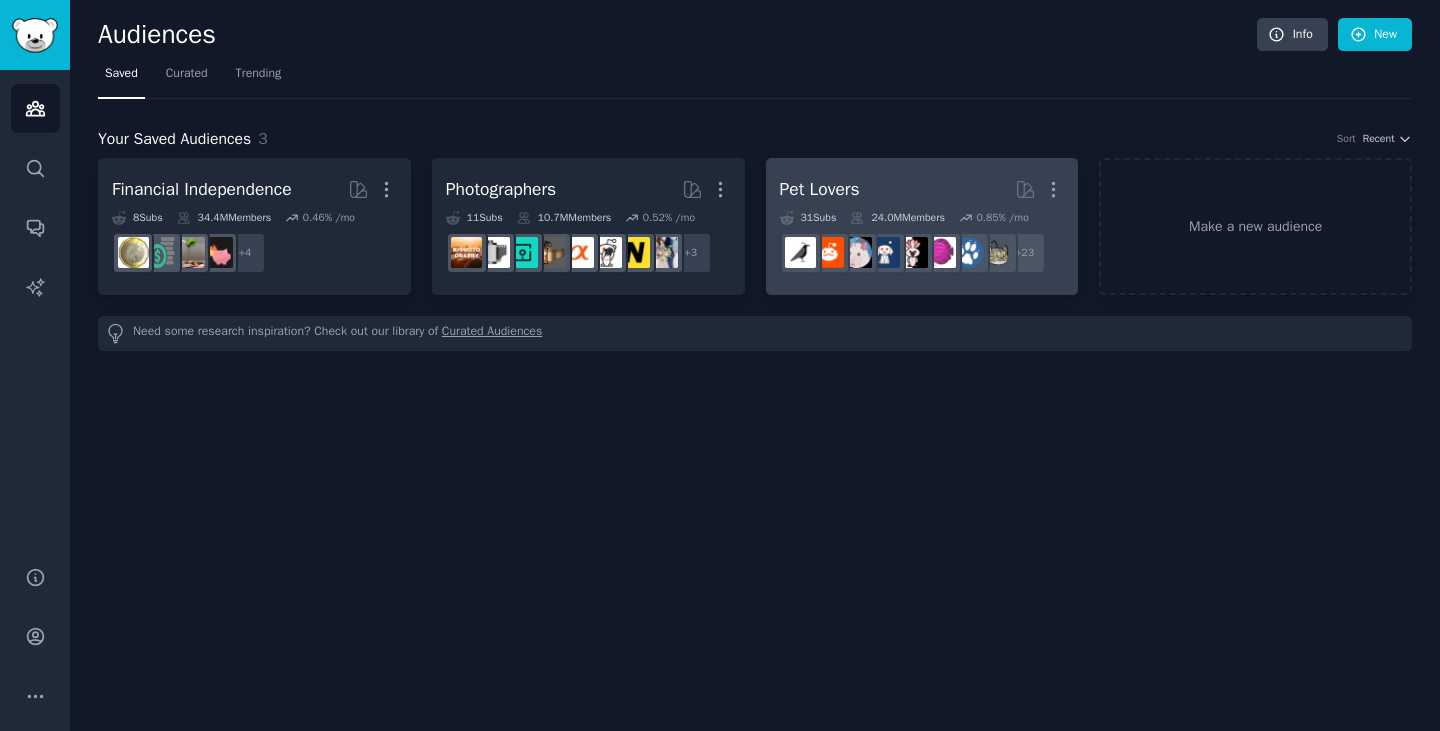click on "Pet Lovers" at bounding box center [820, 189] 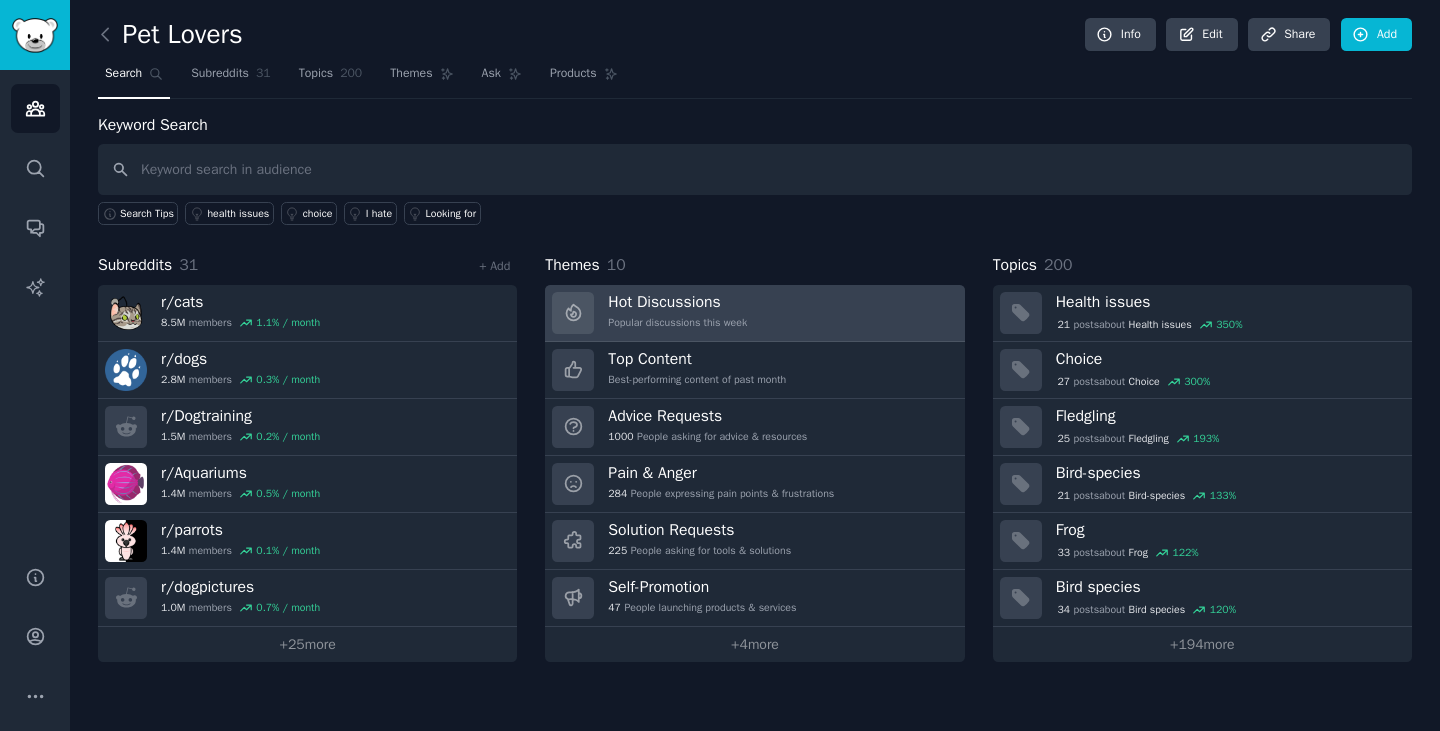 click on "Popular discussions this week" at bounding box center (677, 323) 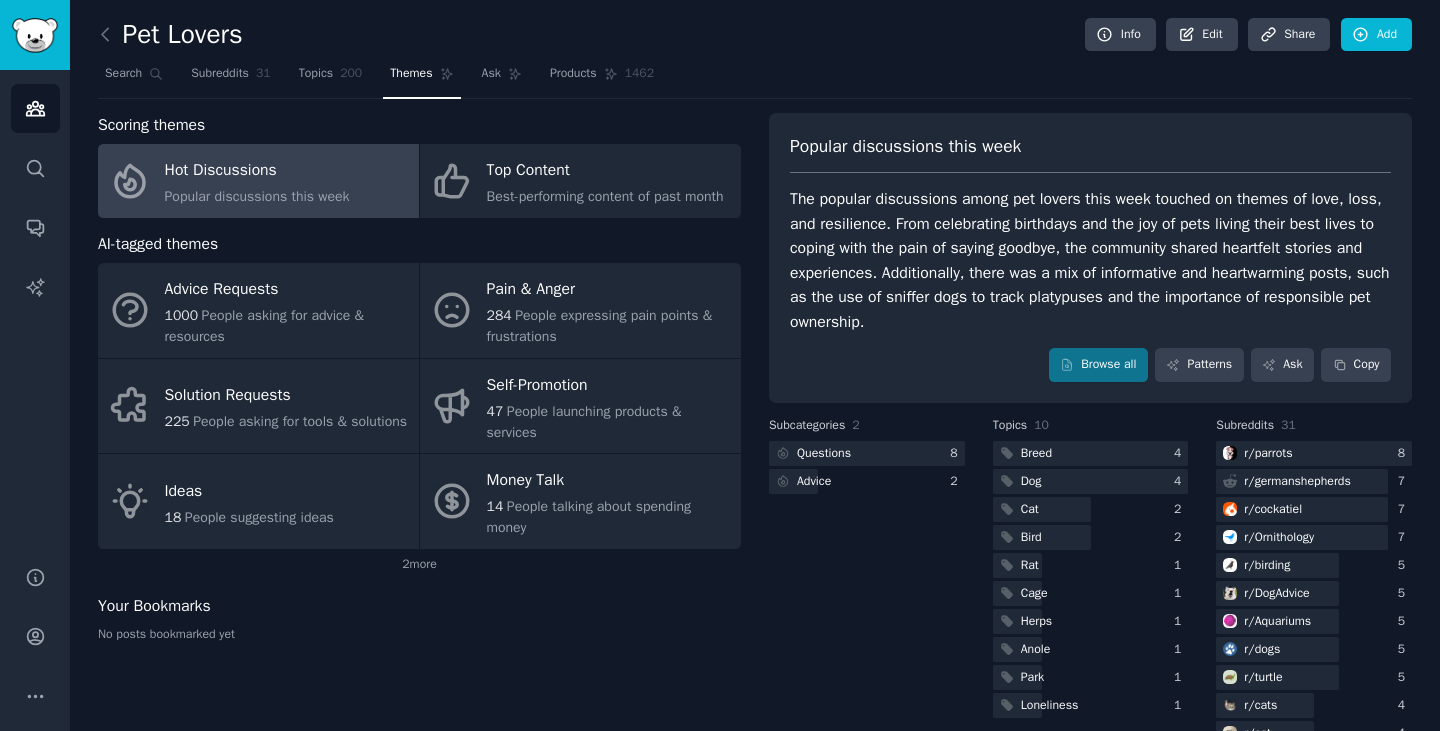 click on "Pain & Anger" at bounding box center [609, 290] 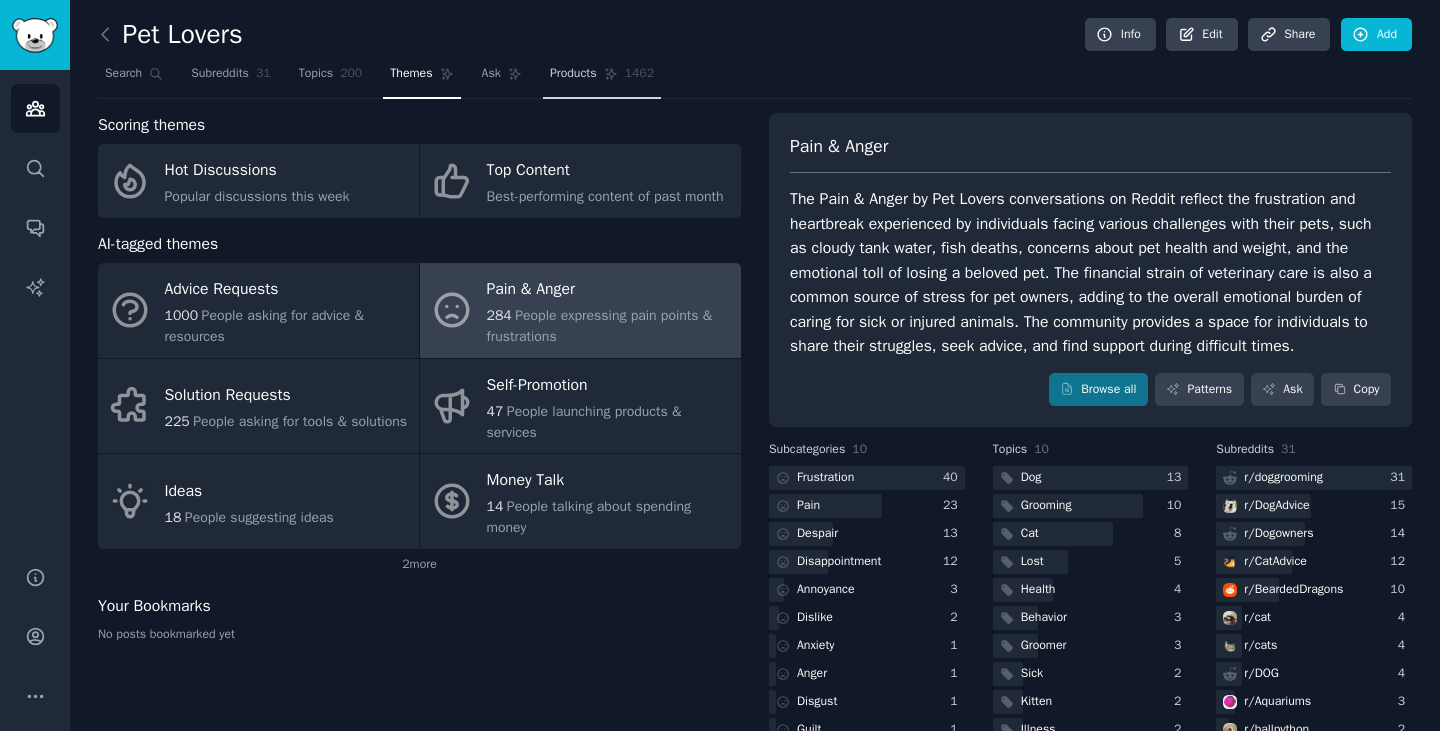 click on "Products" at bounding box center [573, 74] 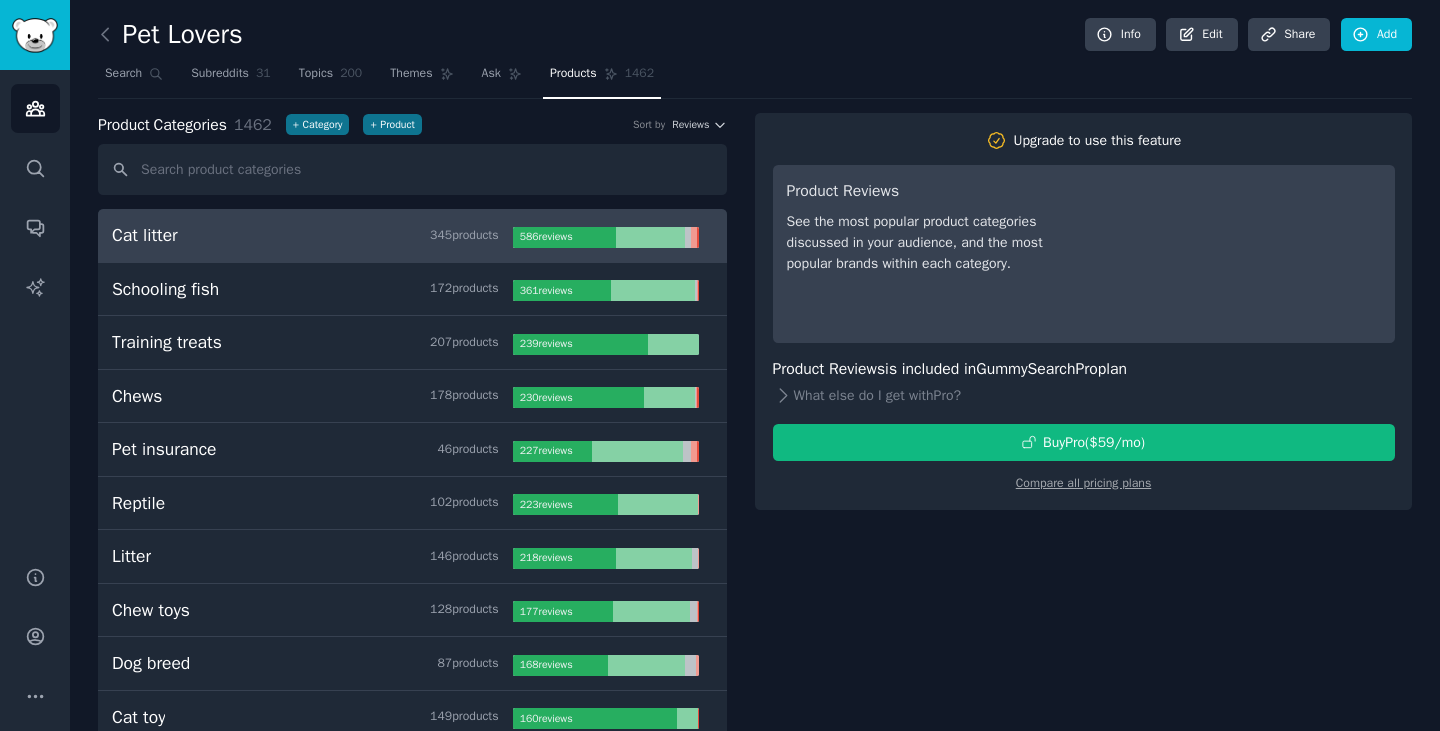 click on "1462" at bounding box center [639, 74] 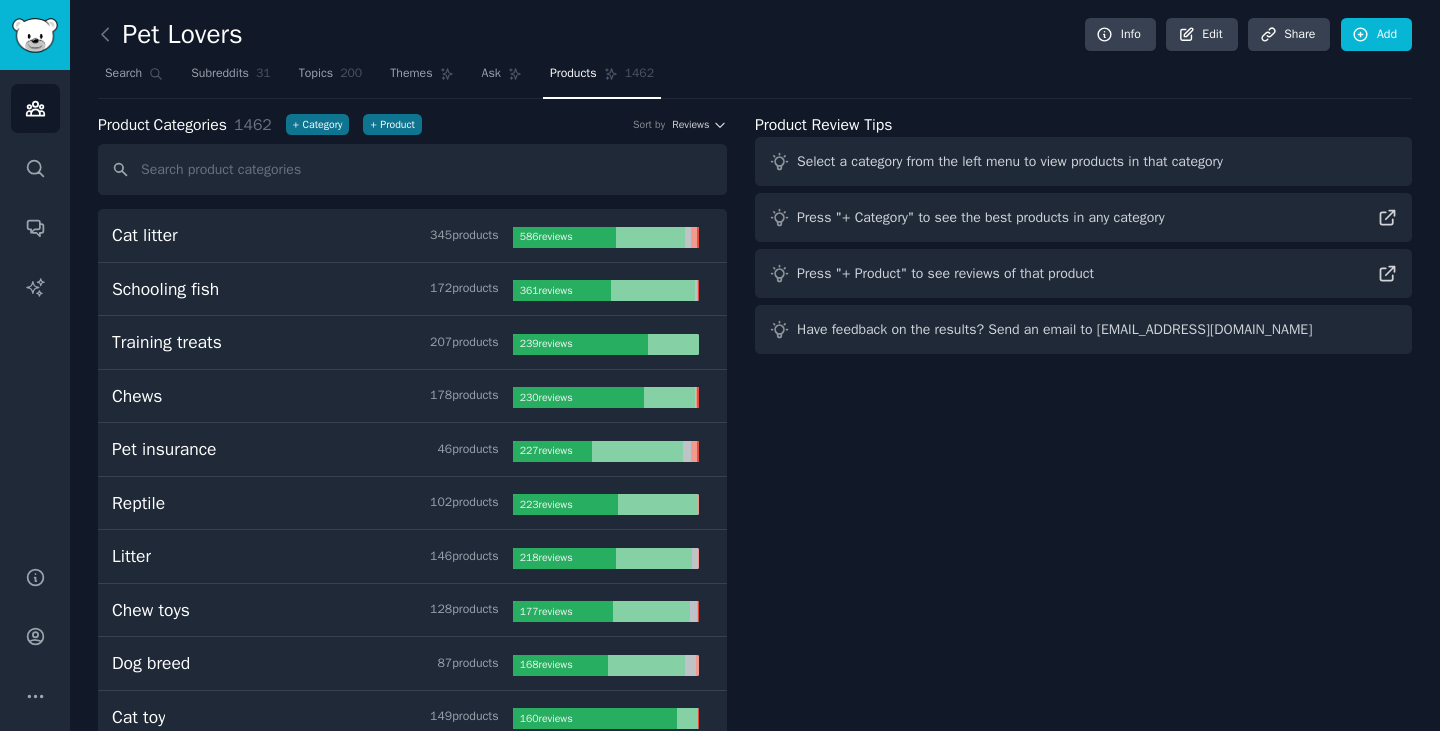 click on "1462" at bounding box center (639, 74) 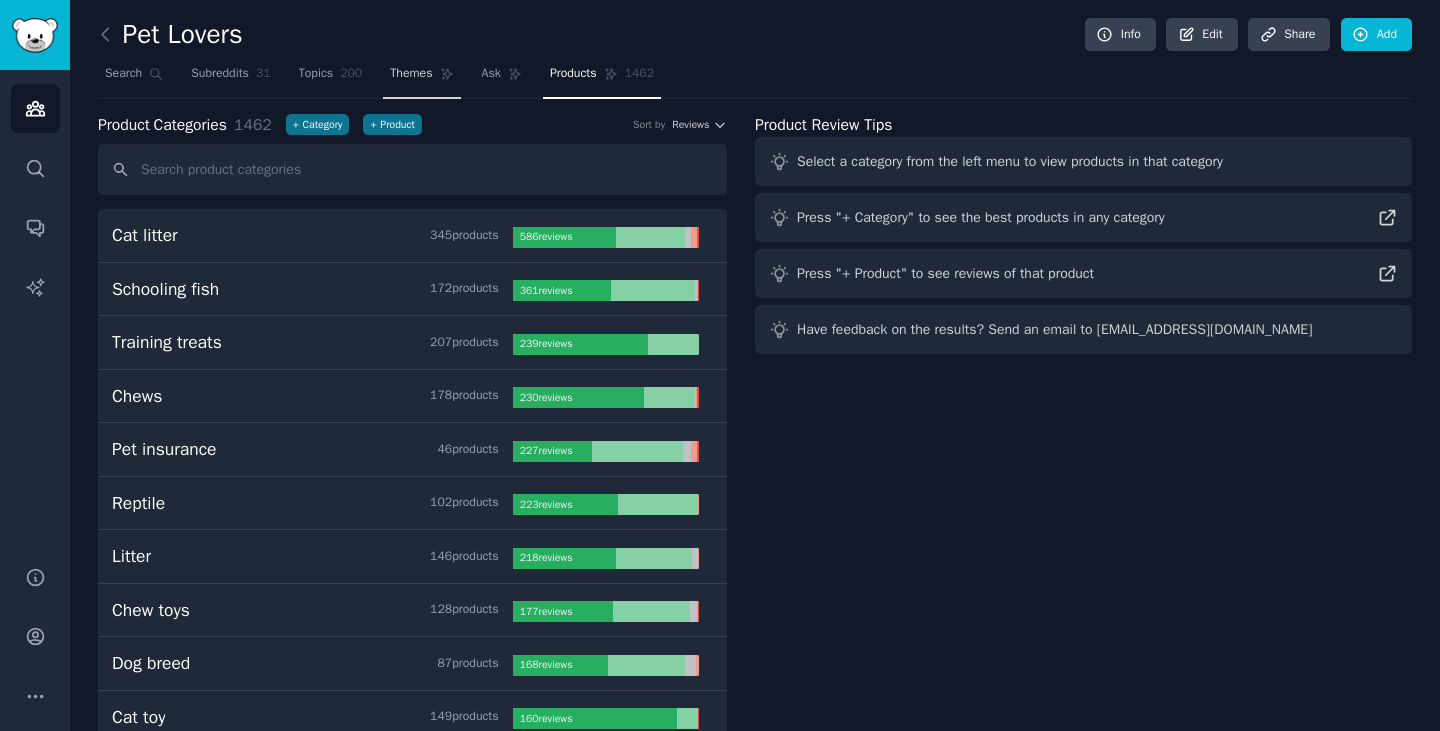 click on "Themes" at bounding box center [411, 74] 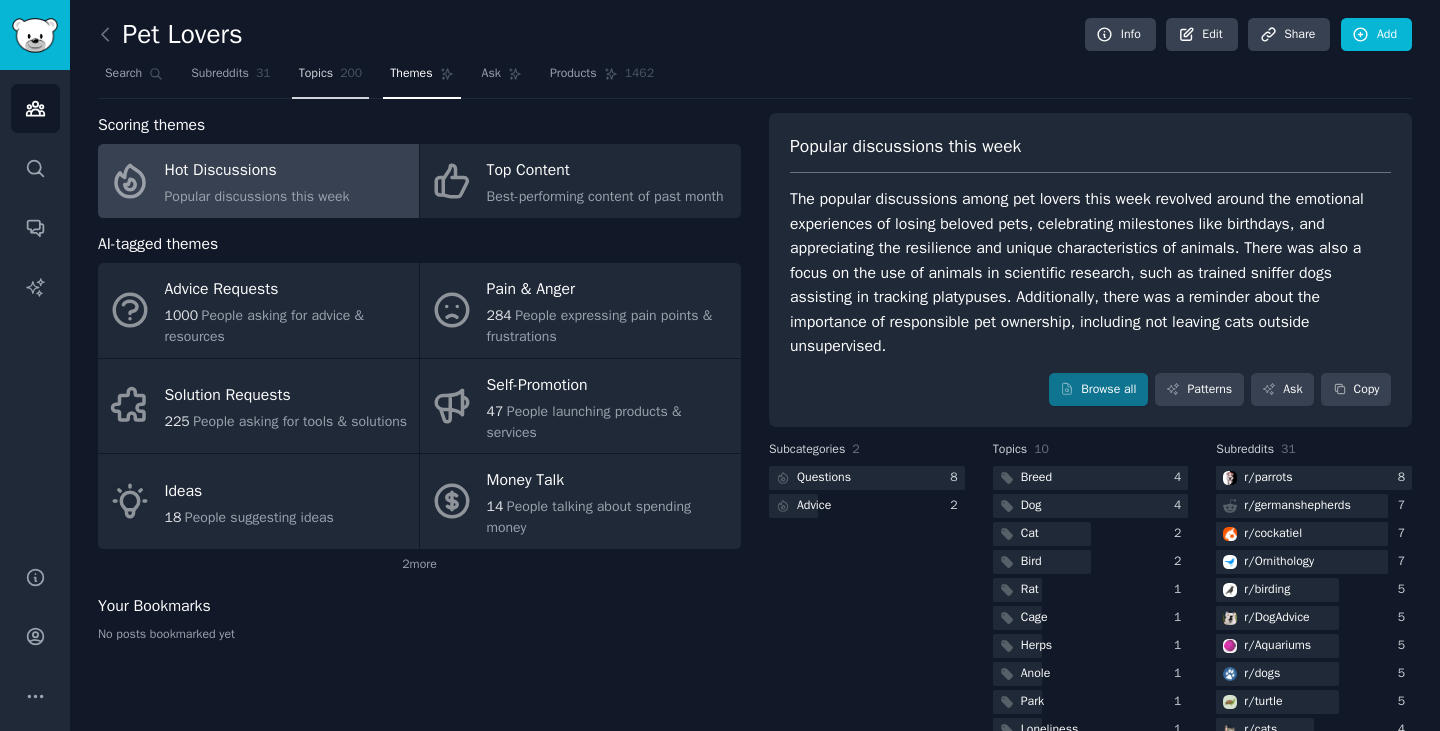 click on "Topics 200" at bounding box center [331, 78] 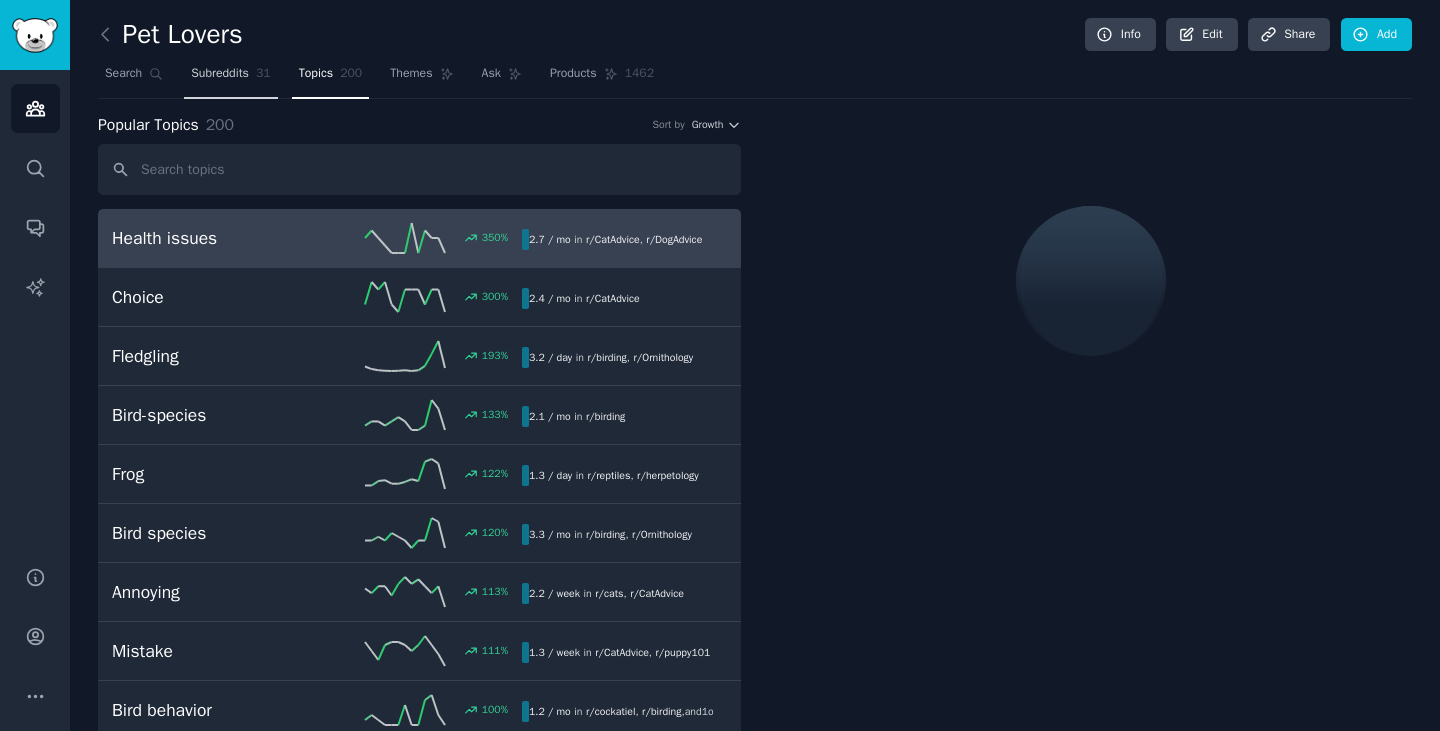 click on "Subreddits 31" at bounding box center [230, 78] 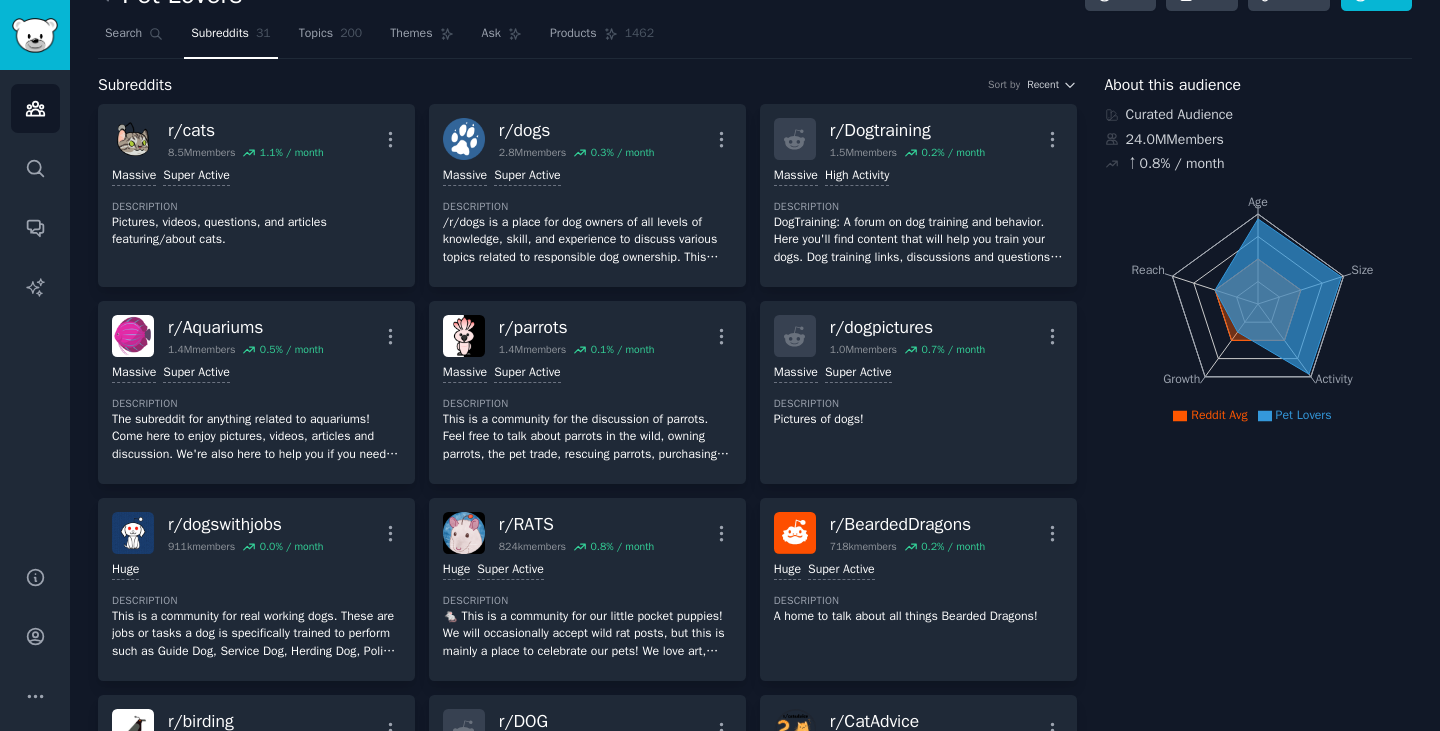 scroll, scrollTop: 80, scrollLeft: 0, axis: vertical 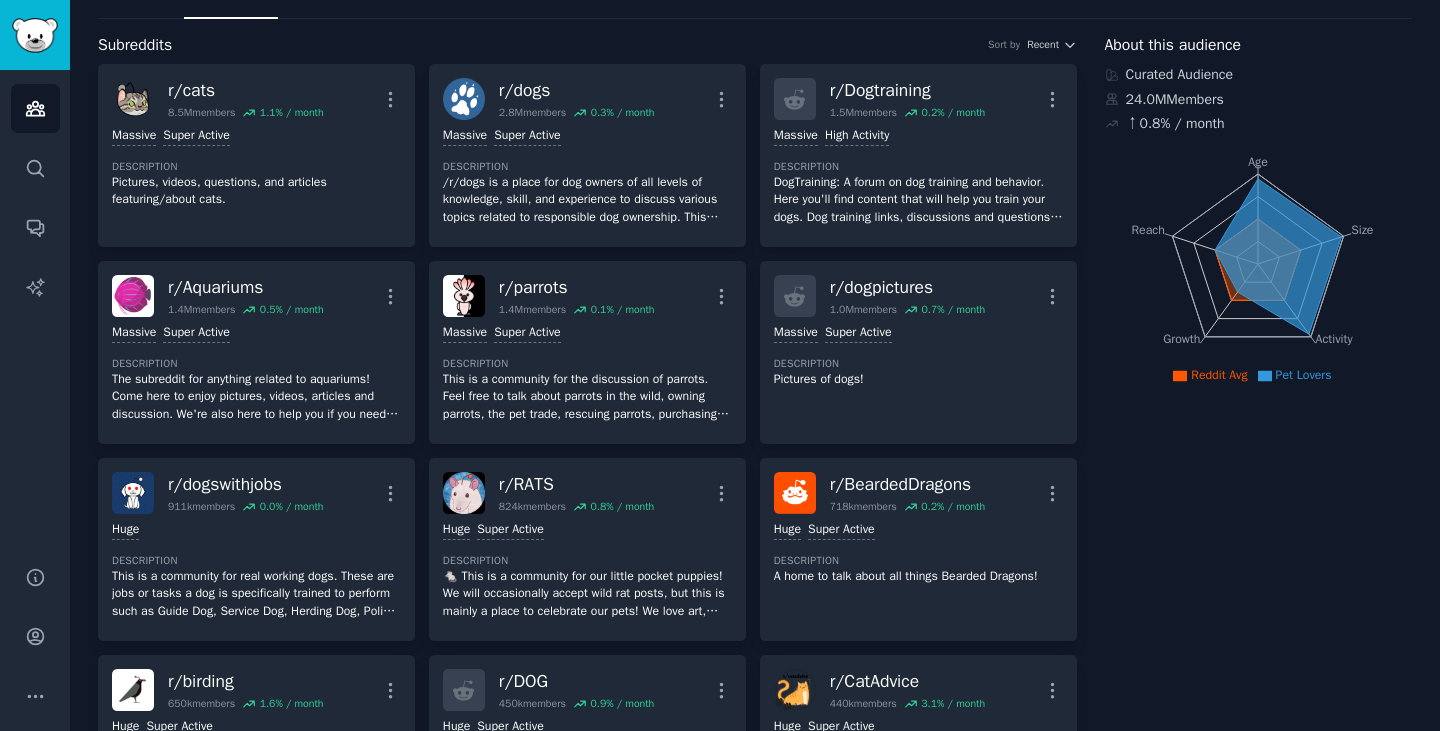 click on "About this audience Curated Audience 24.0M  Members ↑ 0.8 % / month Age Size Activity Growth Reach Reddit Avg Pet Lovers" at bounding box center (1259, 1606) 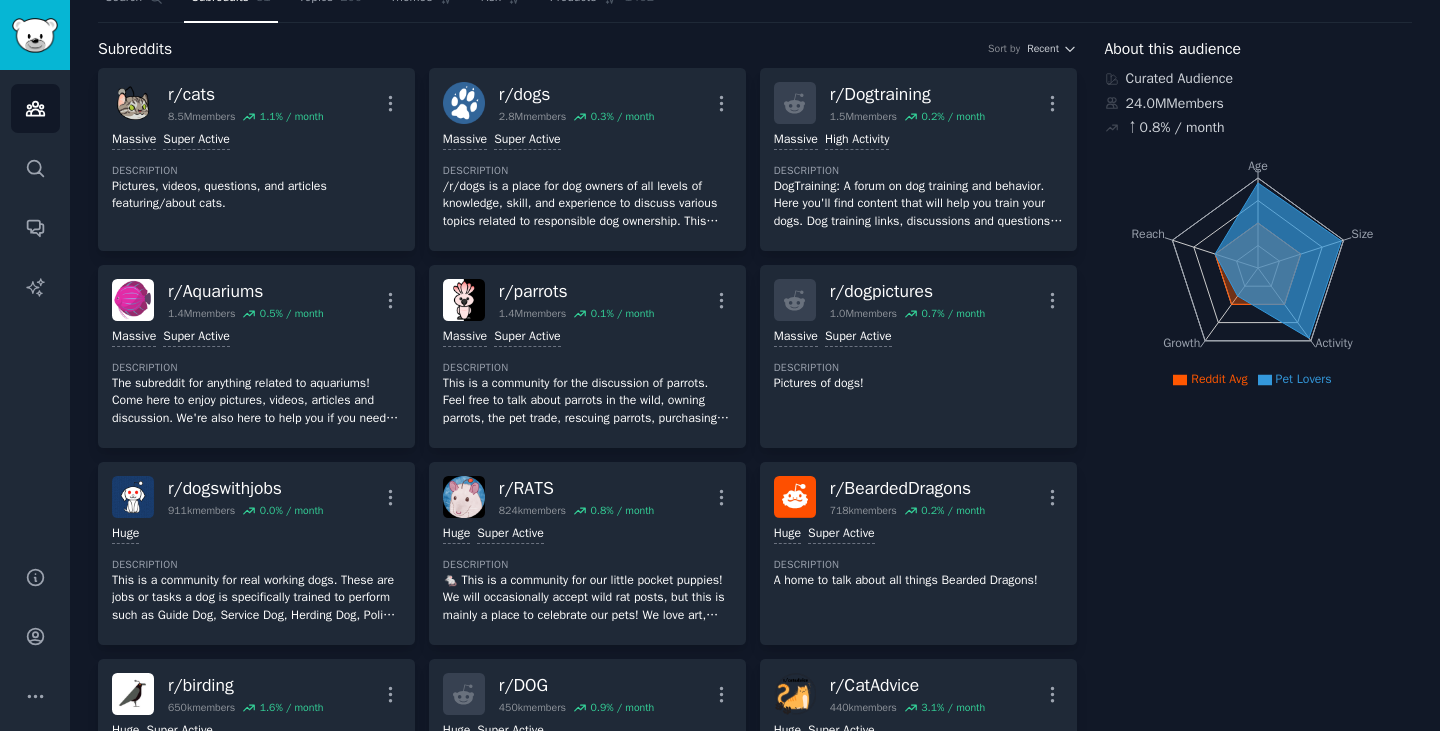 scroll, scrollTop: 80, scrollLeft: 0, axis: vertical 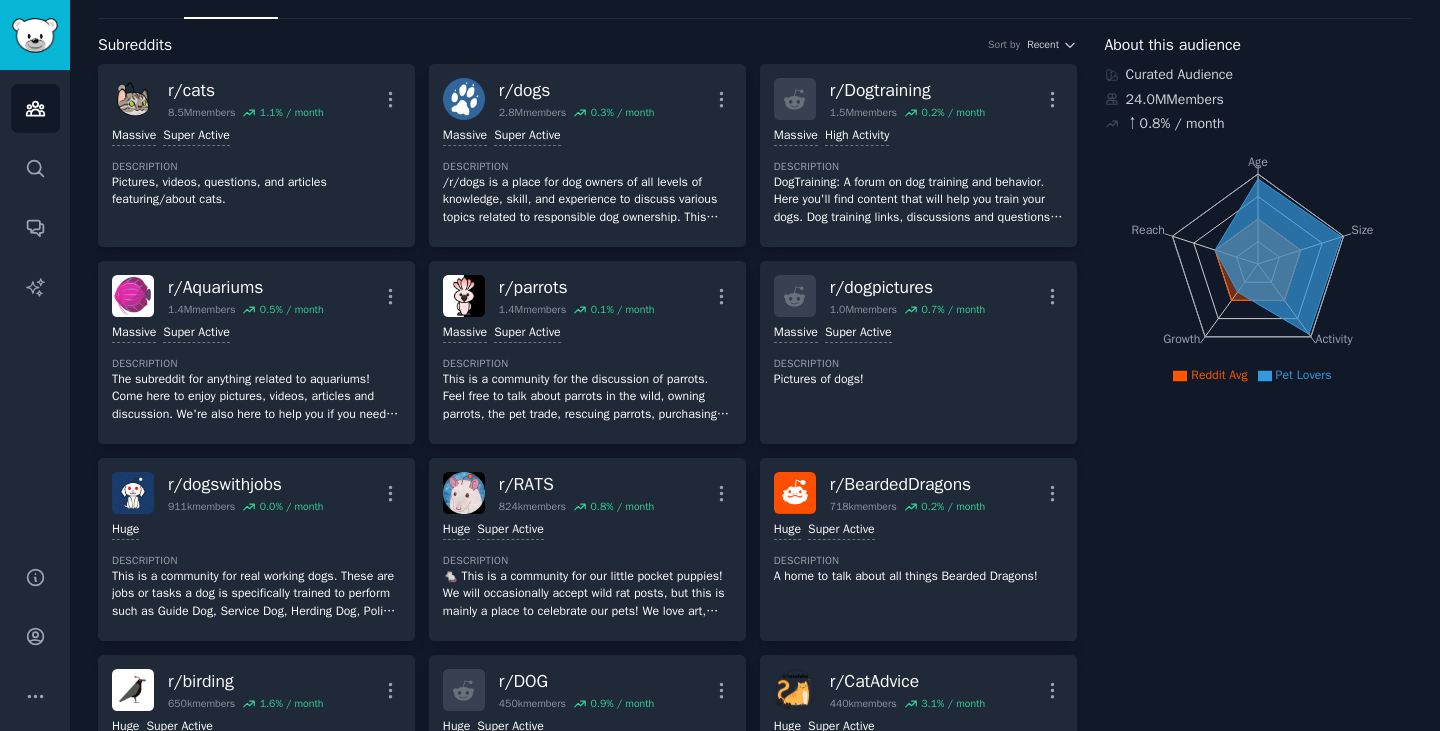 click on "About this audience Curated Audience 24.0M  Members ↑ 0.8 % / month Age Size Activity Growth Reach Reddit Avg Pet Lovers" at bounding box center (1259, 1606) 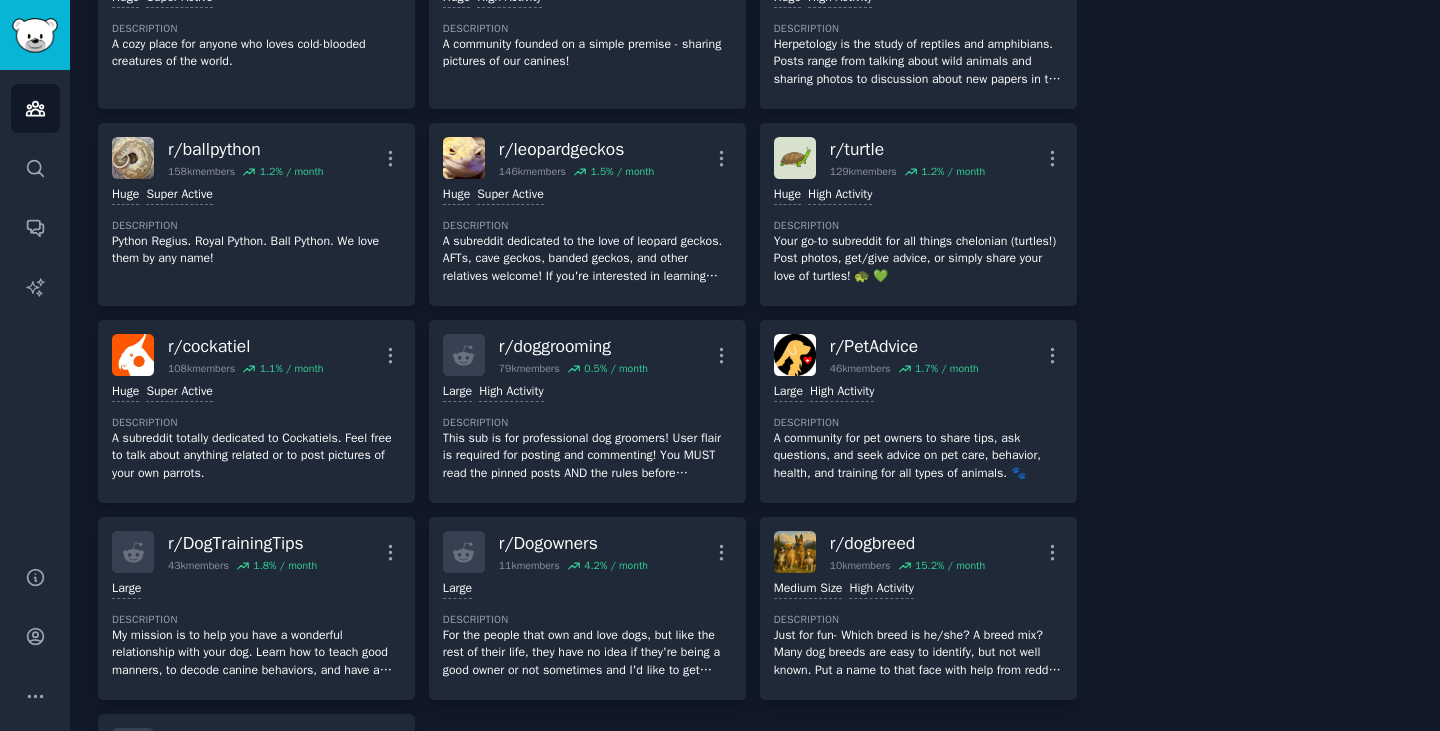 scroll, scrollTop: 1440, scrollLeft: 0, axis: vertical 